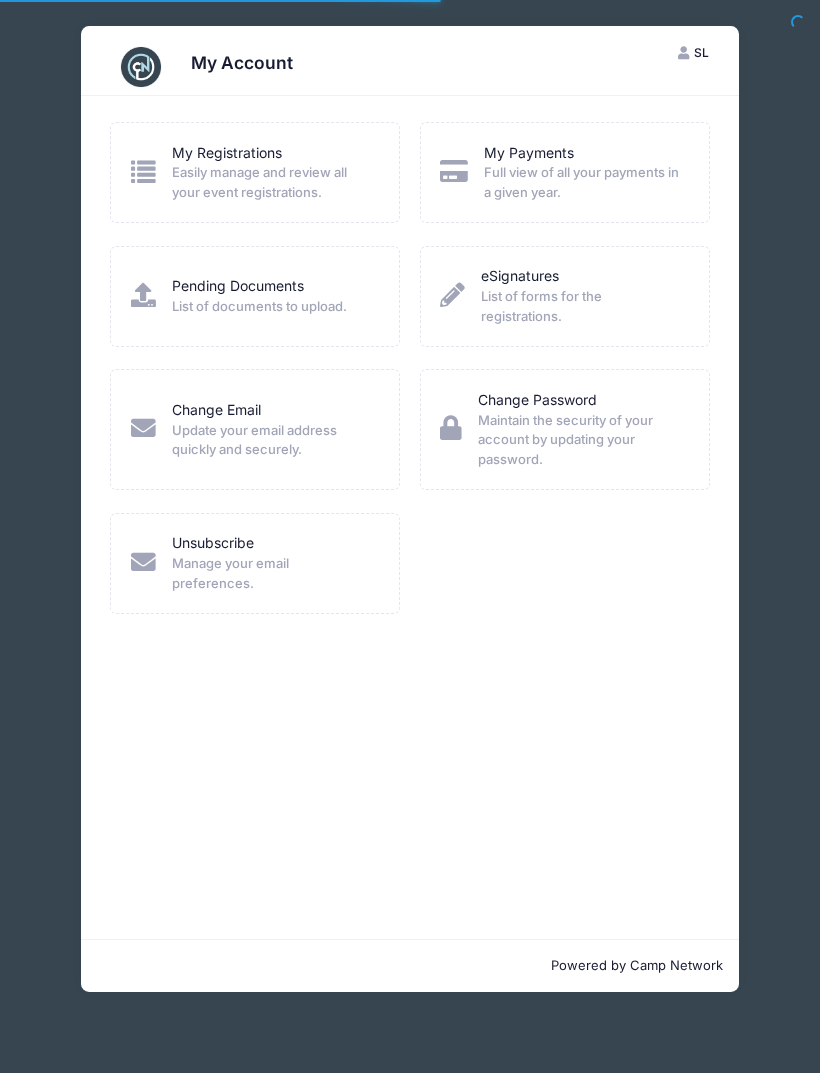 scroll, scrollTop: 0, scrollLeft: 0, axis: both 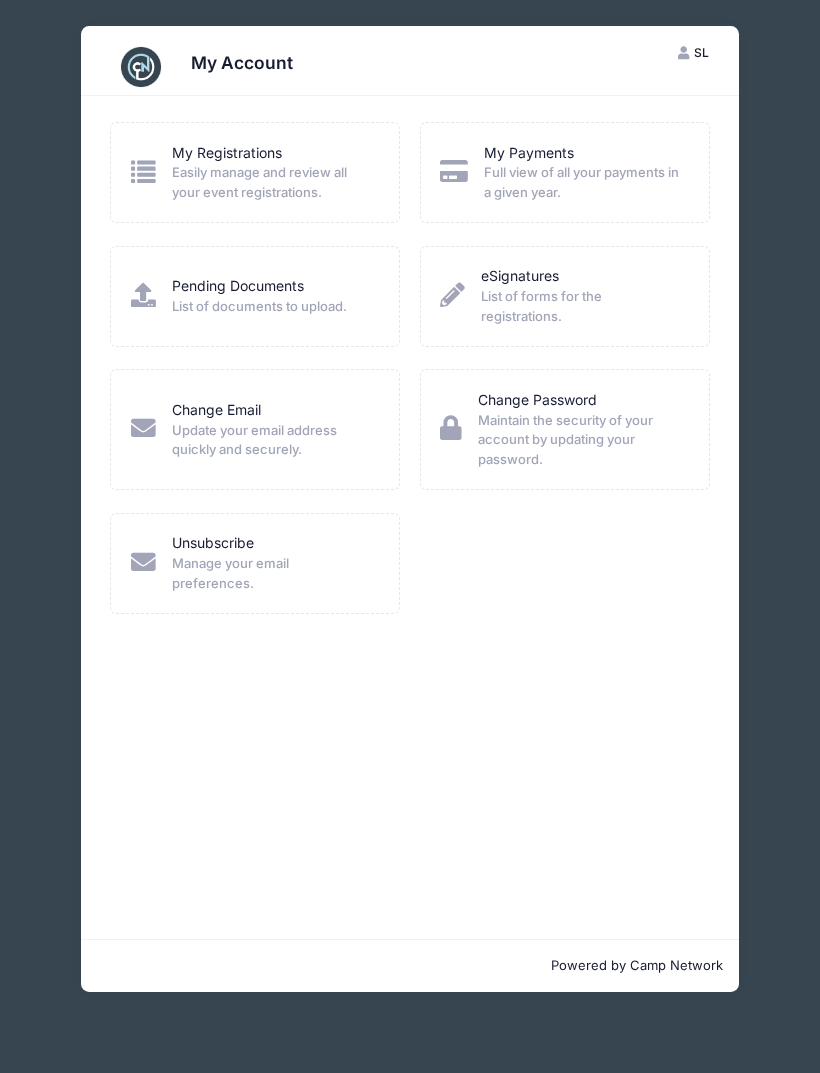 click on "SL" at bounding box center [701, 52] 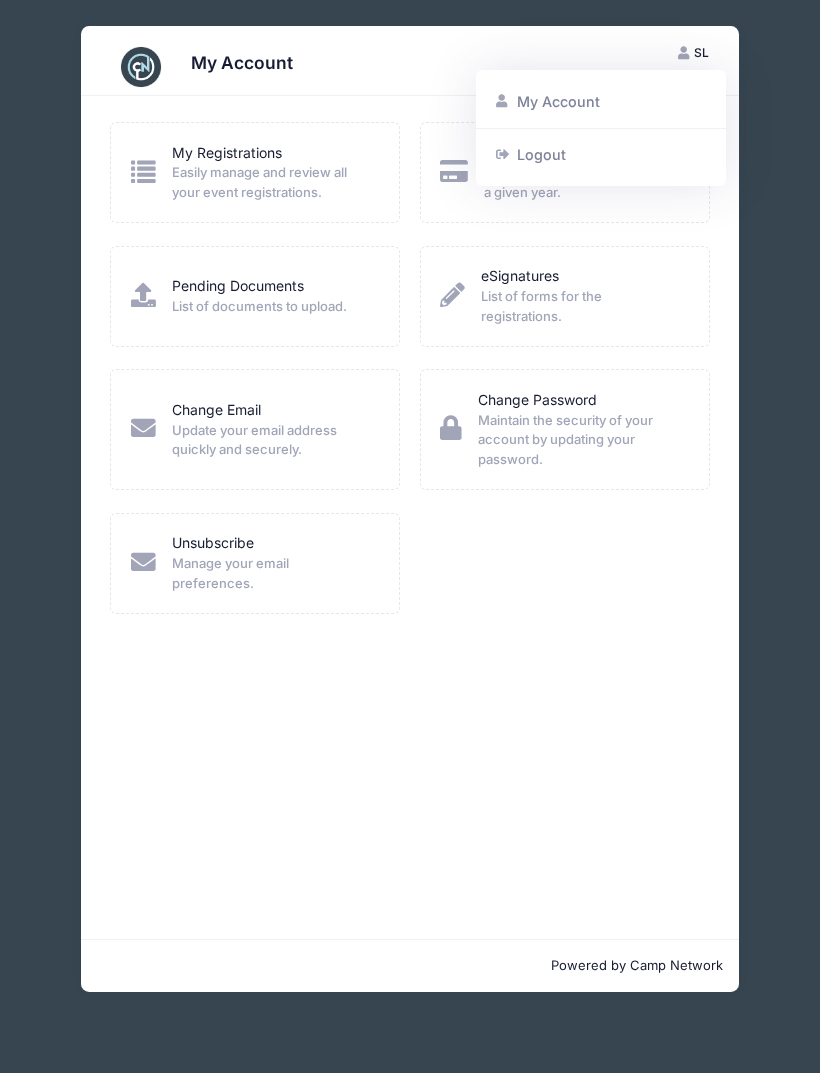 click on "My Account" at bounding box center (601, 102) 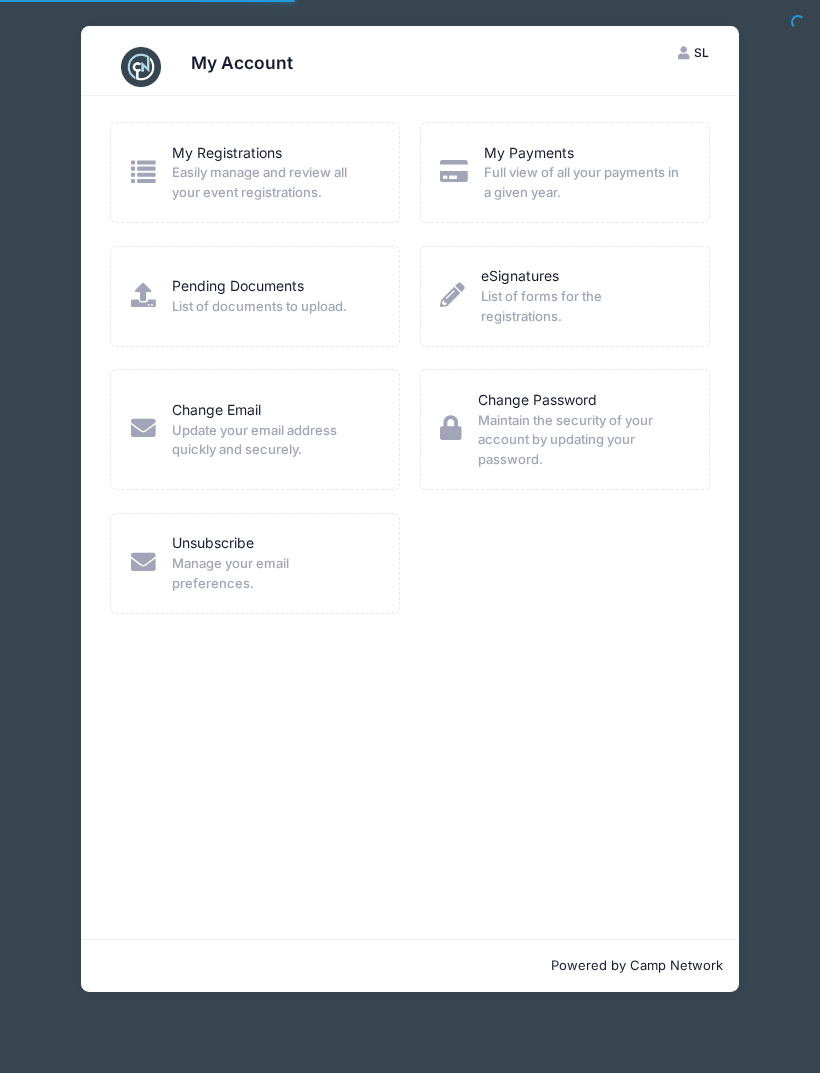 scroll, scrollTop: 0, scrollLeft: 0, axis: both 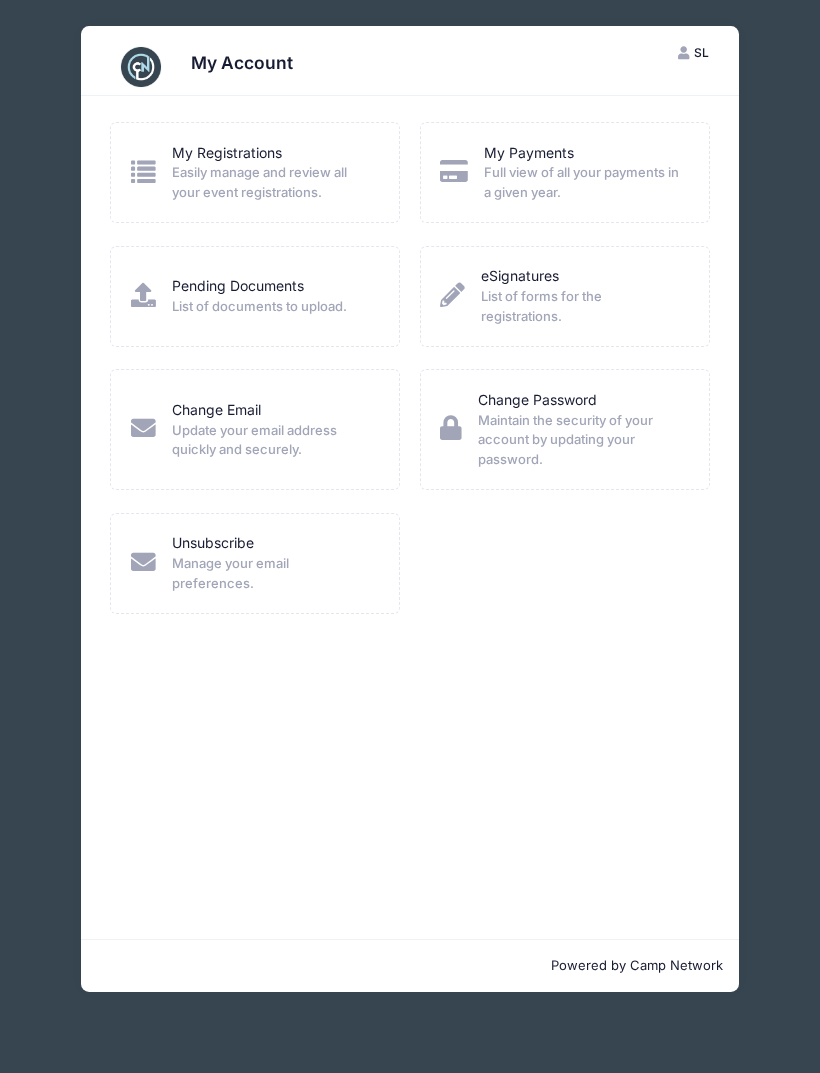 click on "Powered by Camp Network" at bounding box center [410, 966] 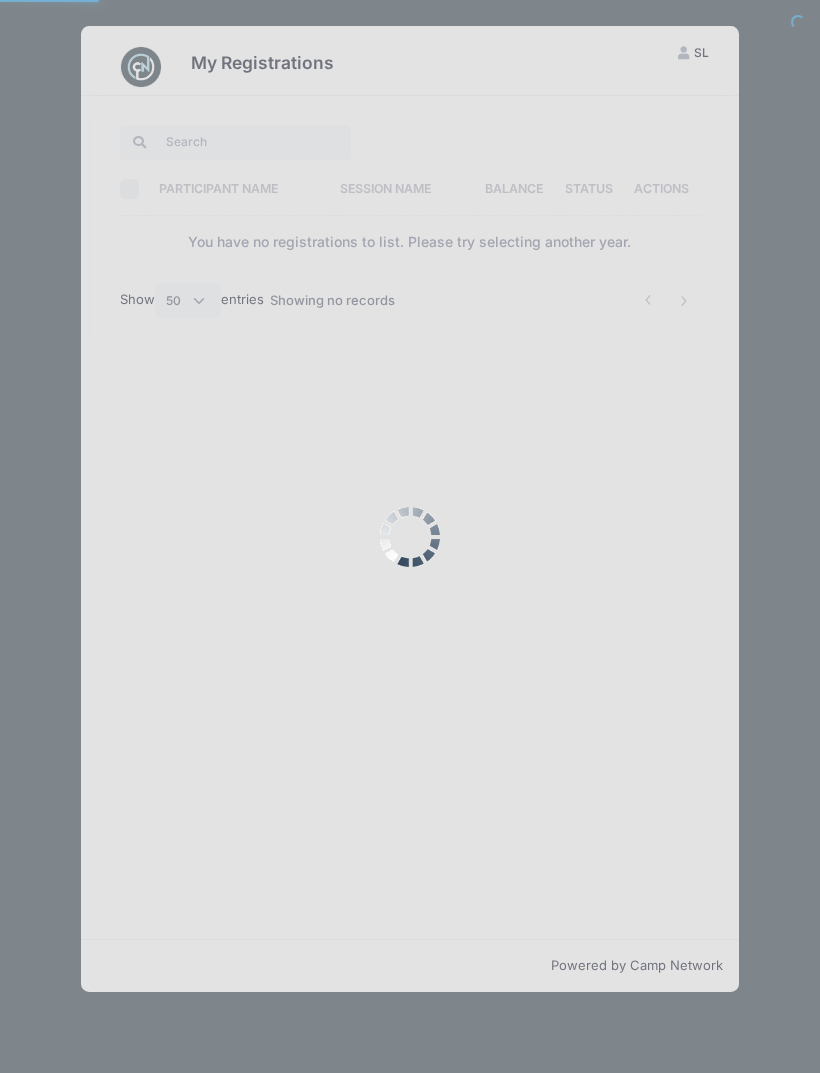 select on "50" 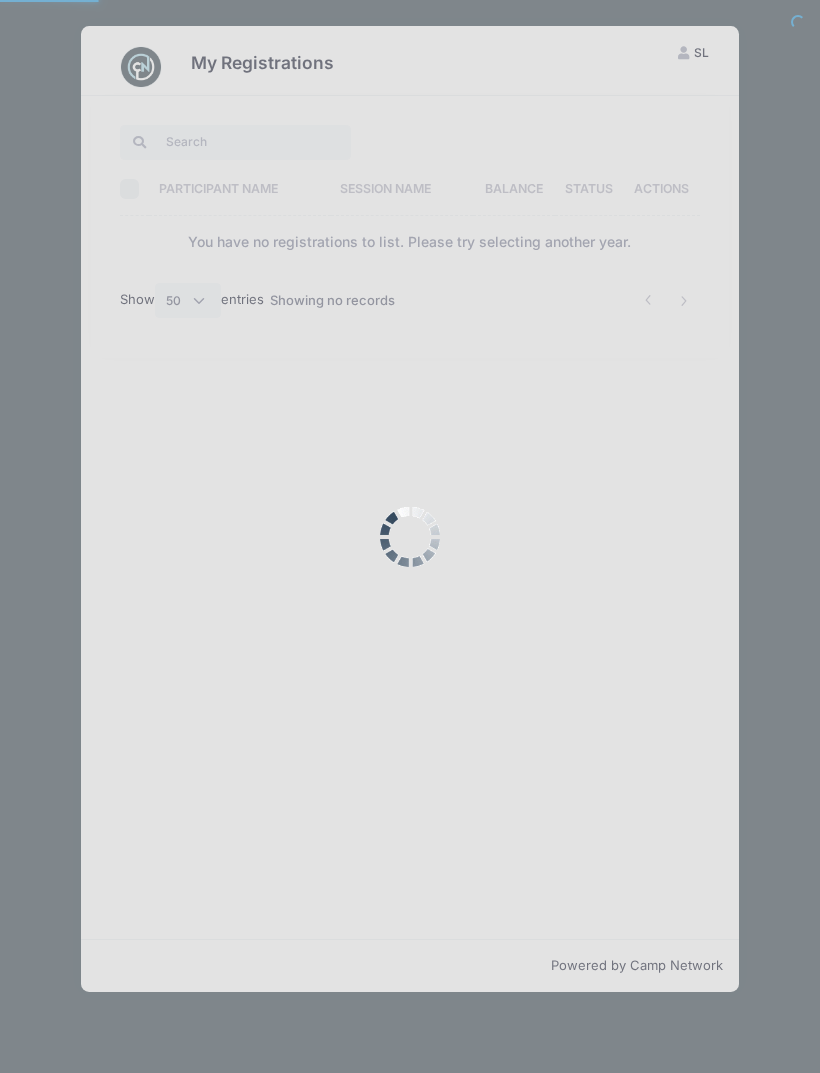 scroll, scrollTop: 0, scrollLeft: 0, axis: both 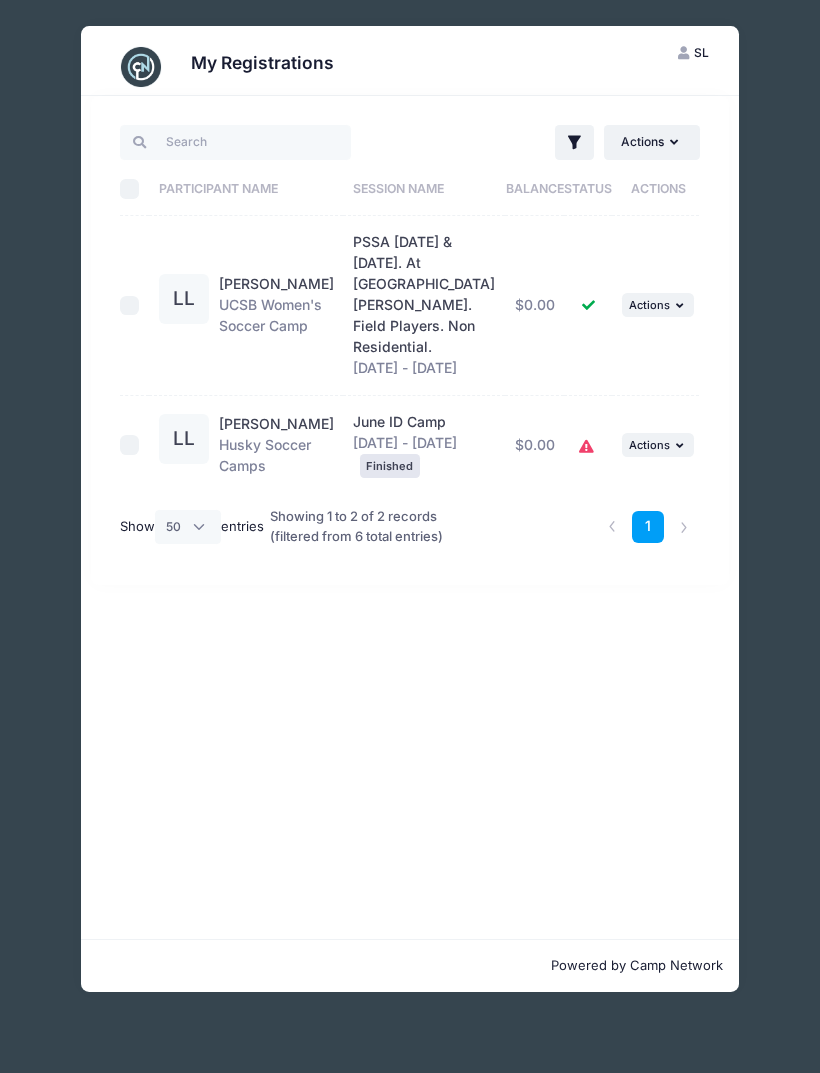 click on "SL Suchata Lucas" at bounding box center [693, 53] 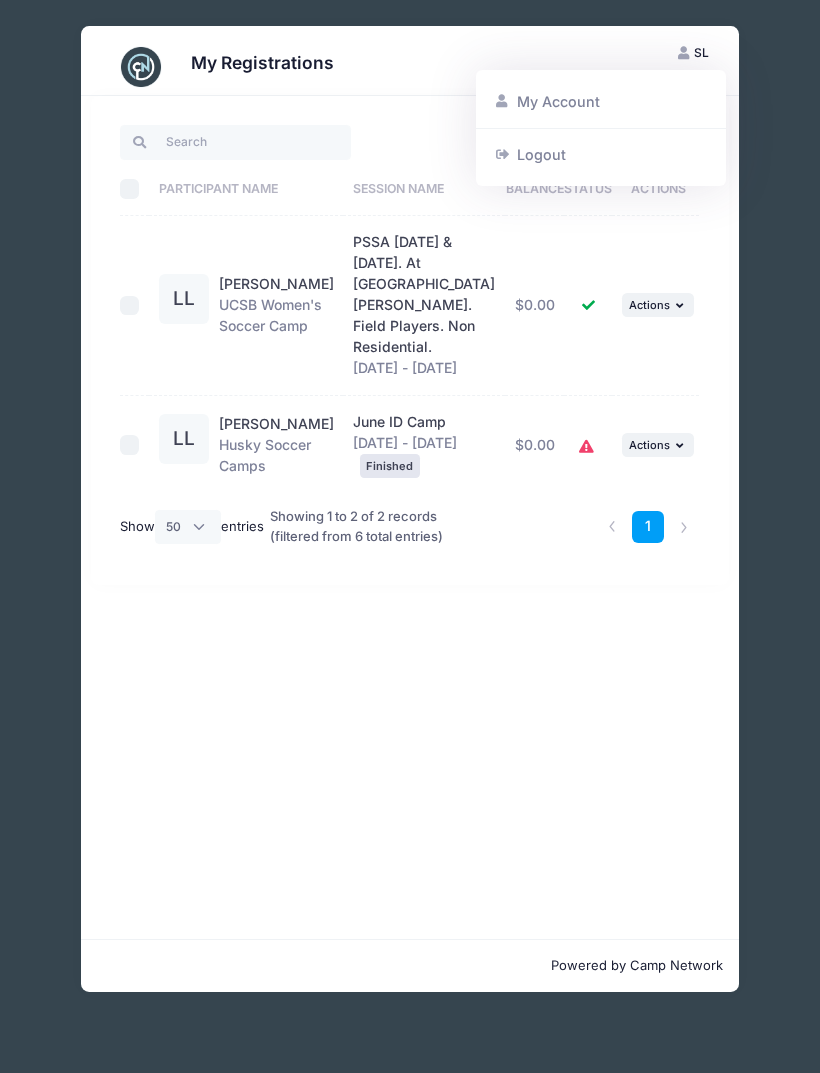click on "My Account" at bounding box center [601, 102] 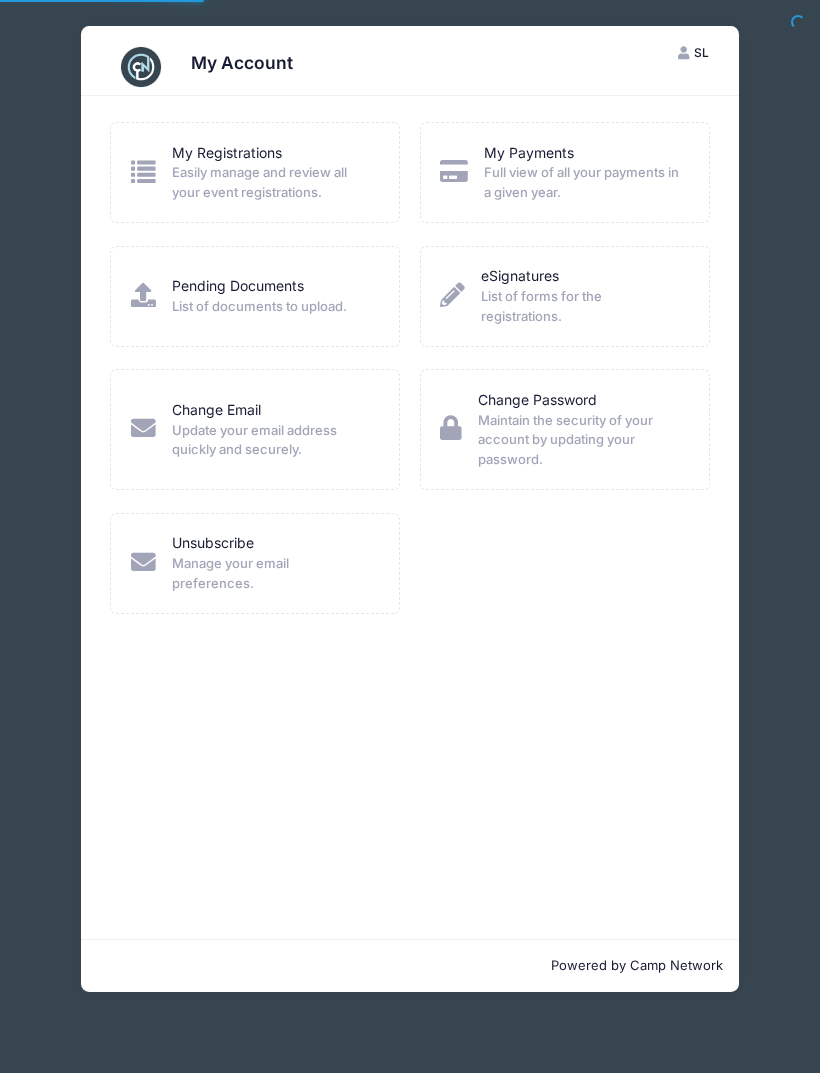 scroll, scrollTop: 0, scrollLeft: 0, axis: both 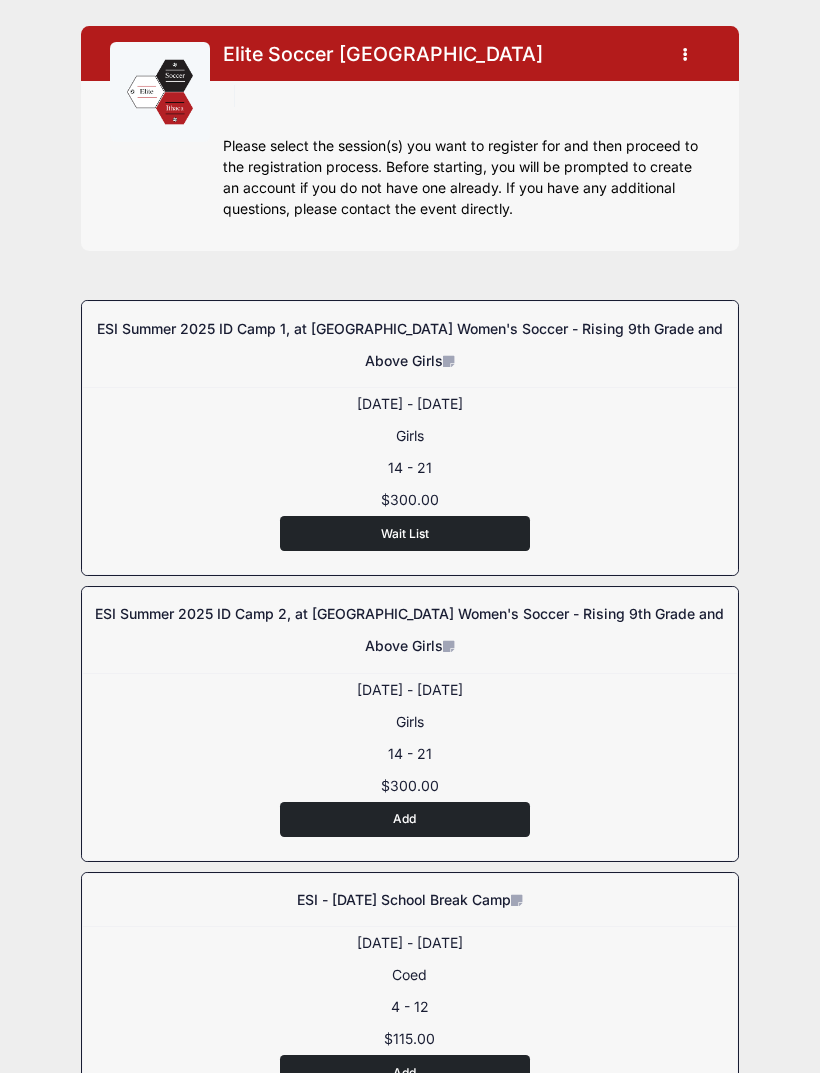 click on "Add" at bounding box center [405, 819] 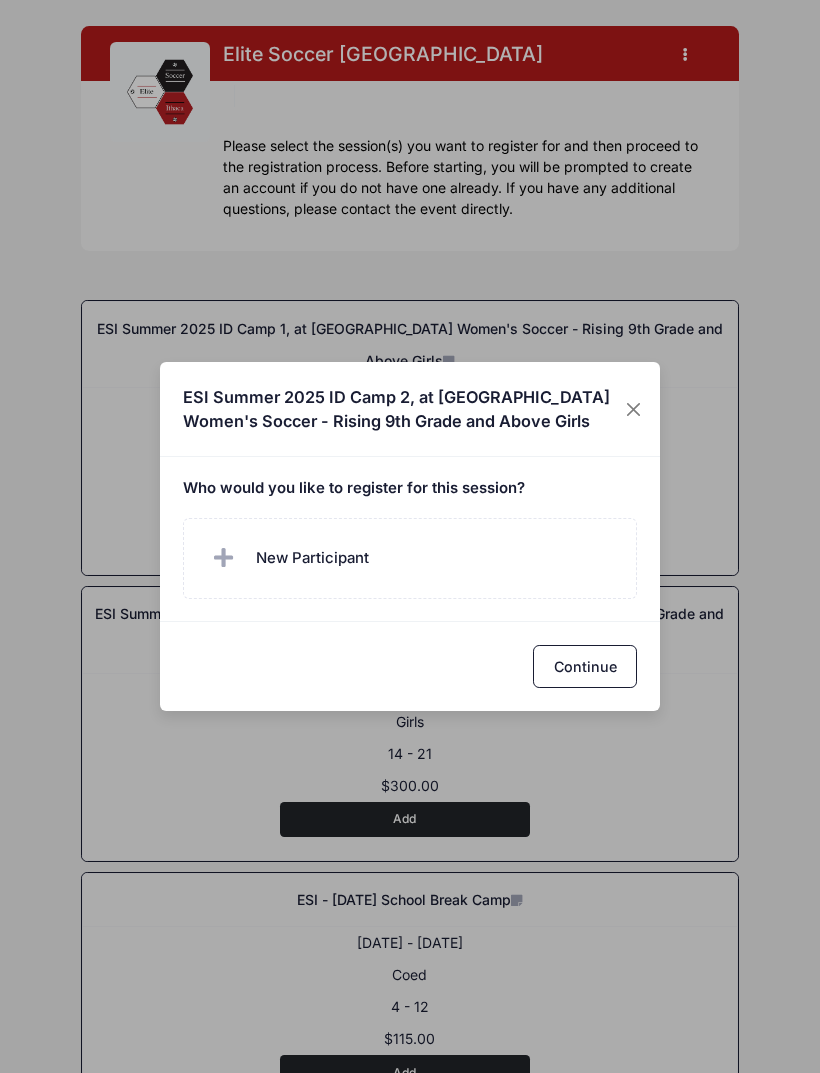 click on "New Participant" at bounding box center [312, 558] 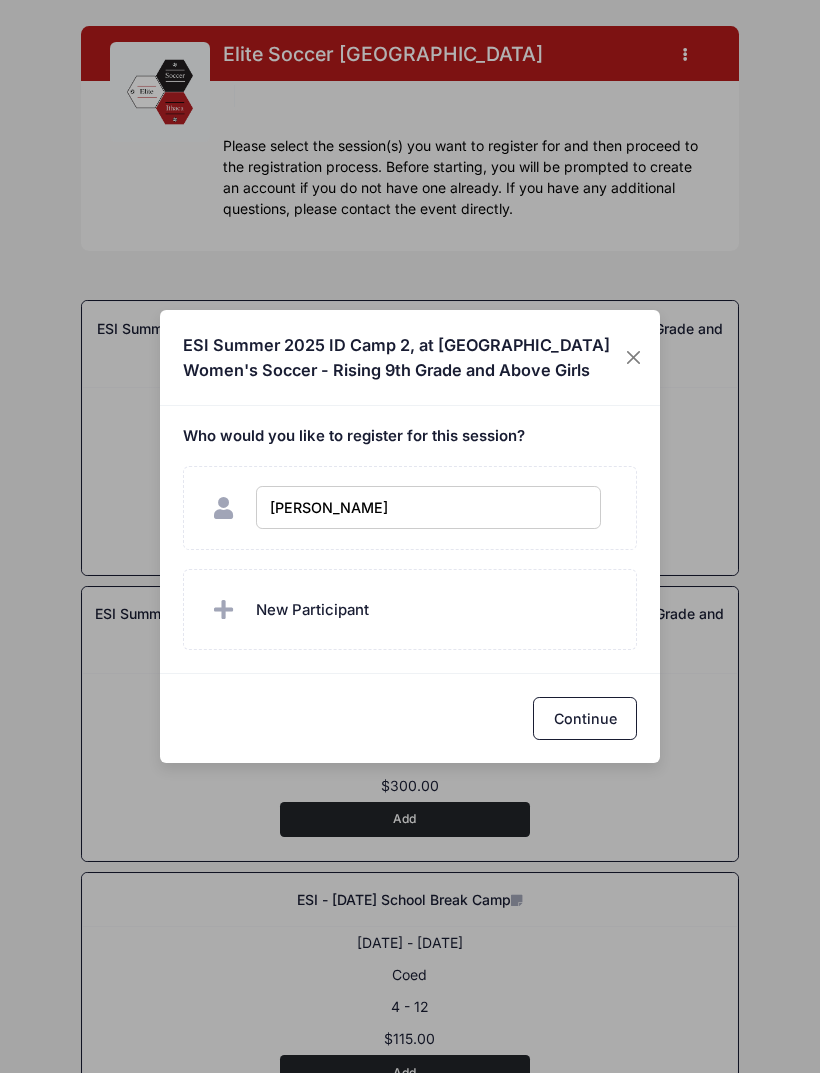 type on "[PERSON_NAME]" 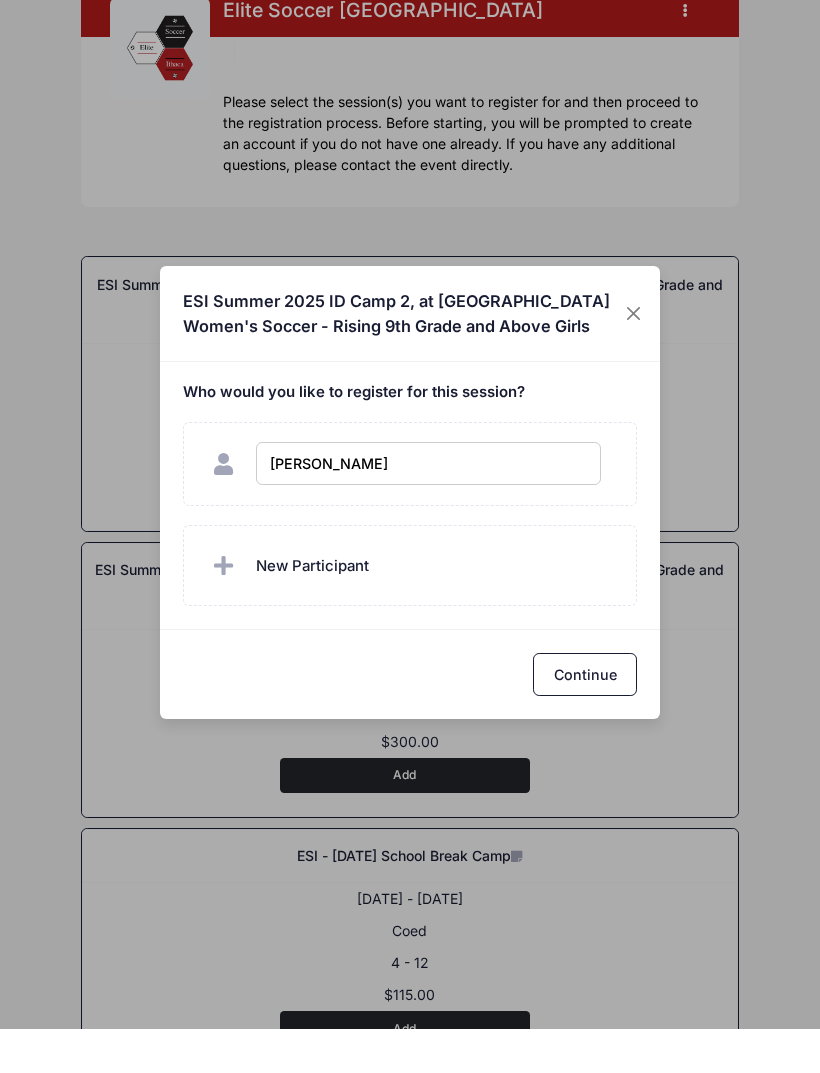 click on "Continue" at bounding box center [585, 718] 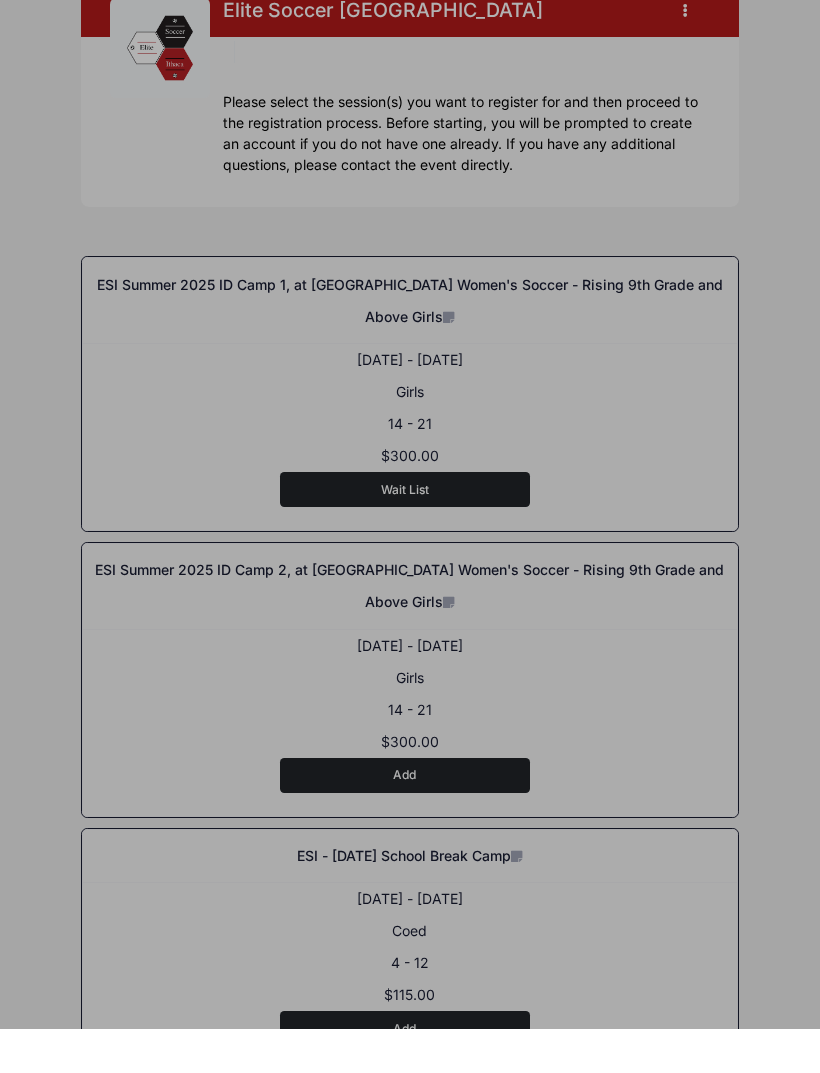 scroll, scrollTop: 44, scrollLeft: 0, axis: vertical 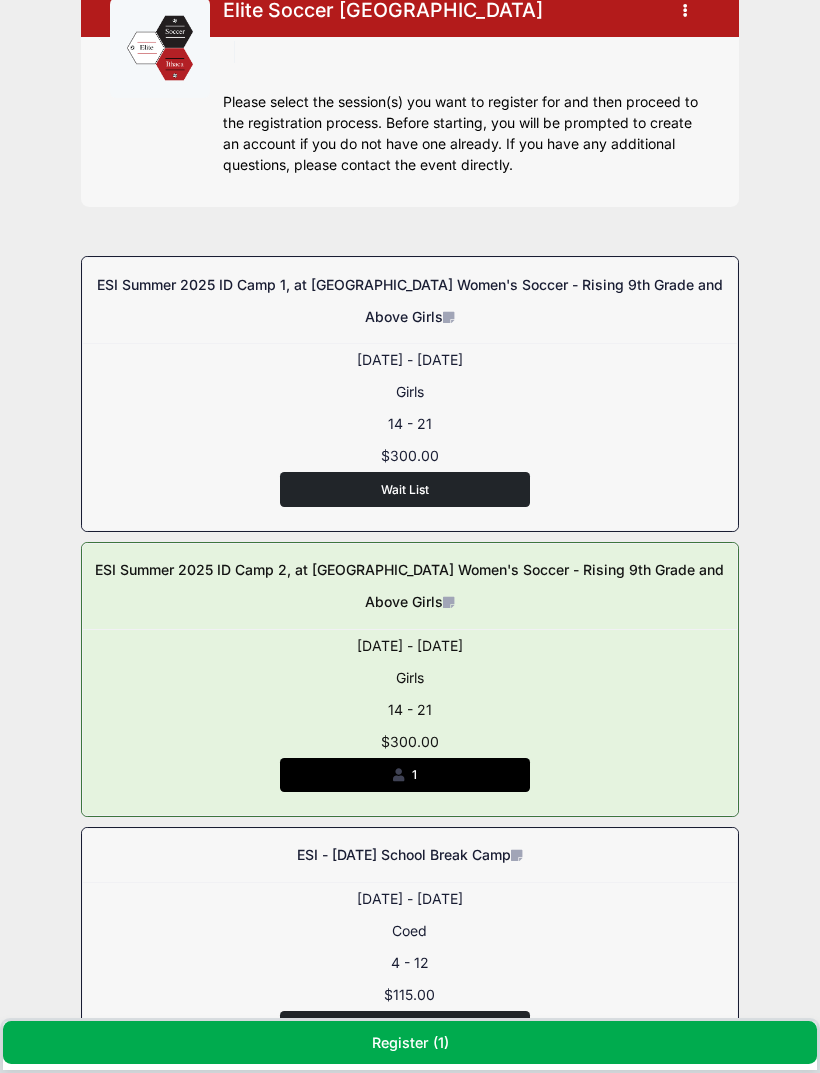 click on "Register ( 1 )" at bounding box center (410, 1042) 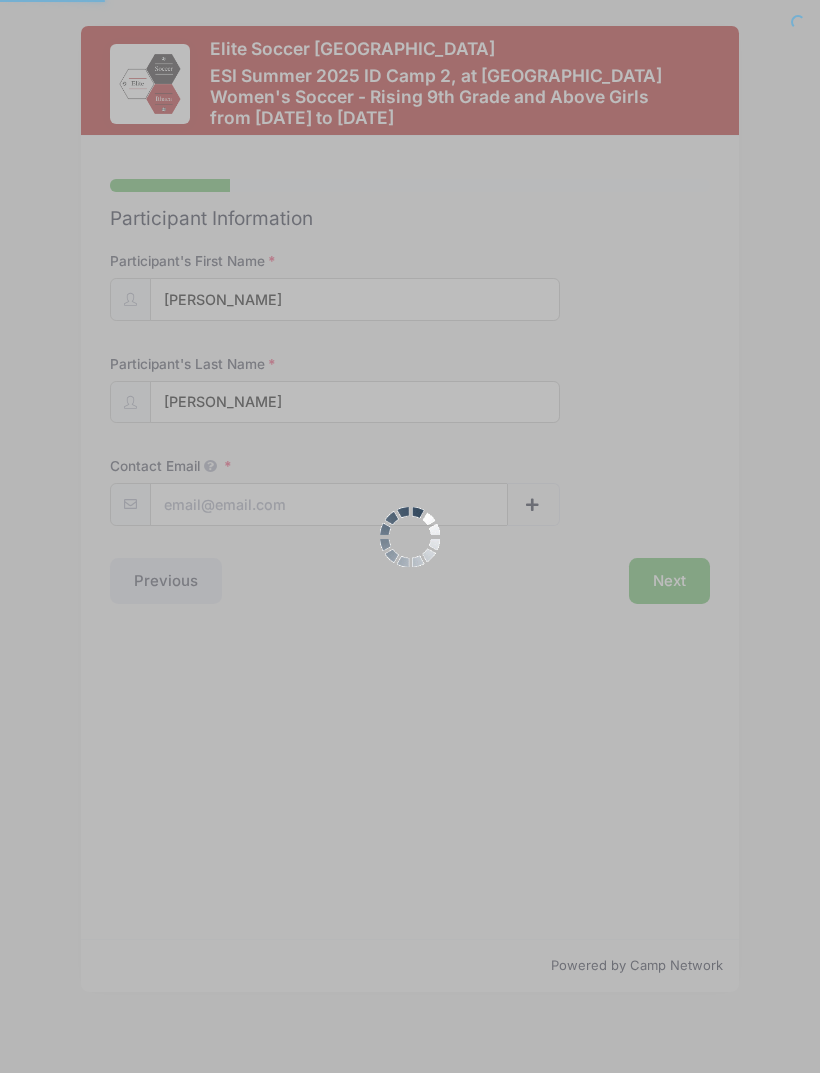 scroll, scrollTop: 0, scrollLeft: 0, axis: both 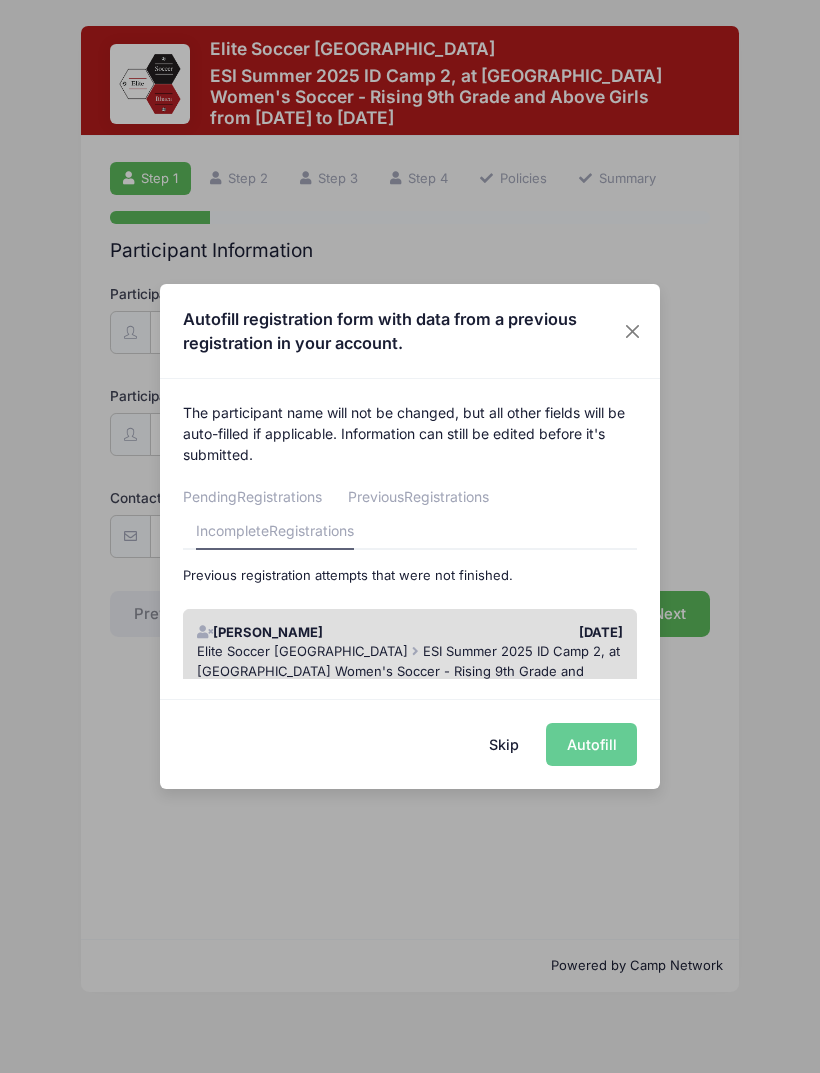 click on "Skip
Autofill" at bounding box center [410, 743] 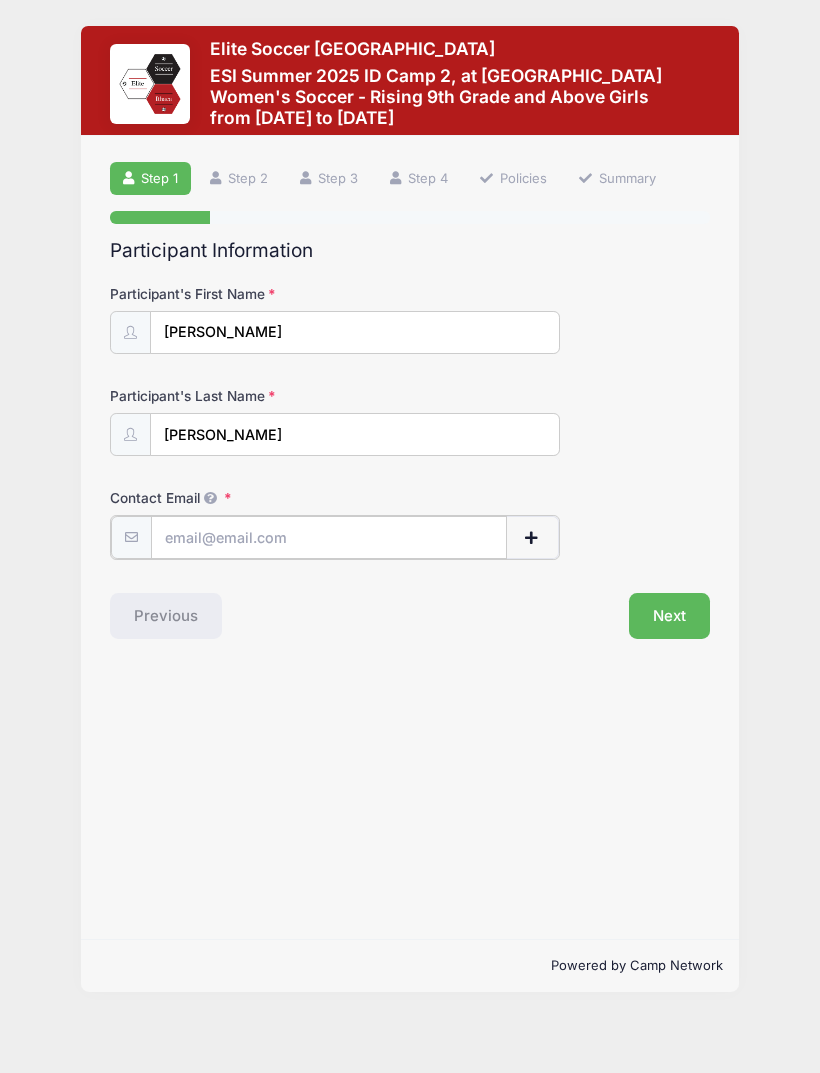 click on "Contact Email" at bounding box center (329, 537) 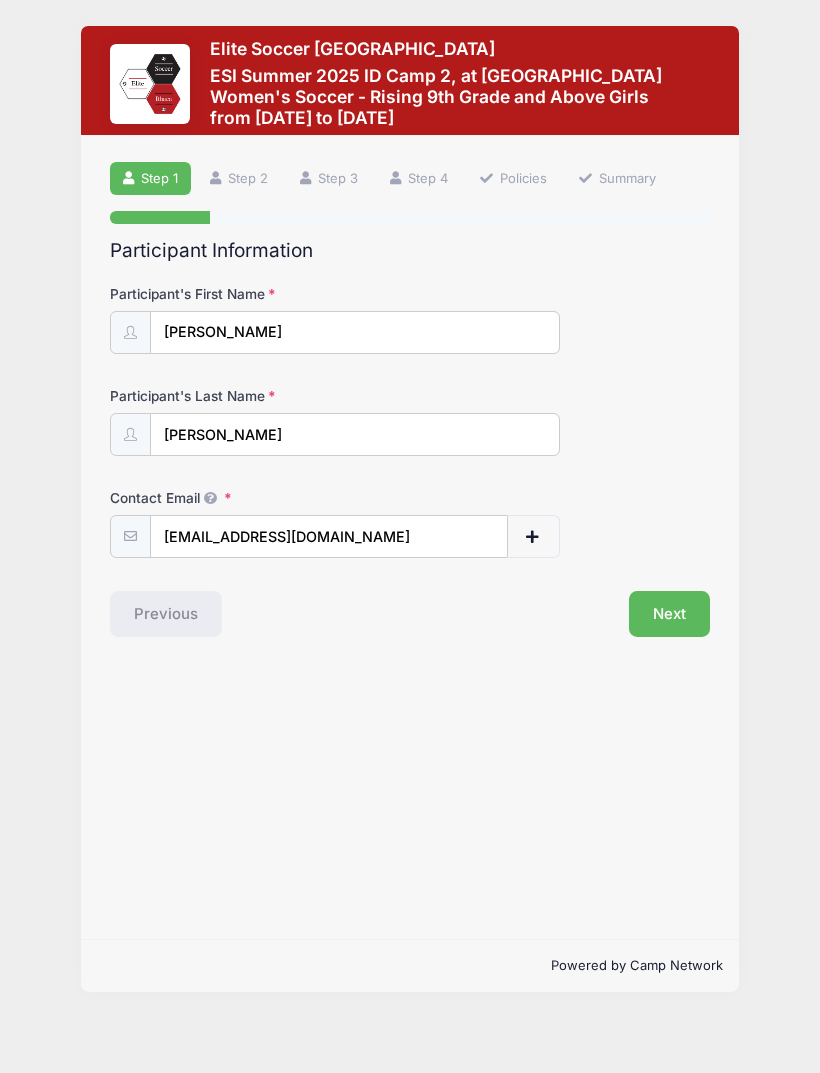 click at bounding box center [533, 536] 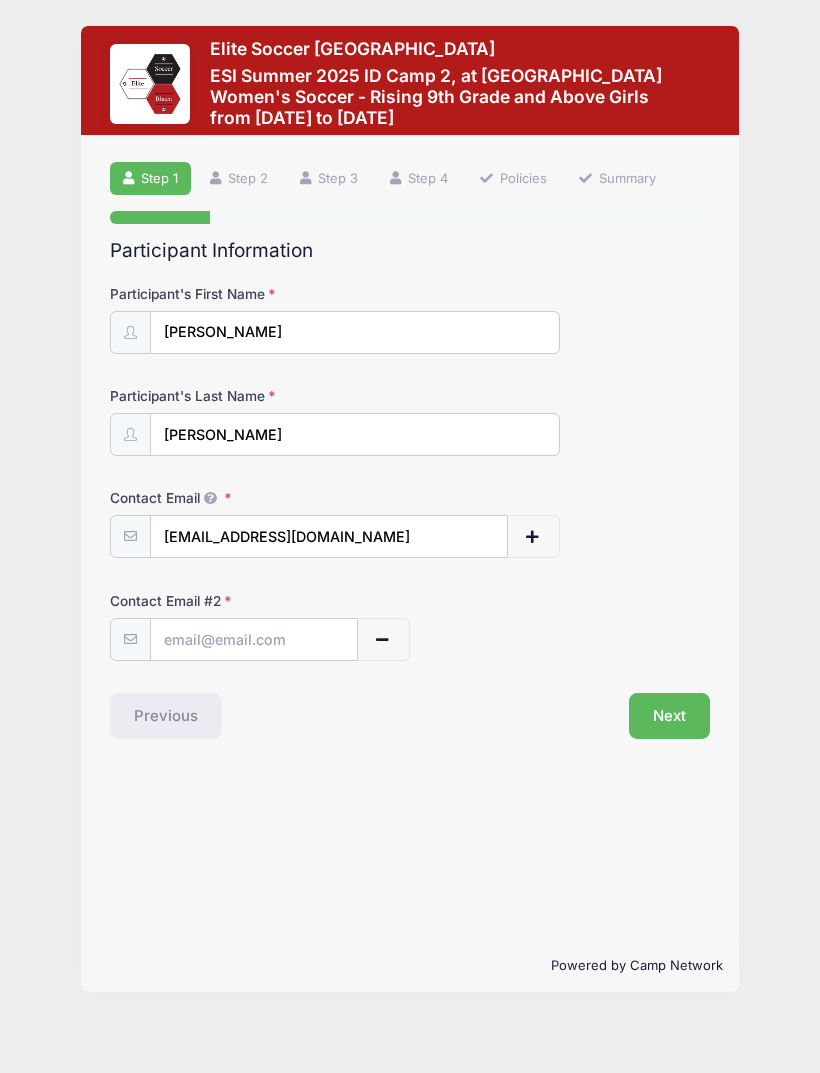 click at bounding box center (383, 639) 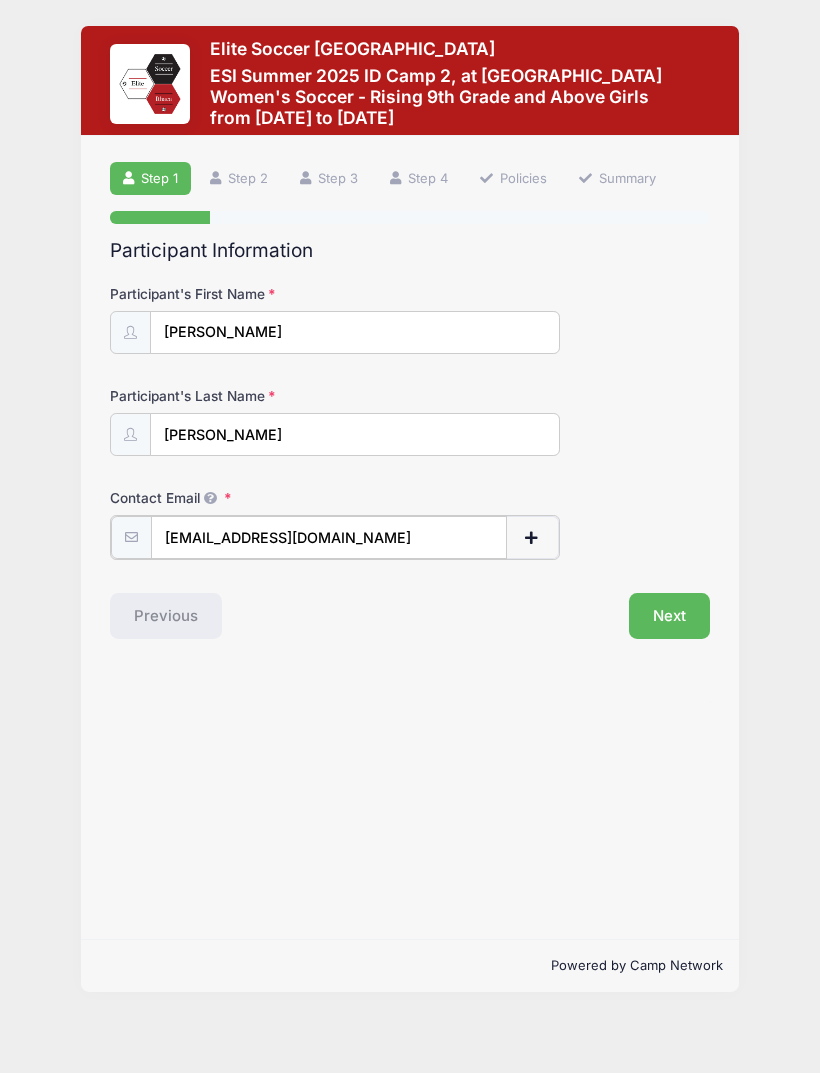 click on "[EMAIL_ADDRESS][DOMAIN_NAME]" at bounding box center (329, 537) 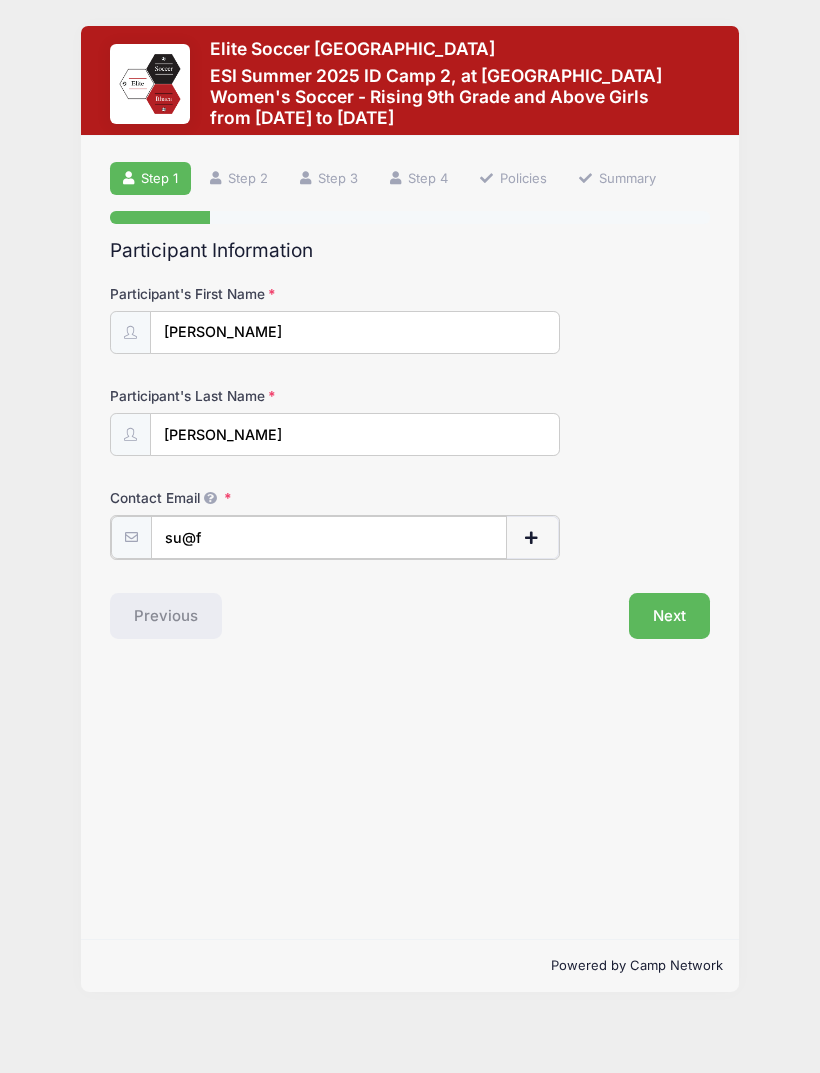 type on "su@" 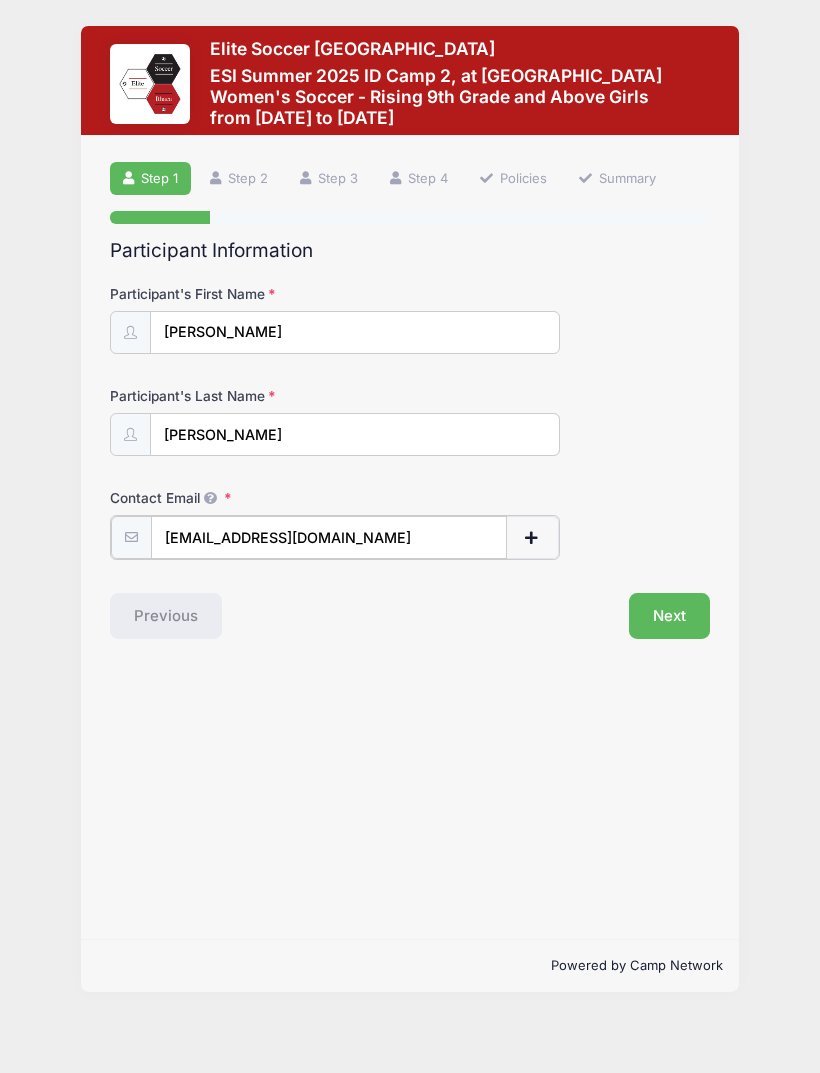 type on "[EMAIL_ADDRESS][DOMAIN_NAME]" 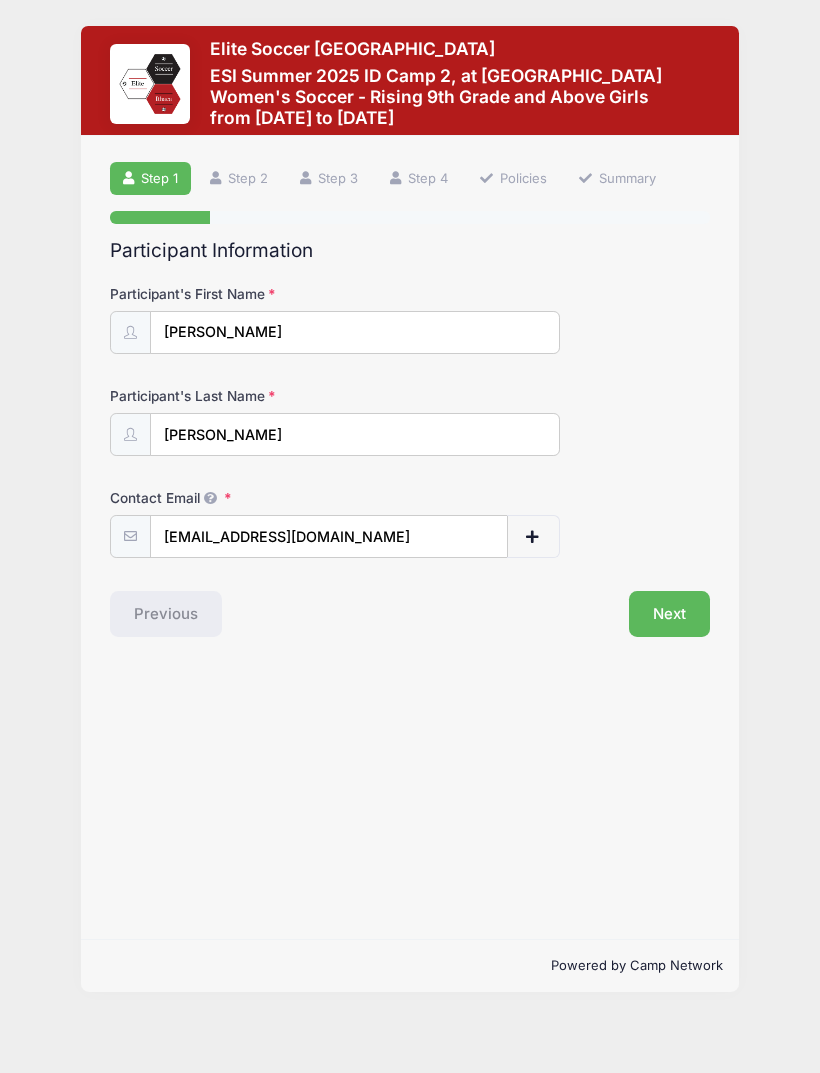 click on "Next" at bounding box center [669, 614] 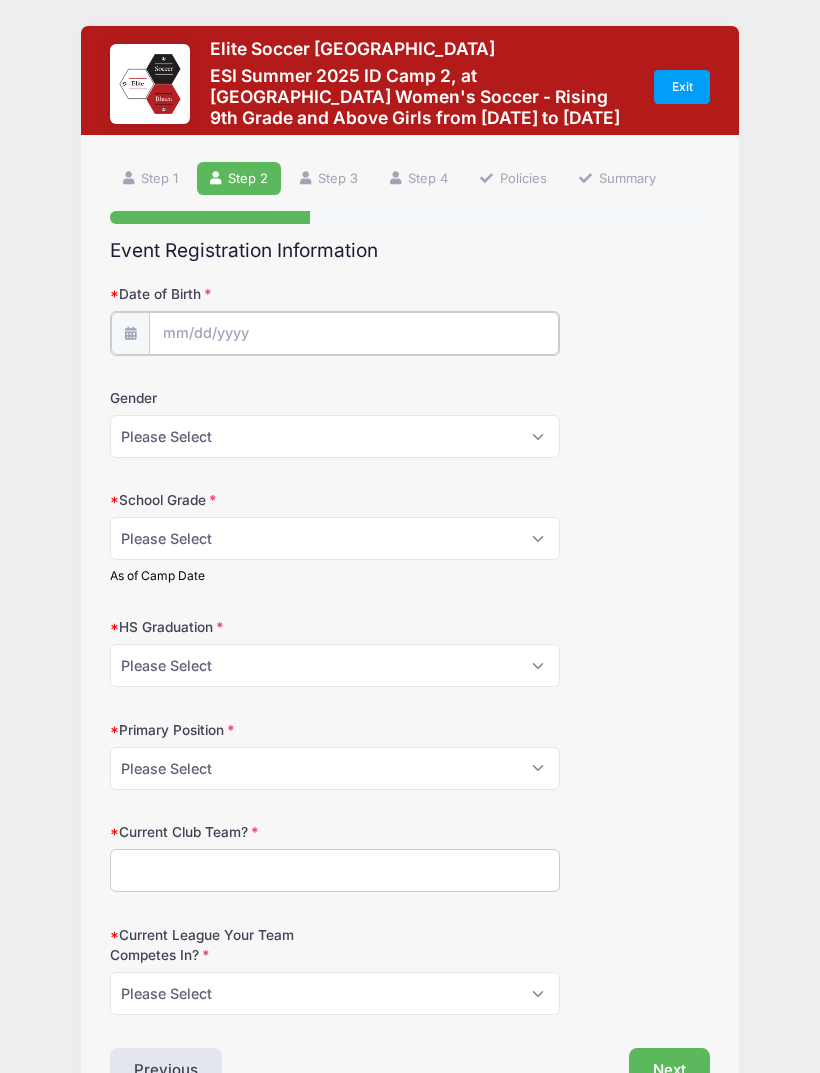 click on "Date of Birth" at bounding box center (354, 333) 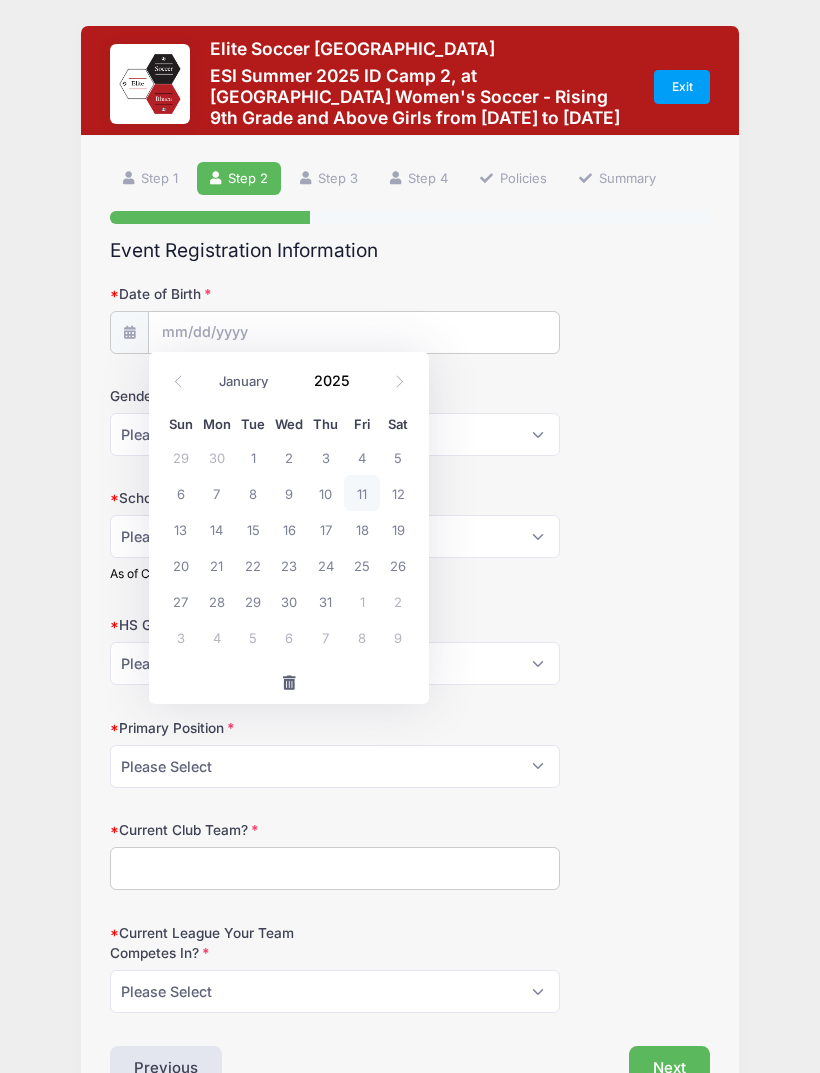 click at bounding box center (178, 382) 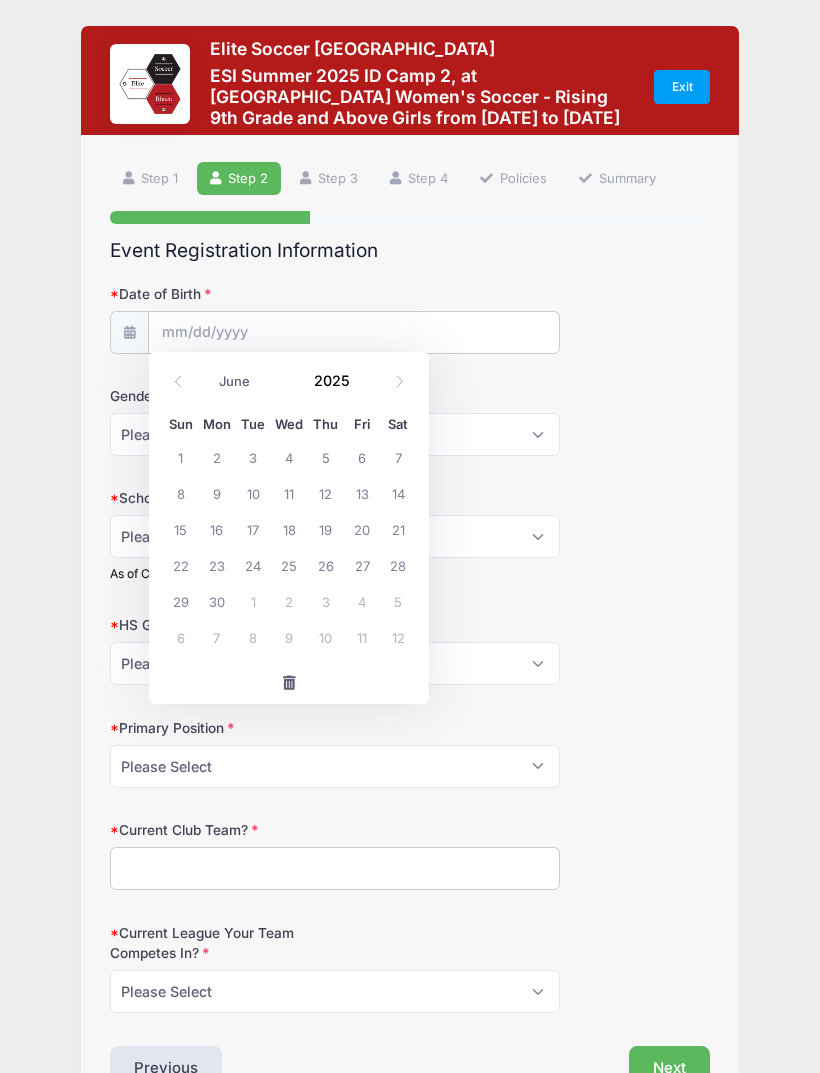 click 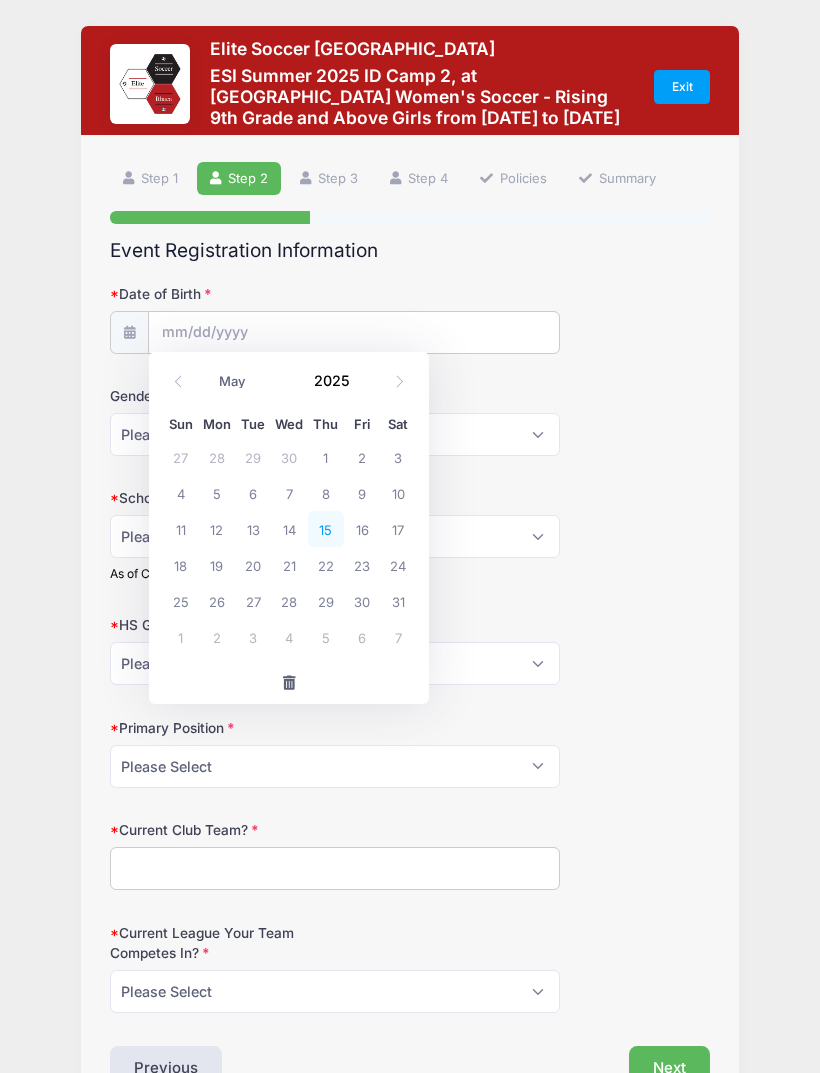 click on "15" at bounding box center [326, 529] 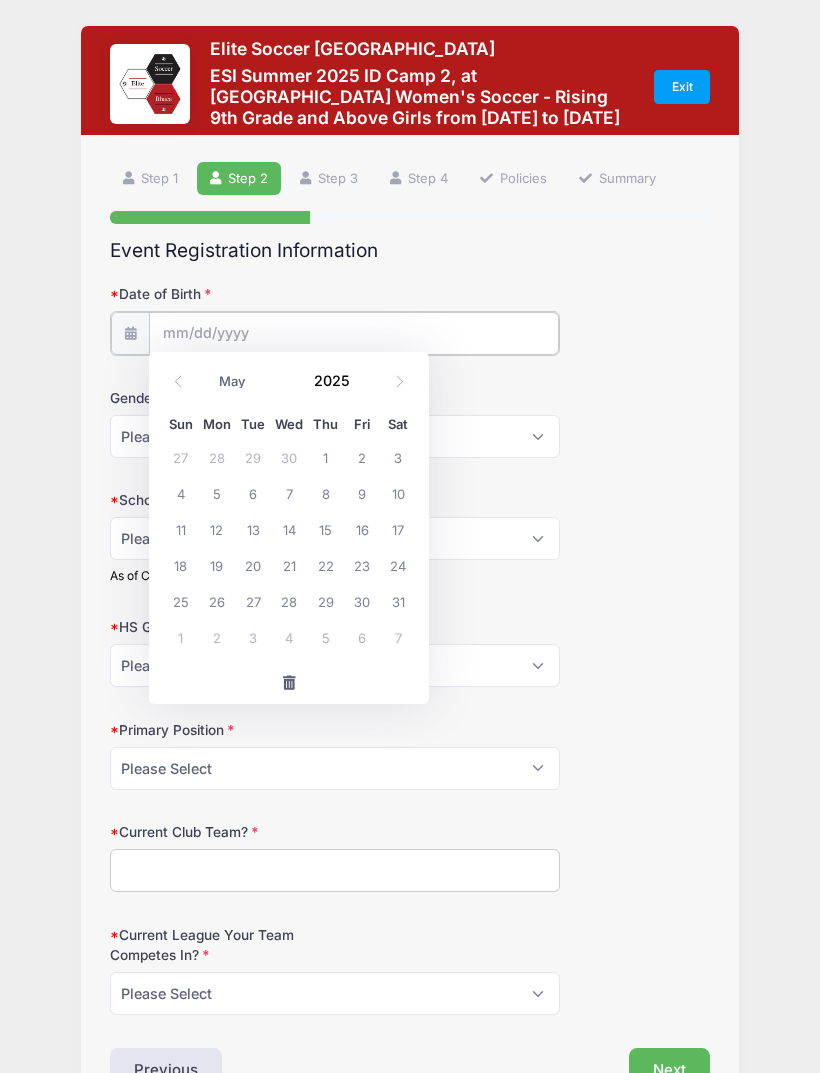 type on "[DATE]" 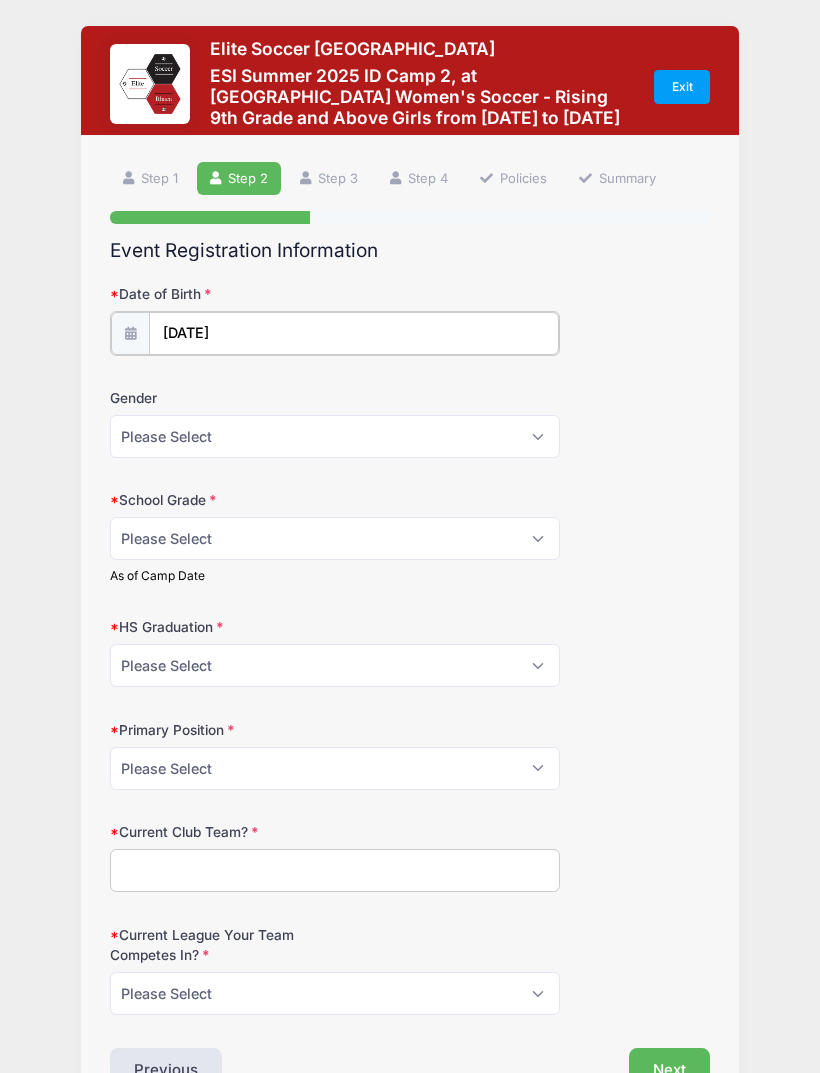 click on "[DATE]" at bounding box center (354, 333) 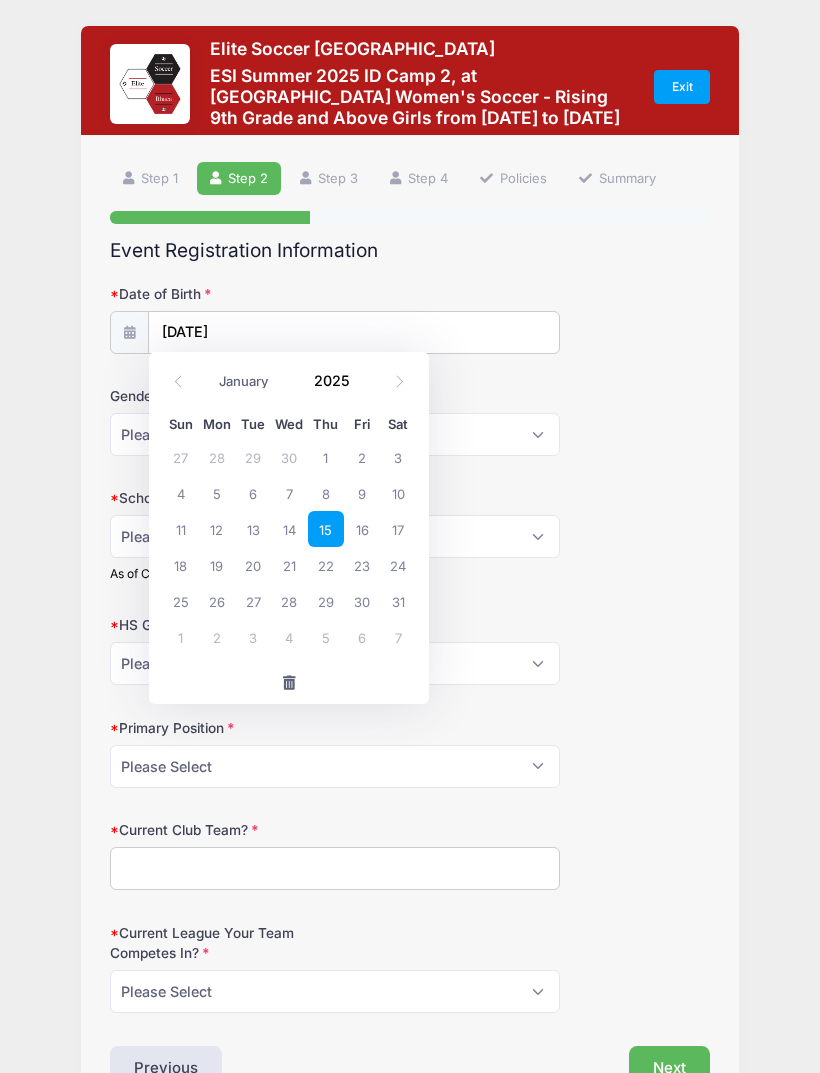 click on "2025" at bounding box center [336, 380] 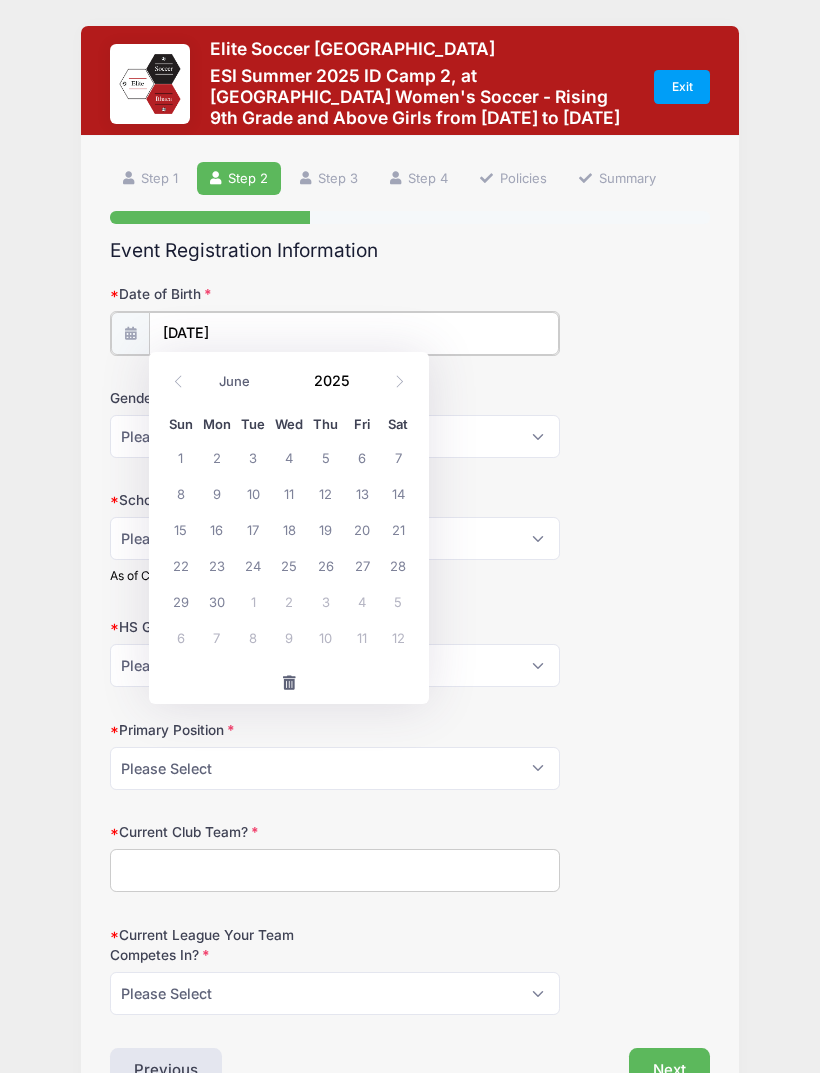 click on "[DATE]" at bounding box center [354, 333] 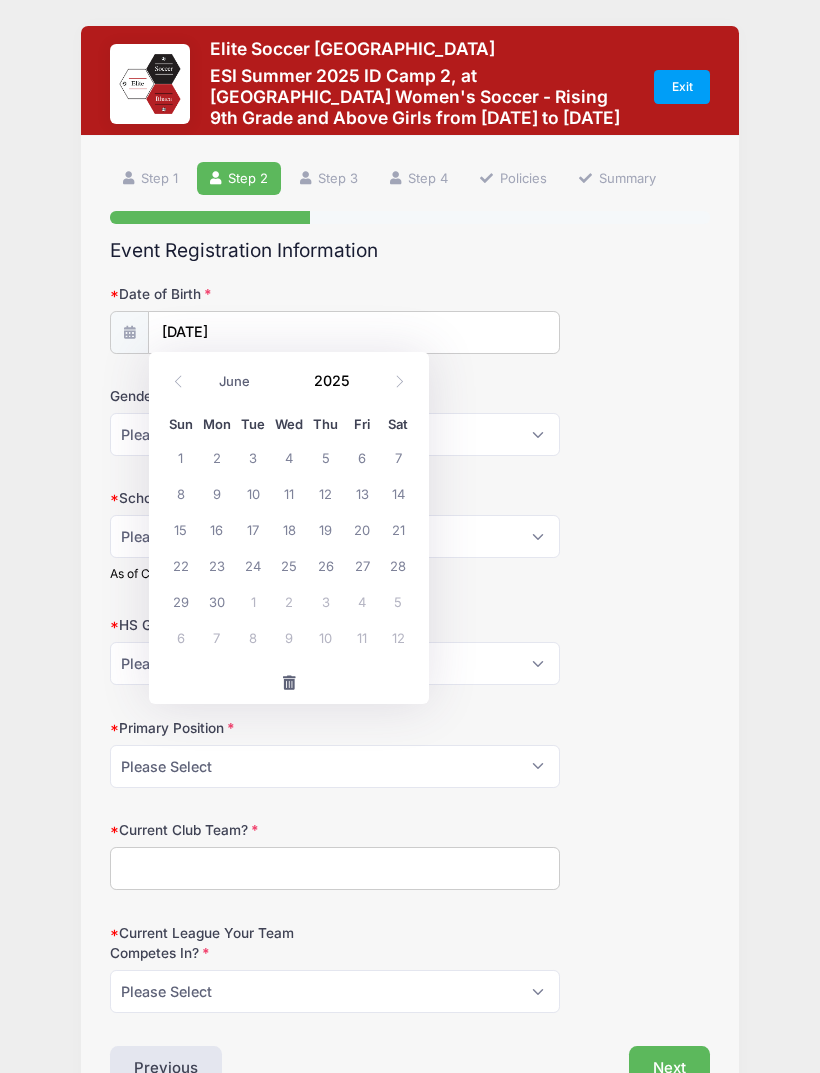 click on "2025" at bounding box center (336, 380) 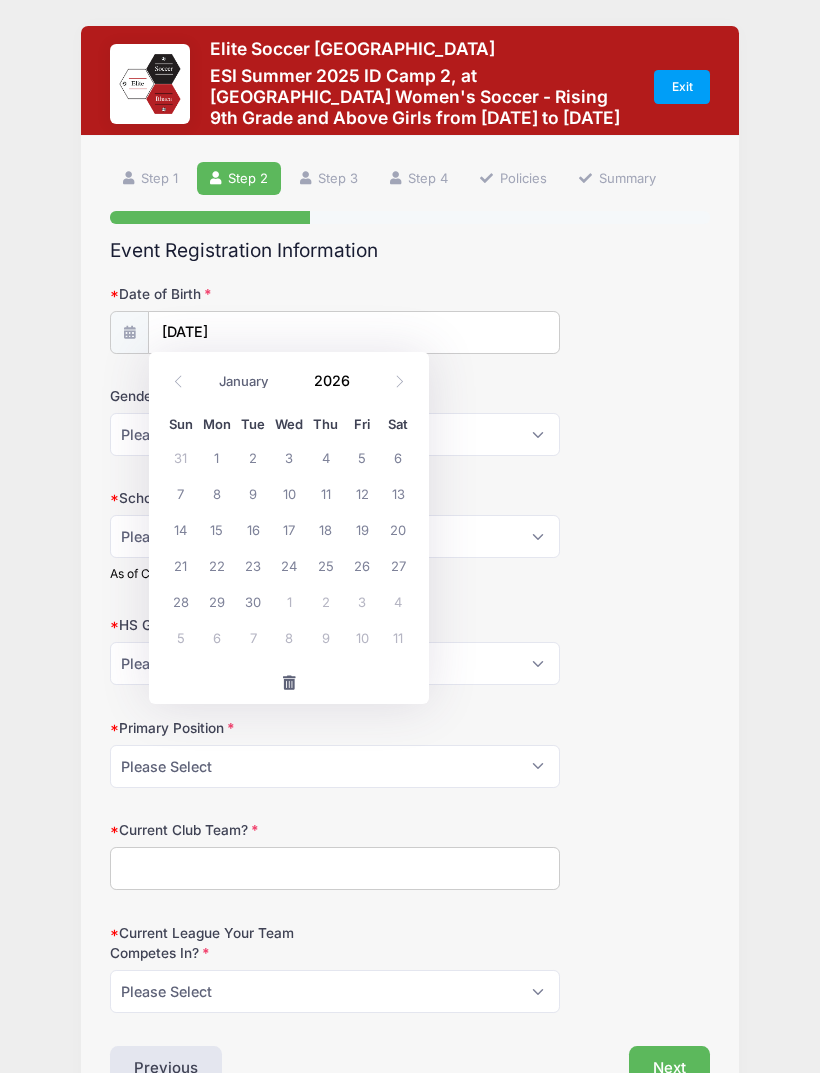 click at bounding box center (362, 372) 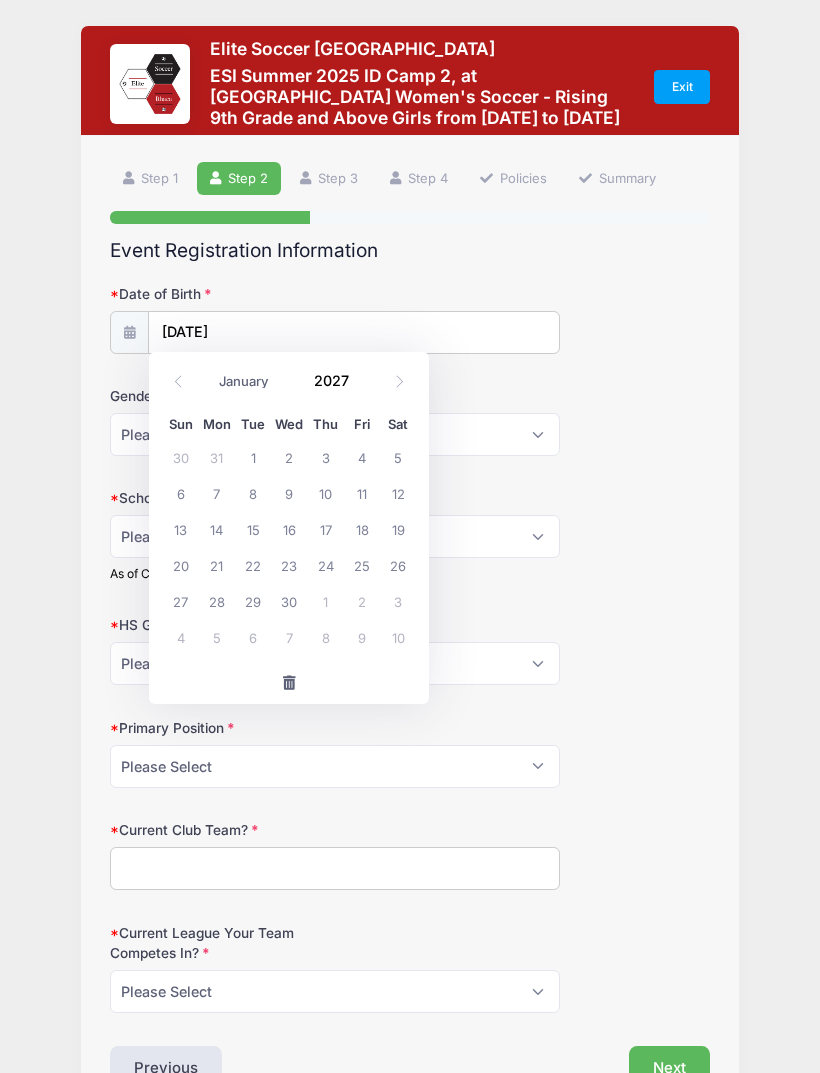 click on "2027" at bounding box center (336, 380) 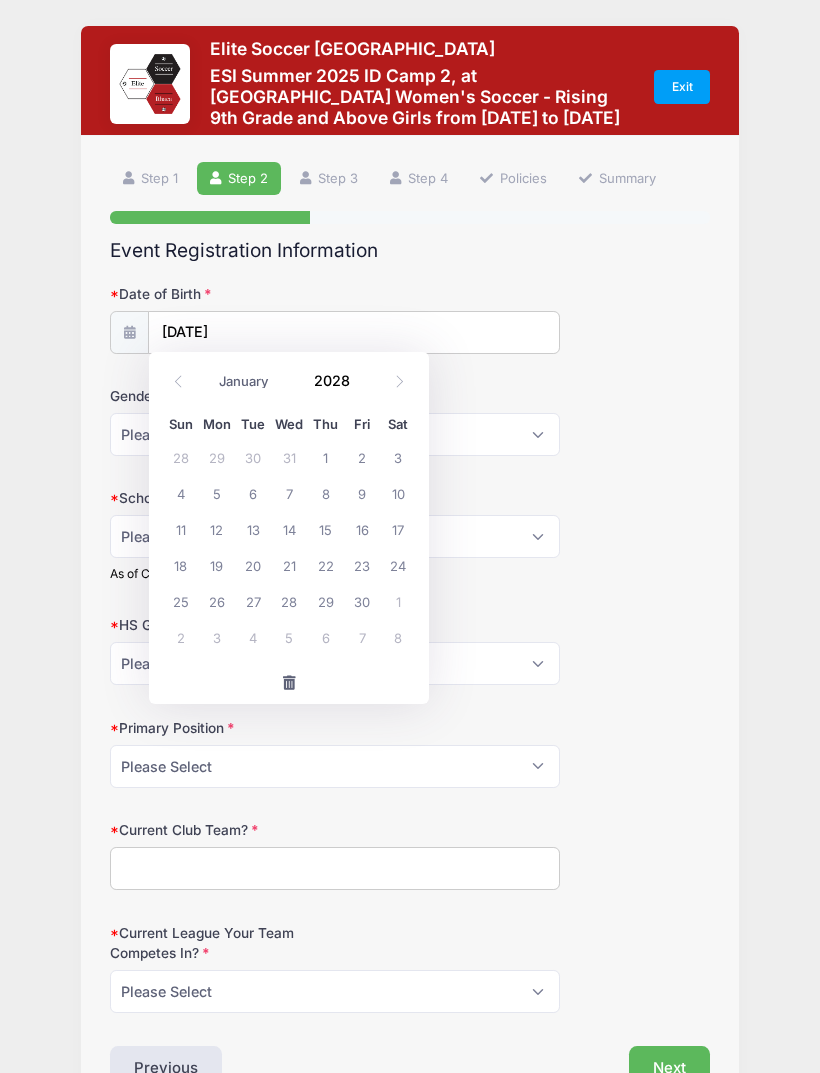 click at bounding box center [362, 372] 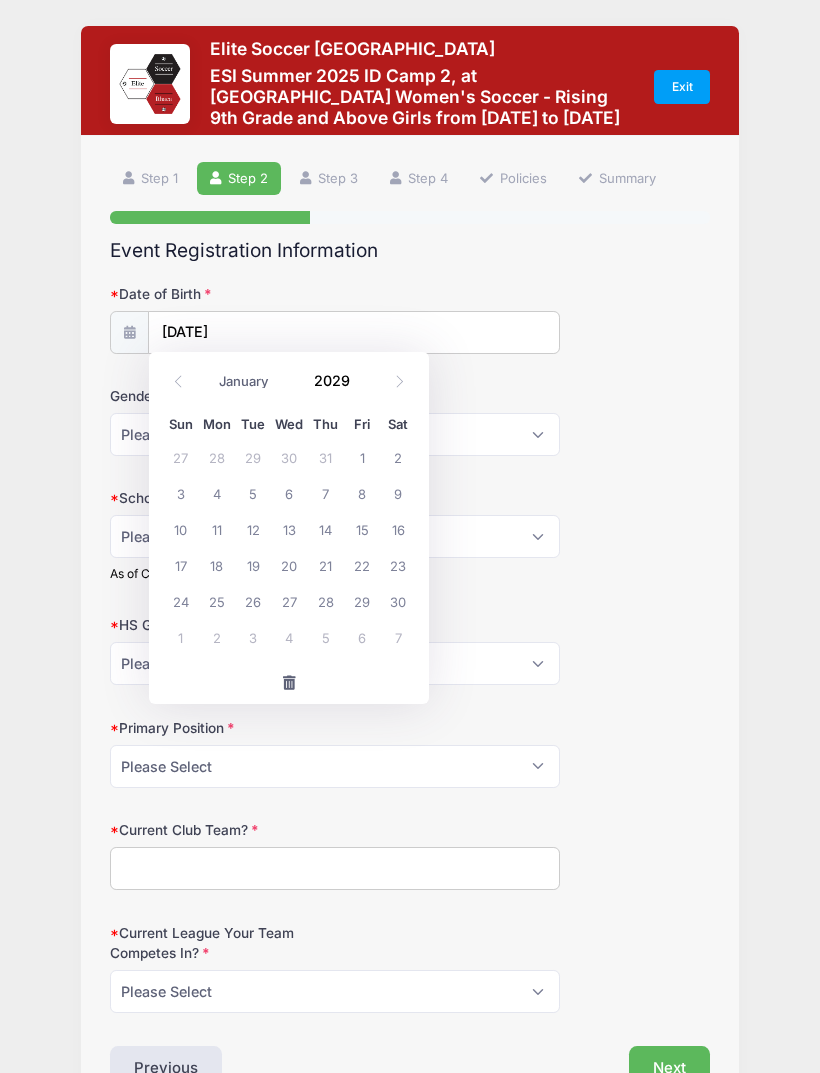 click on "January February March April May June July August September October November [DATE]" at bounding box center (289, 381) 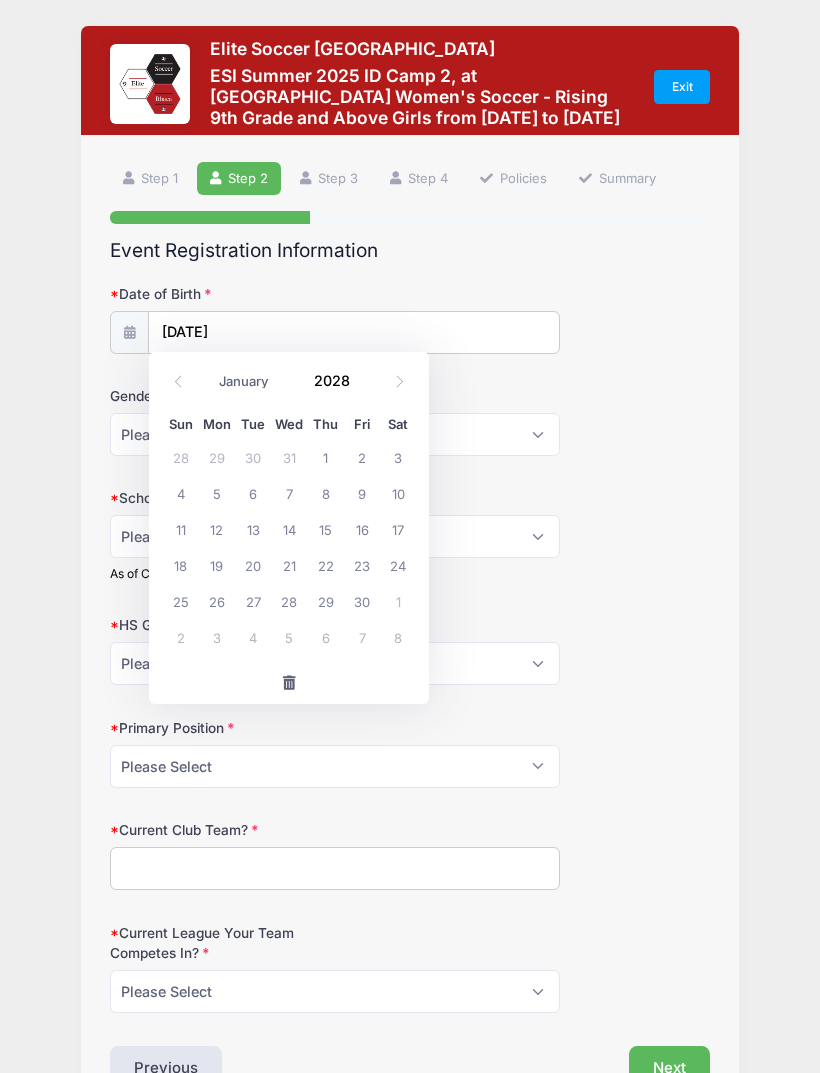 click on "2028" at bounding box center (336, 380) 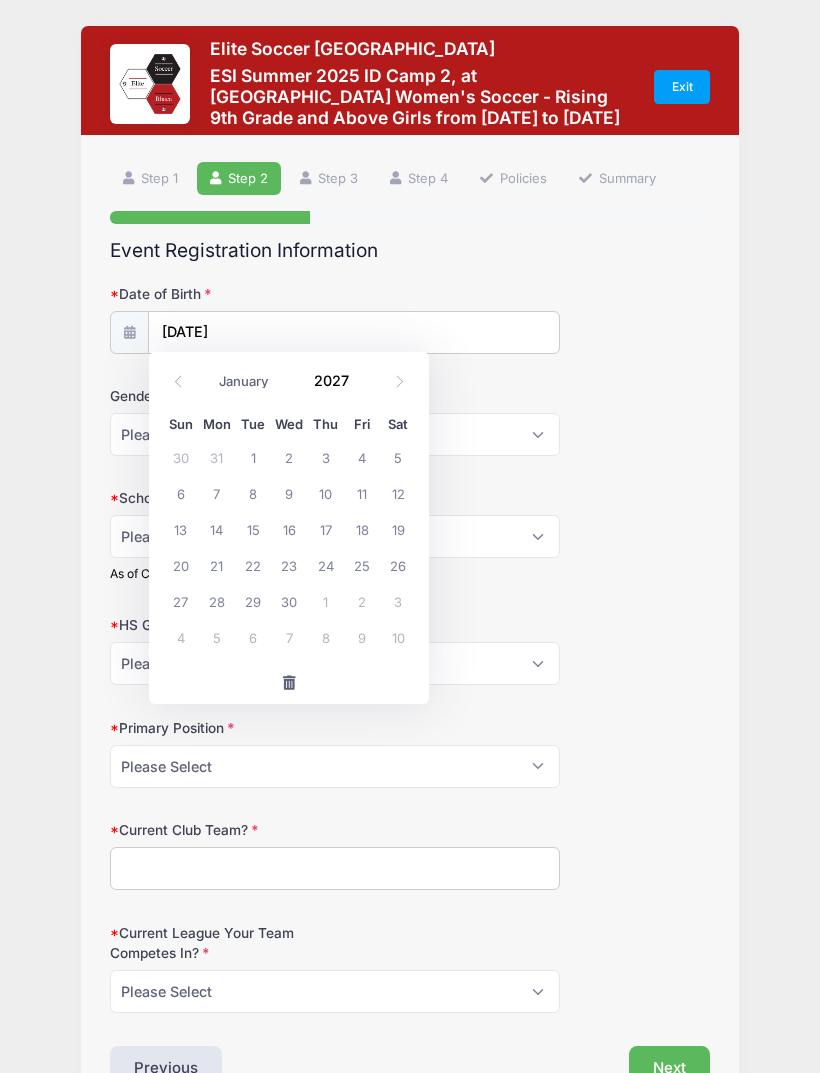 click on "2027" at bounding box center (336, 380) 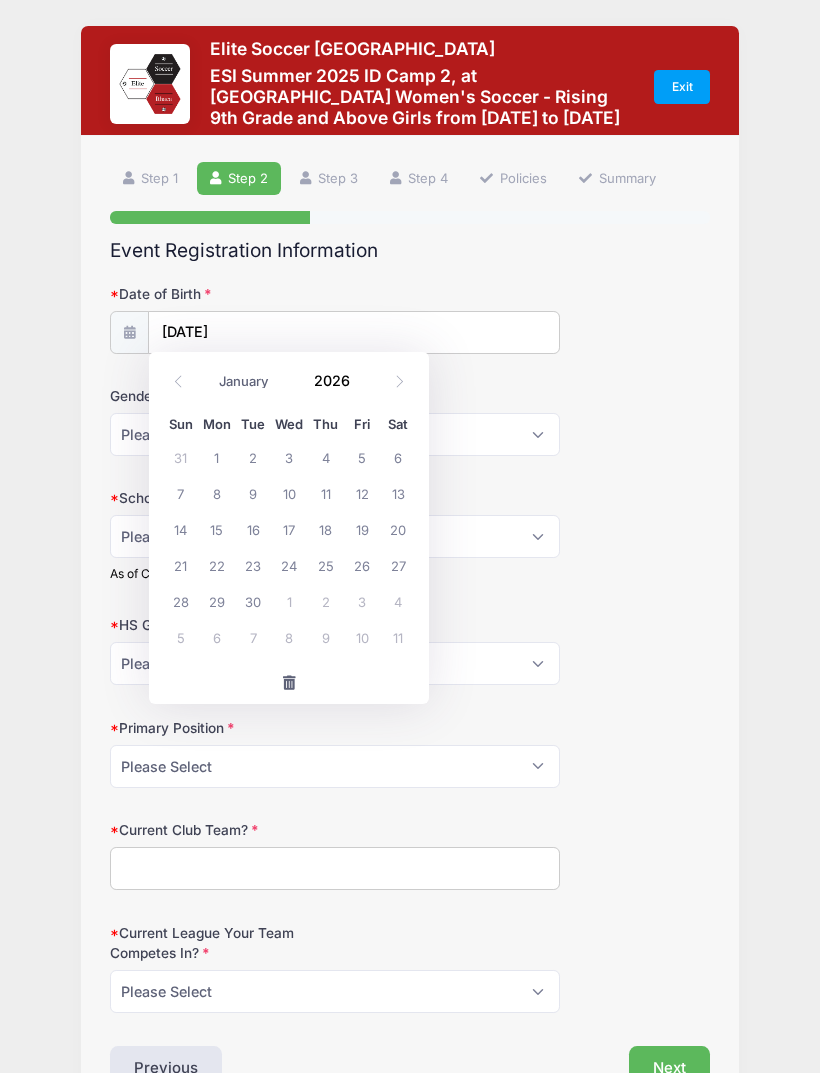 click on "2026" at bounding box center (336, 380) 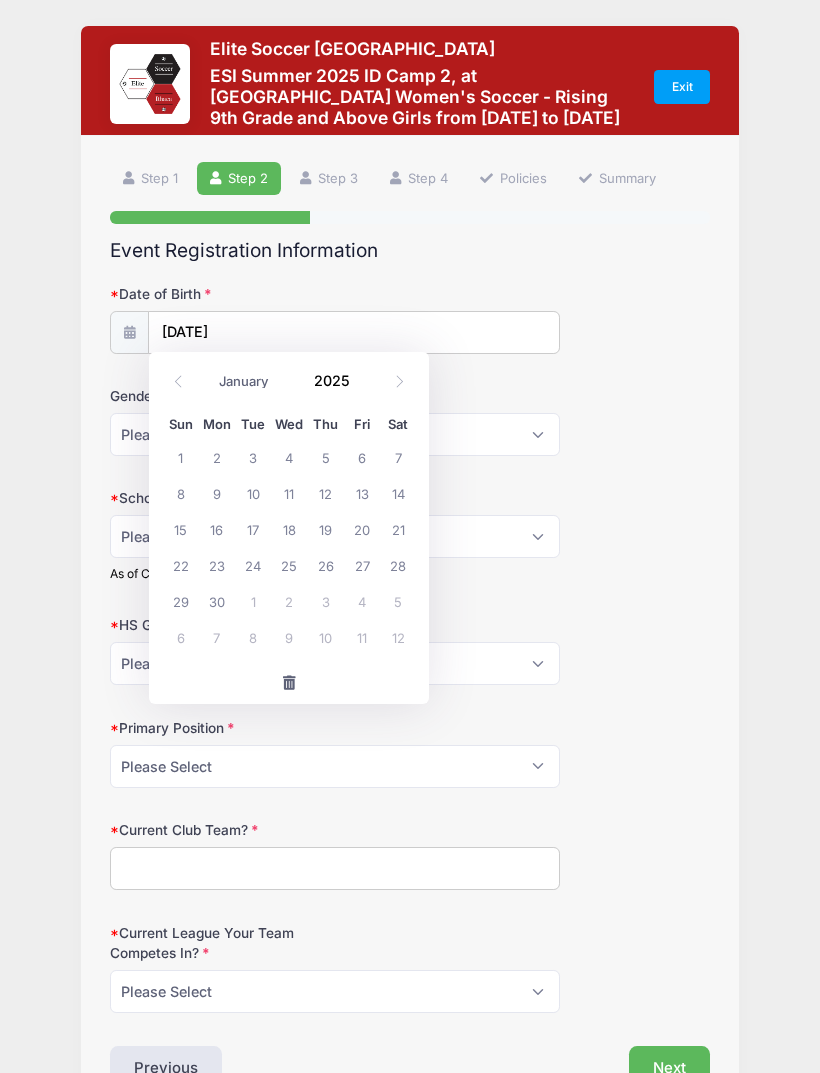click on "January February March April May June July August September October November December 2025" at bounding box center (289, 375) 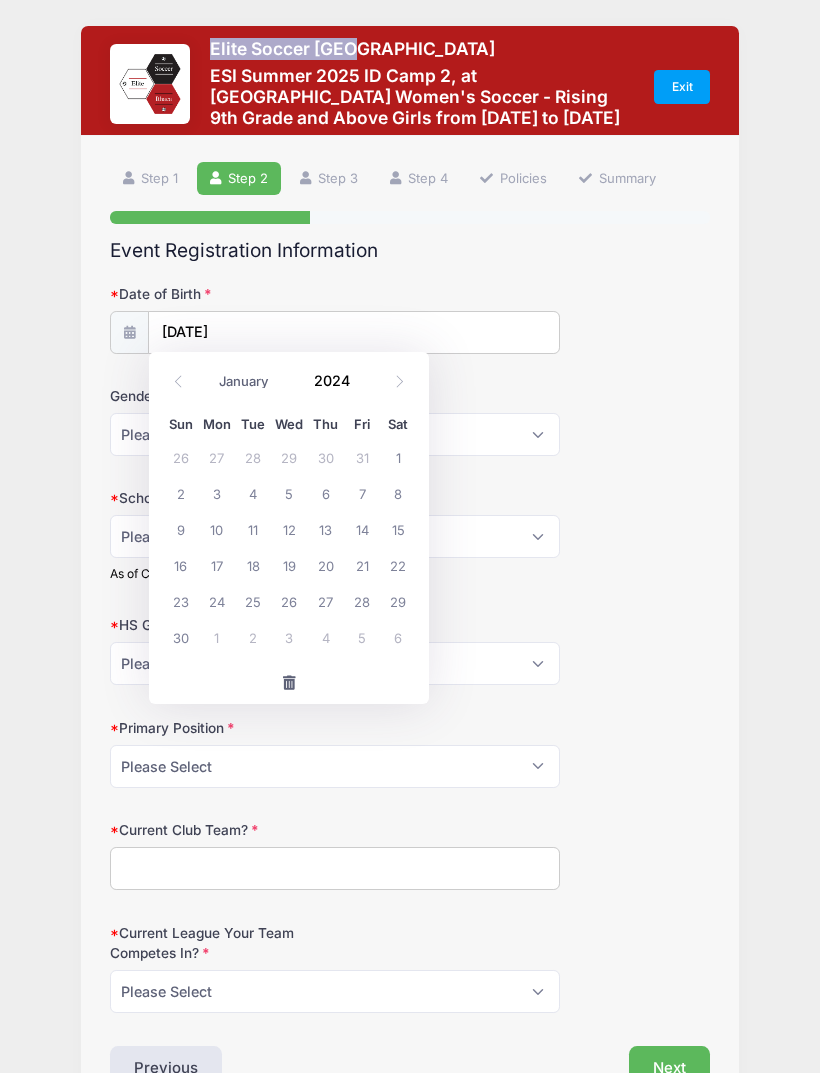 click on "2024" at bounding box center [336, 380] 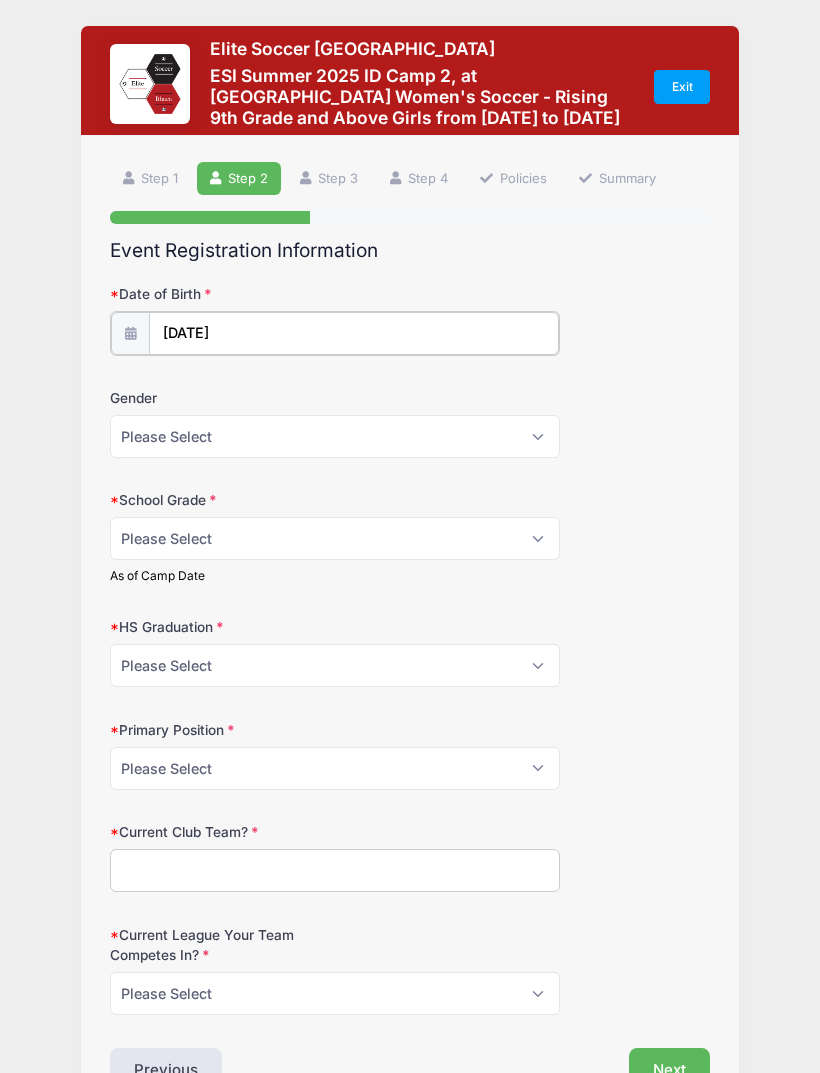 click on "05/15/2025" at bounding box center (354, 333) 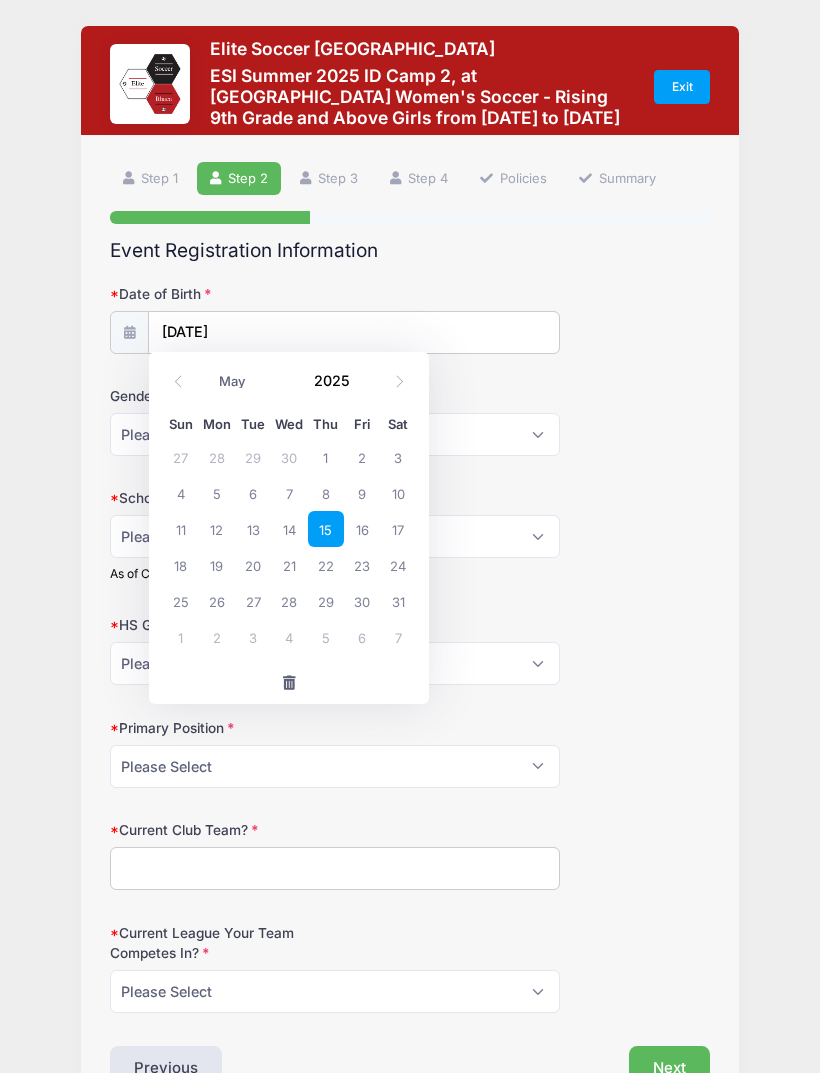 click 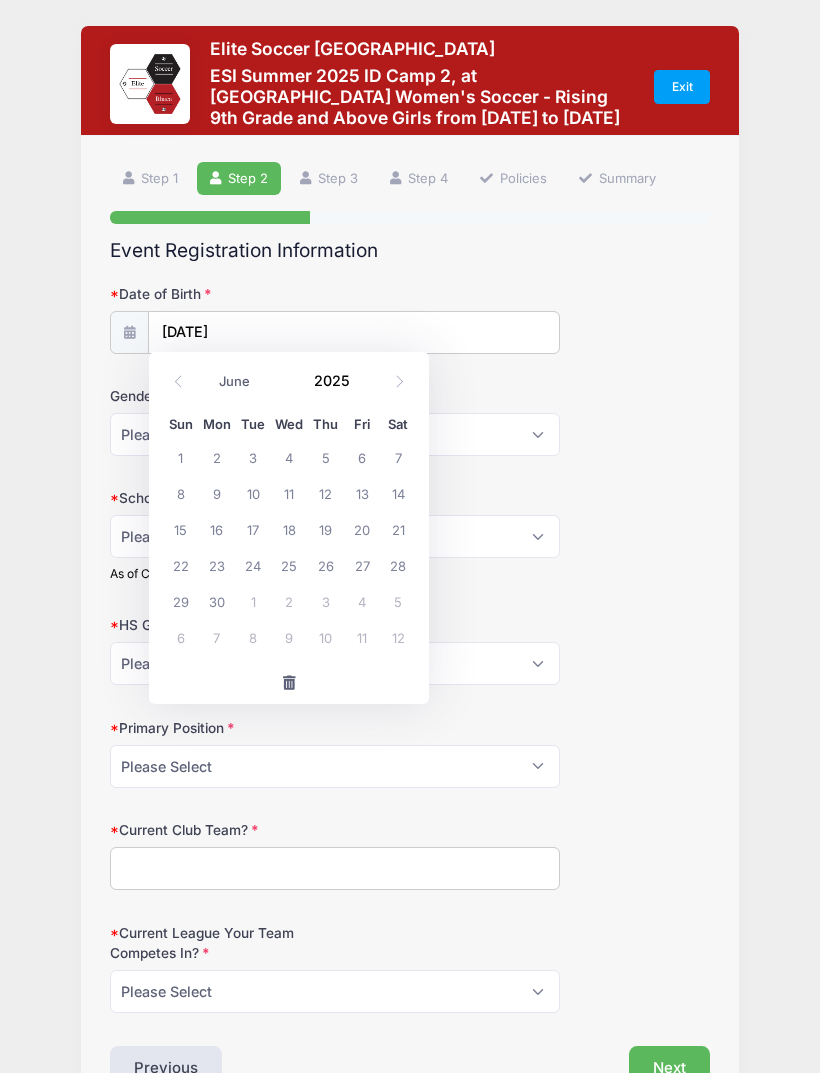 click on "2025" at bounding box center [336, 380] 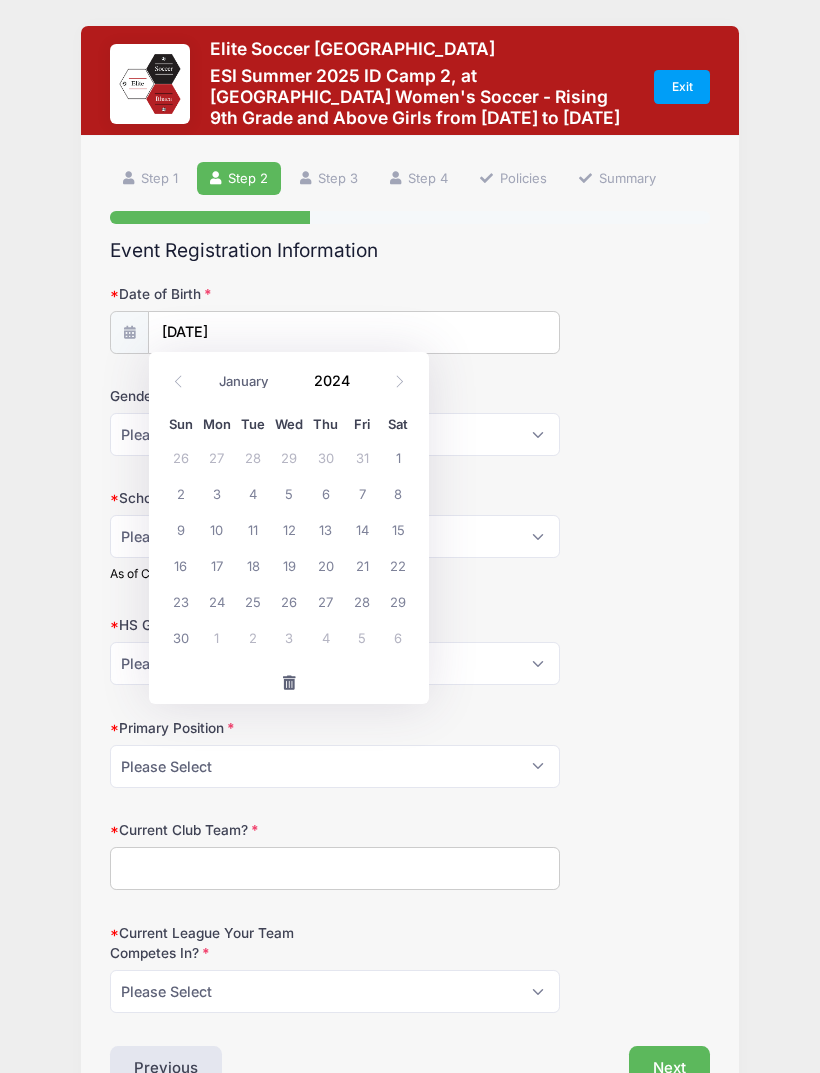 click on "2024" at bounding box center (336, 380) 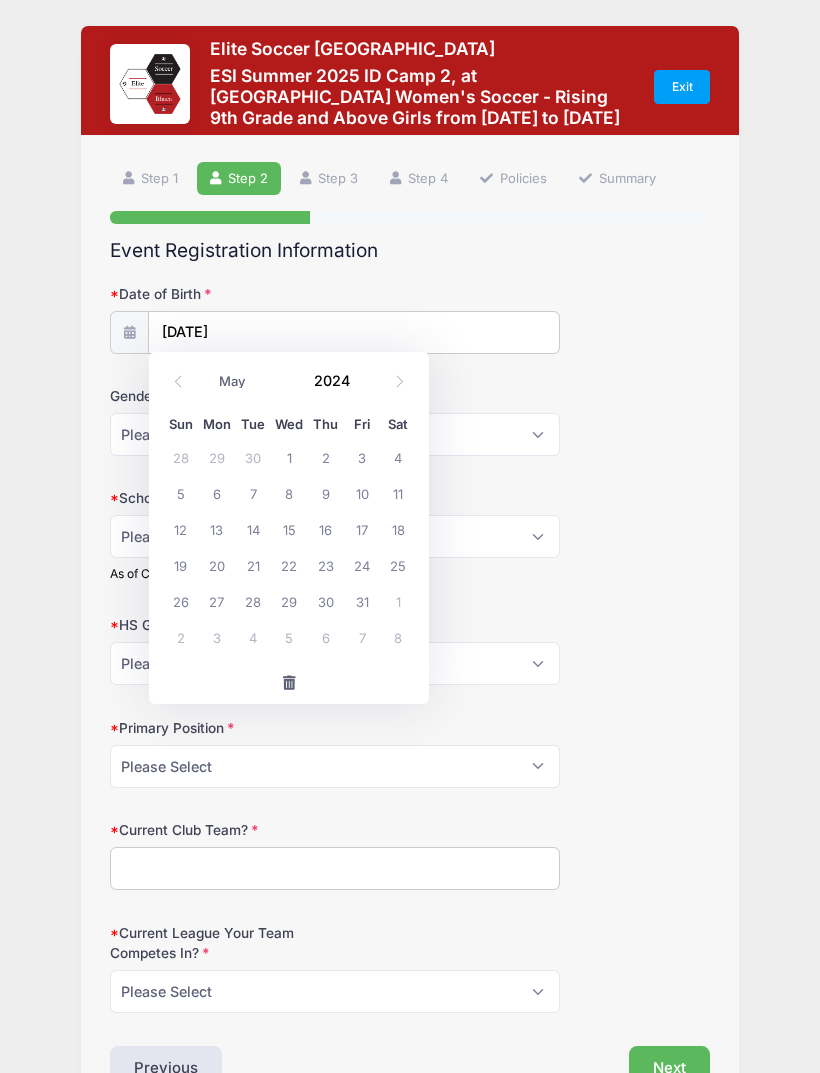 click 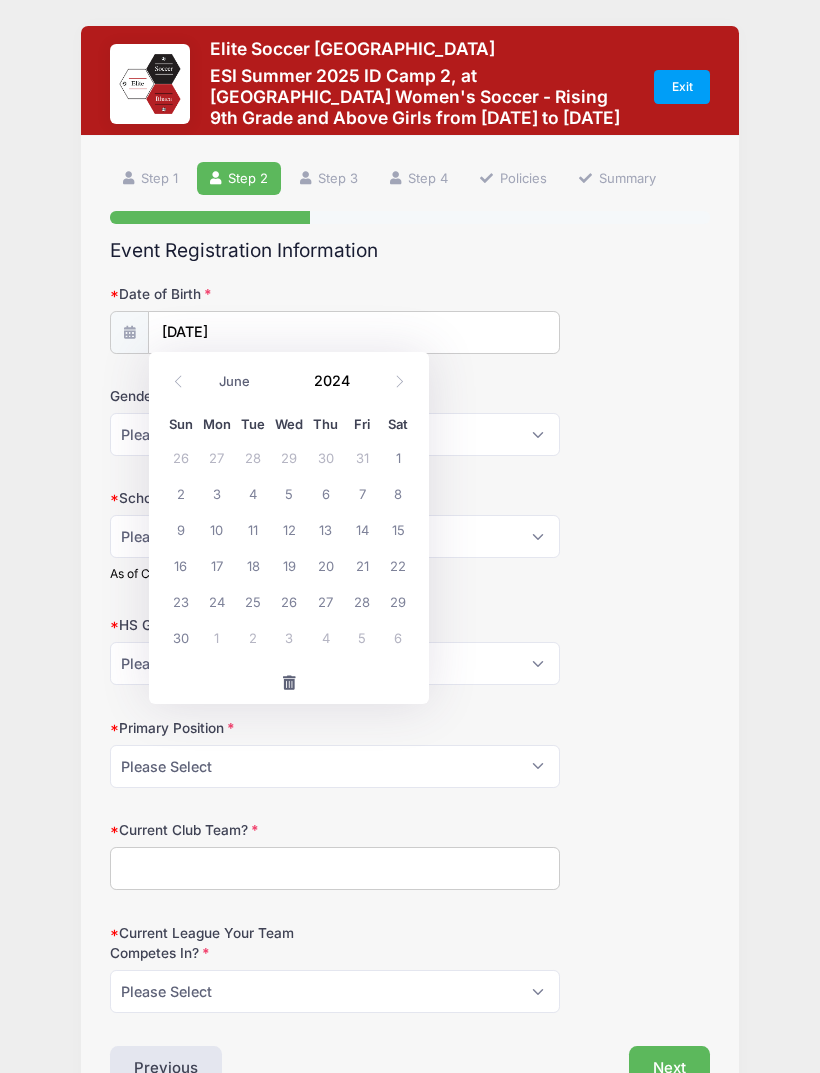 click on "2024" at bounding box center [336, 380] 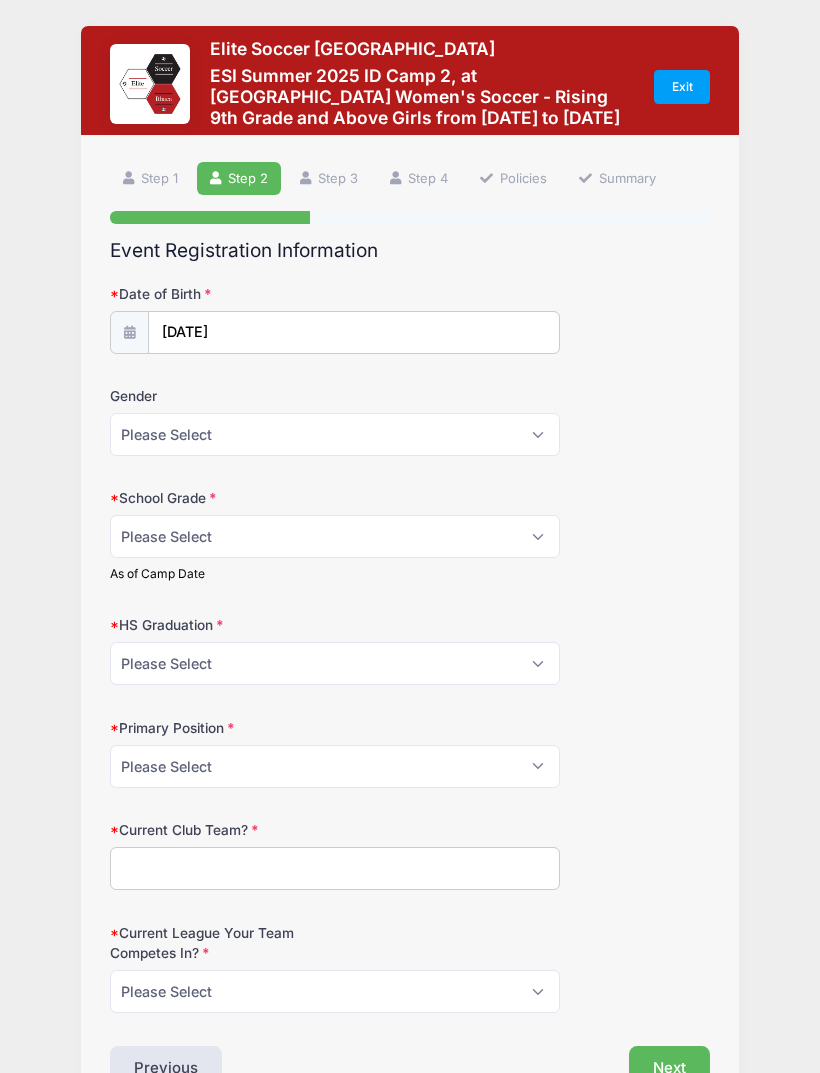 click at bounding box center (129, 332) 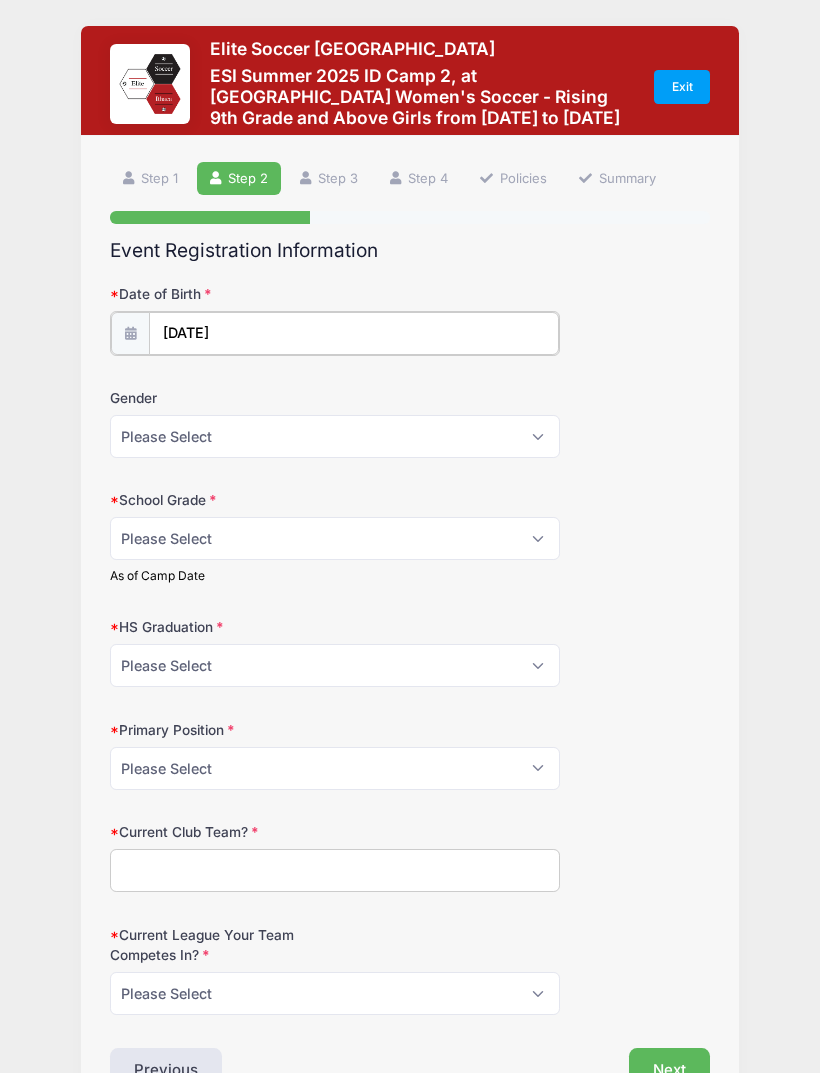 click on "05/15/2025" at bounding box center (354, 333) 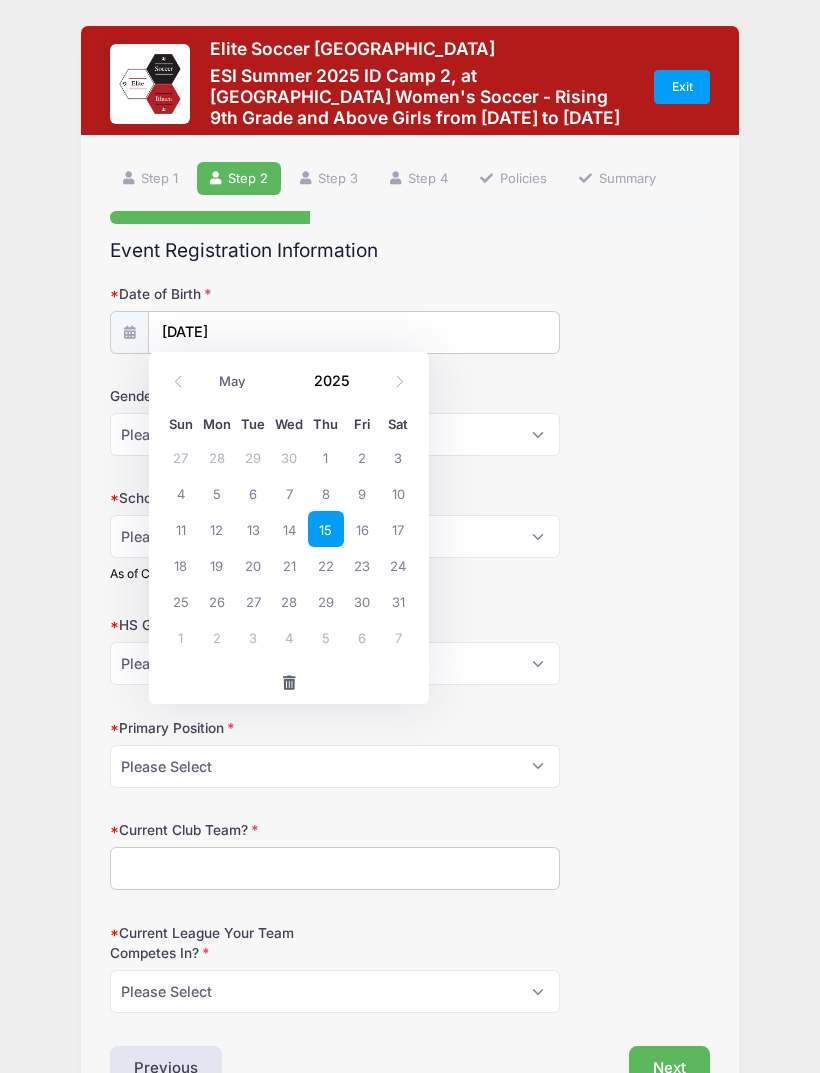 click on "2025" at bounding box center (336, 380) 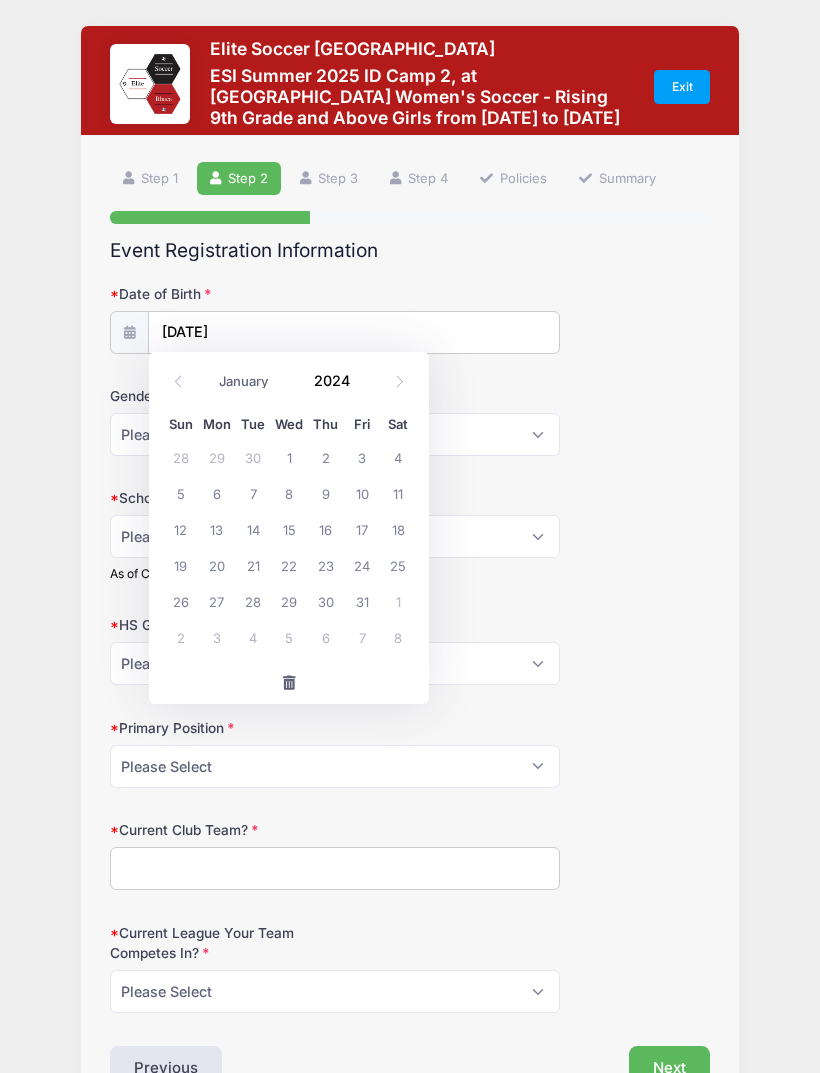 click on "January February March April May June July August September October November December 2024" at bounding box center (289, 381) 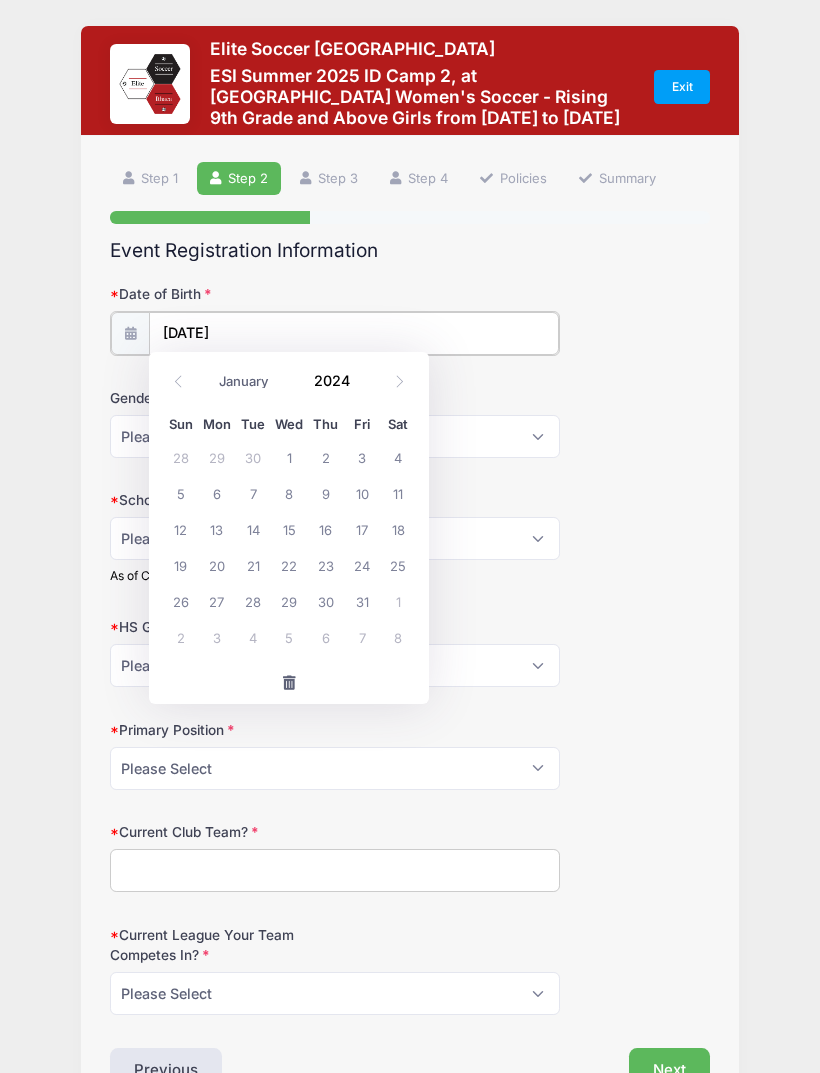 click on "05/15/2025" at bounding box center (354, 333) 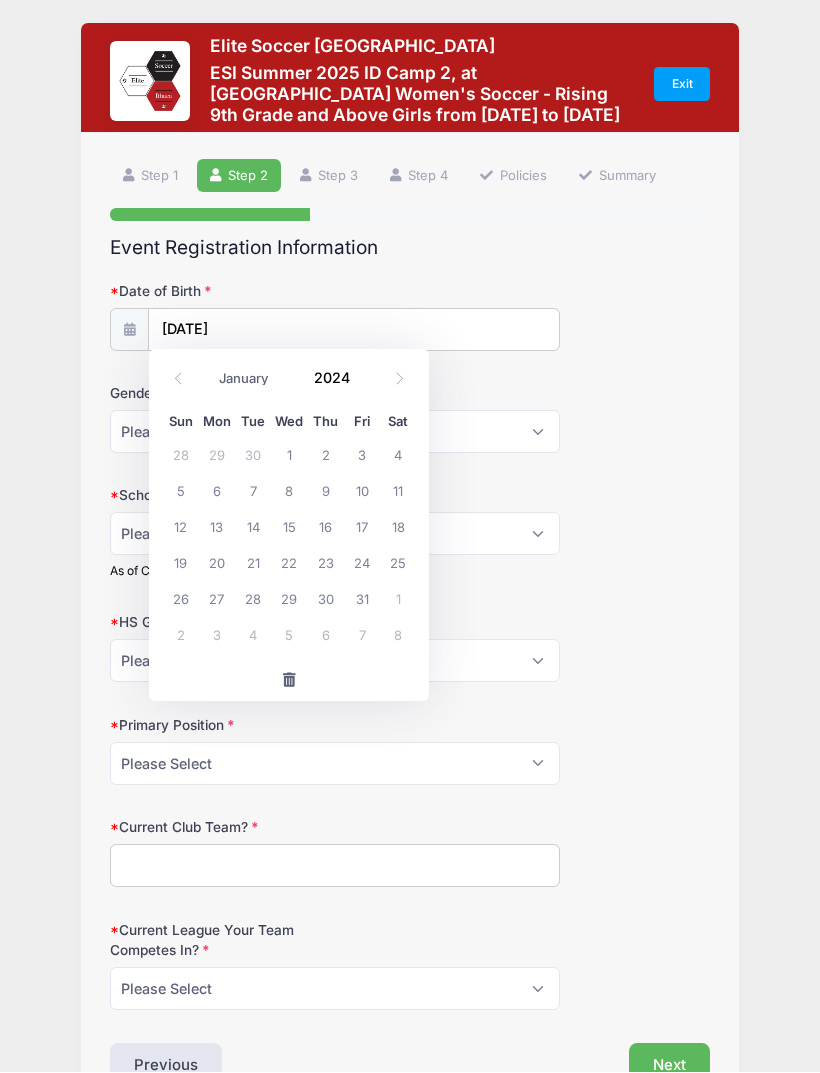 click at bounding box center (178, 380) 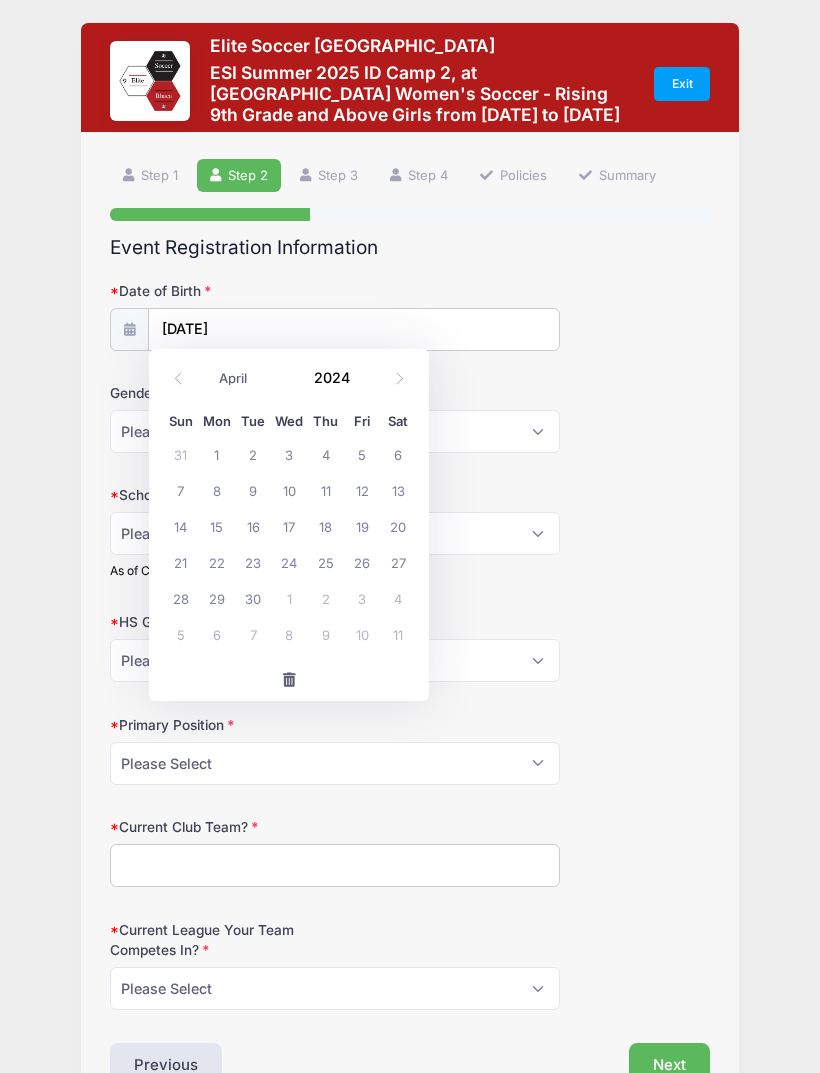 click on "January February March April May June July August September October November December 2024" at bounding box center (289, 372) 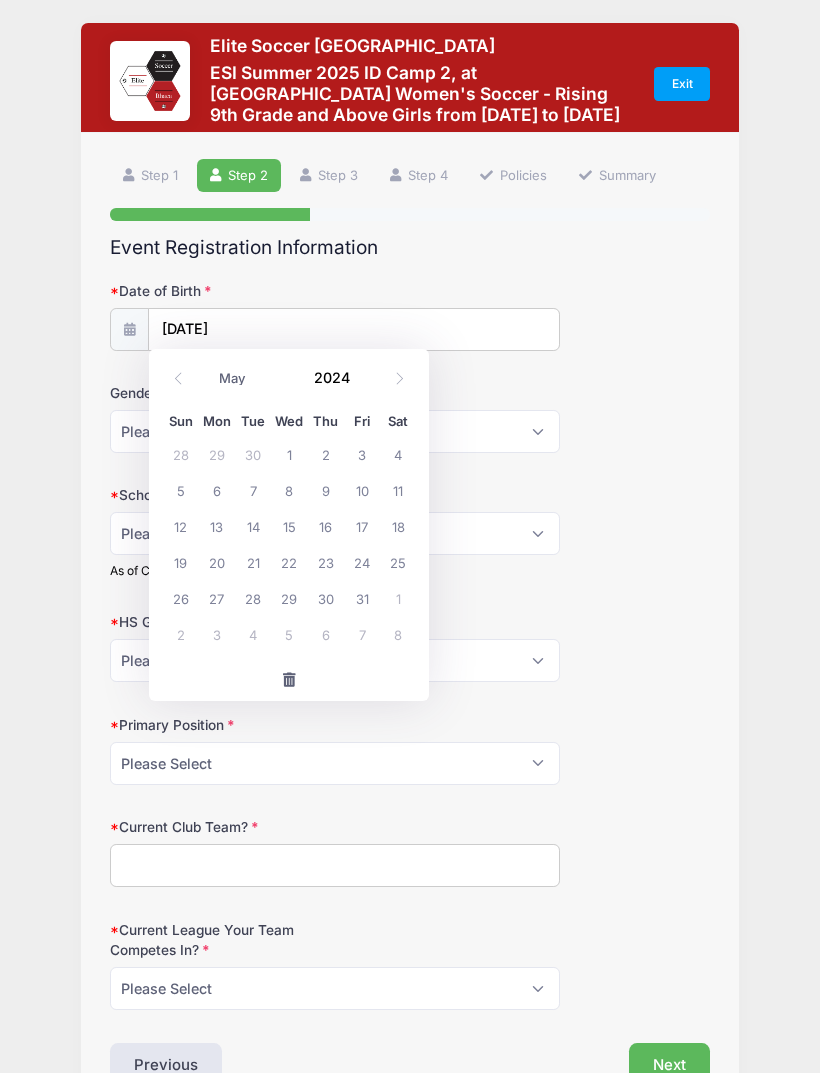 click 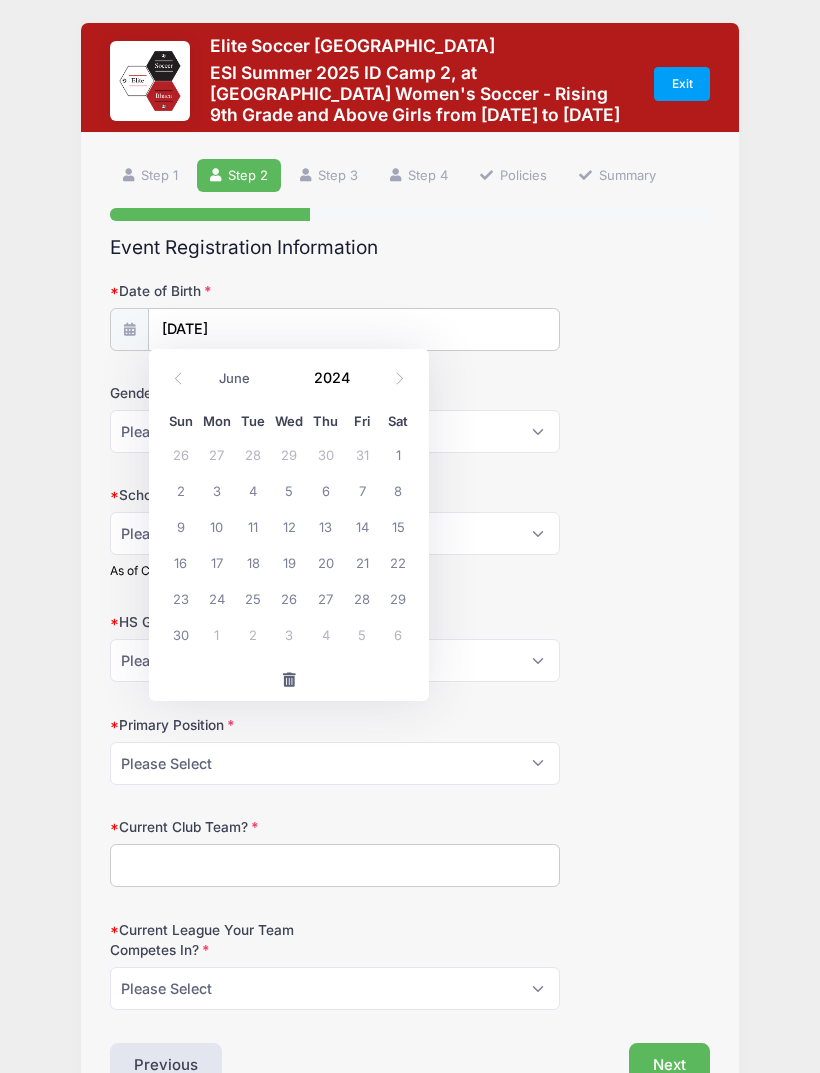 click on "2024" at bounding box center [336, 377] 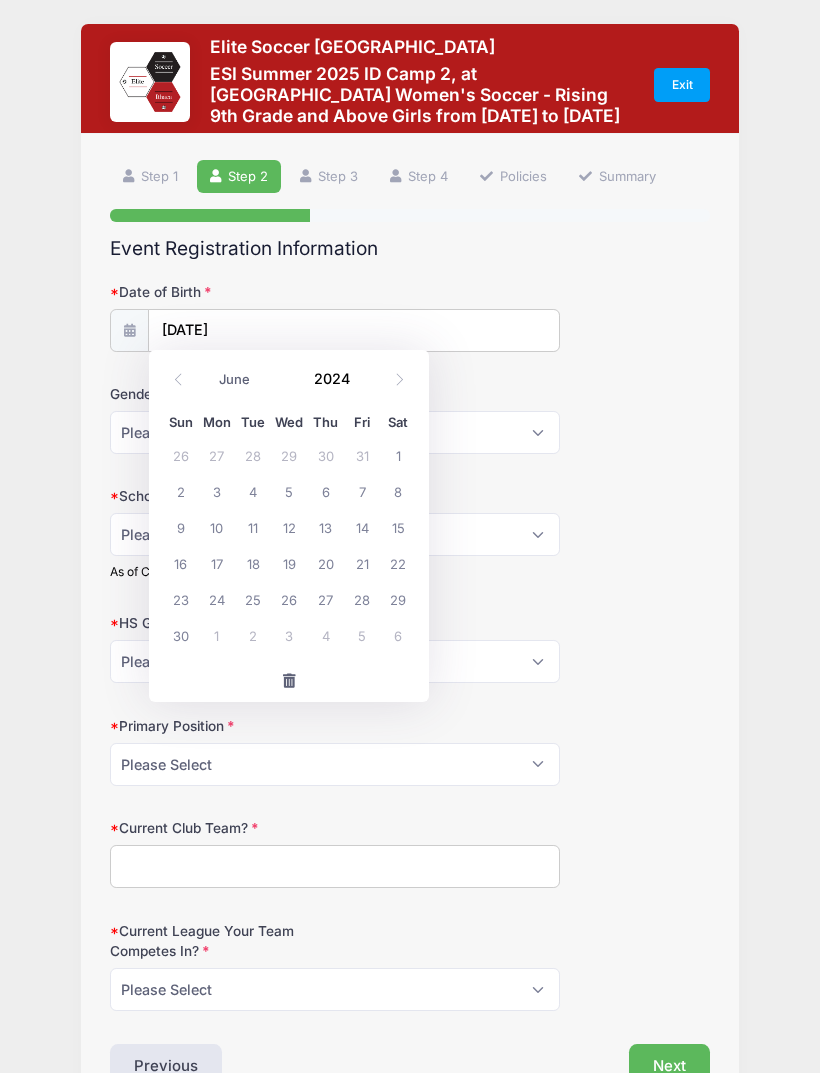 click on "2024" at bounding box center (336, 378) 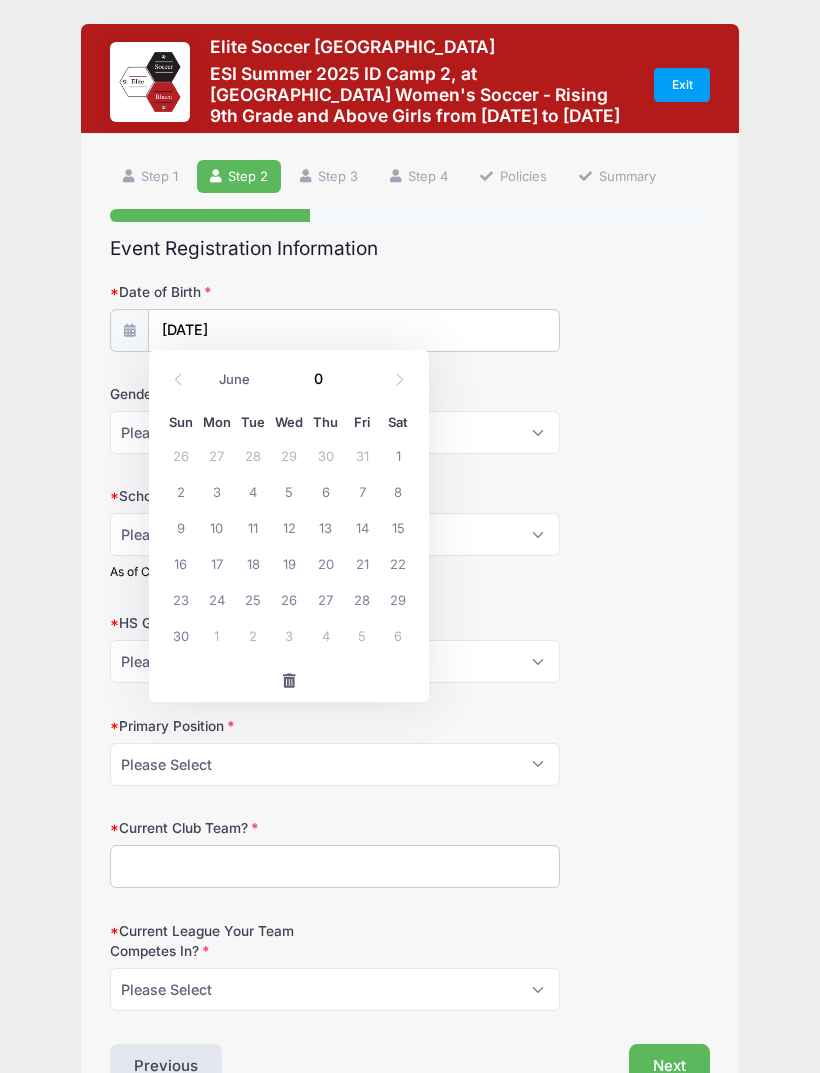 click on "0" at bounding box center [336, 378] 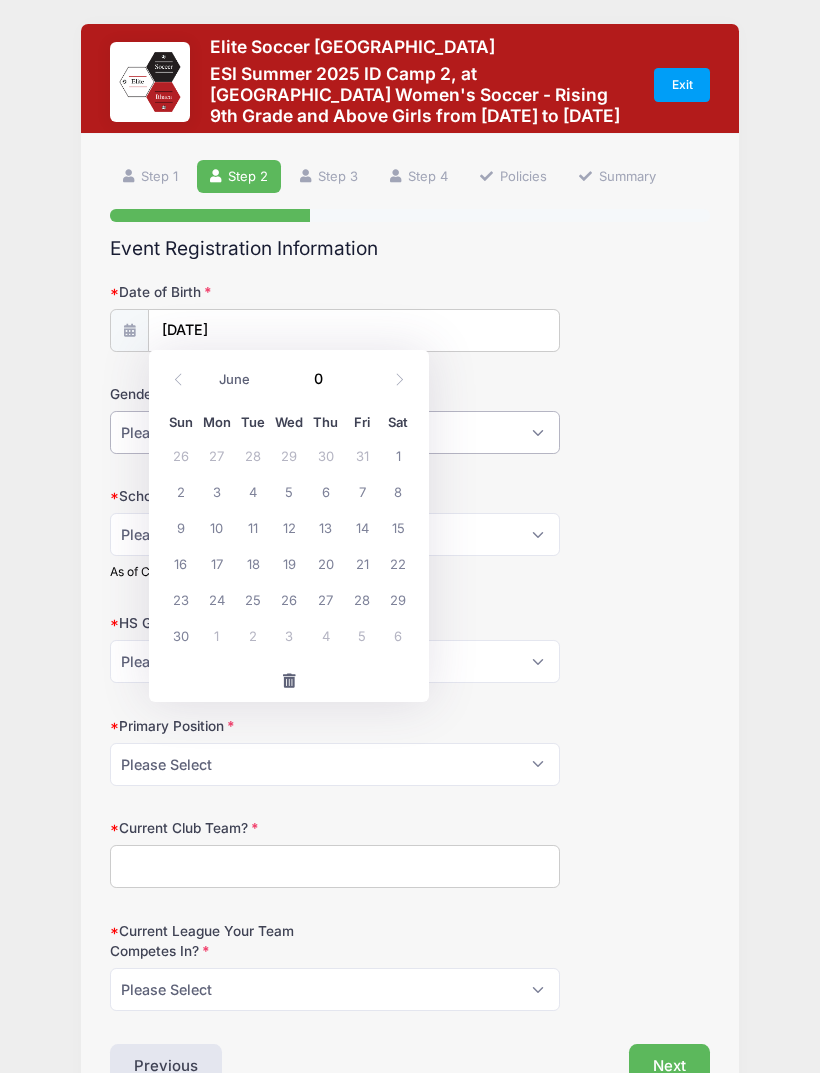click on "Please Select Female
Male" at bounding box center (335, 432) 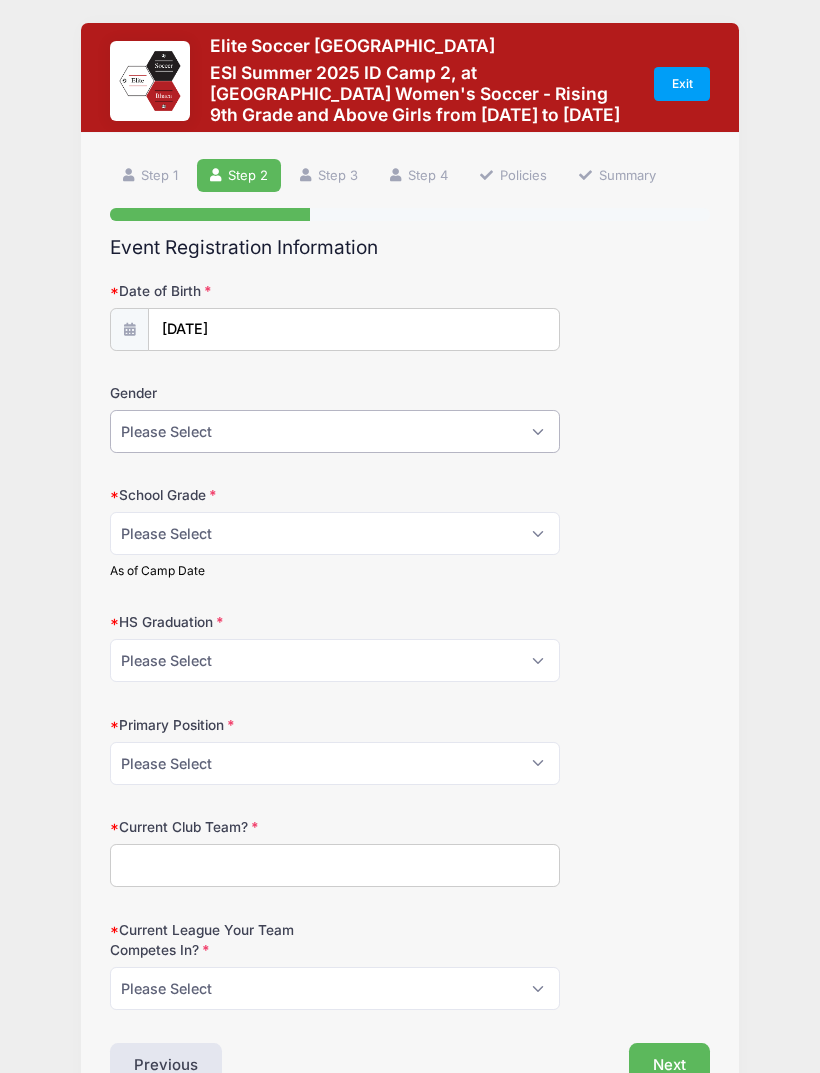 click on "Please Select Female
Male" at bounding box center (335, 431) 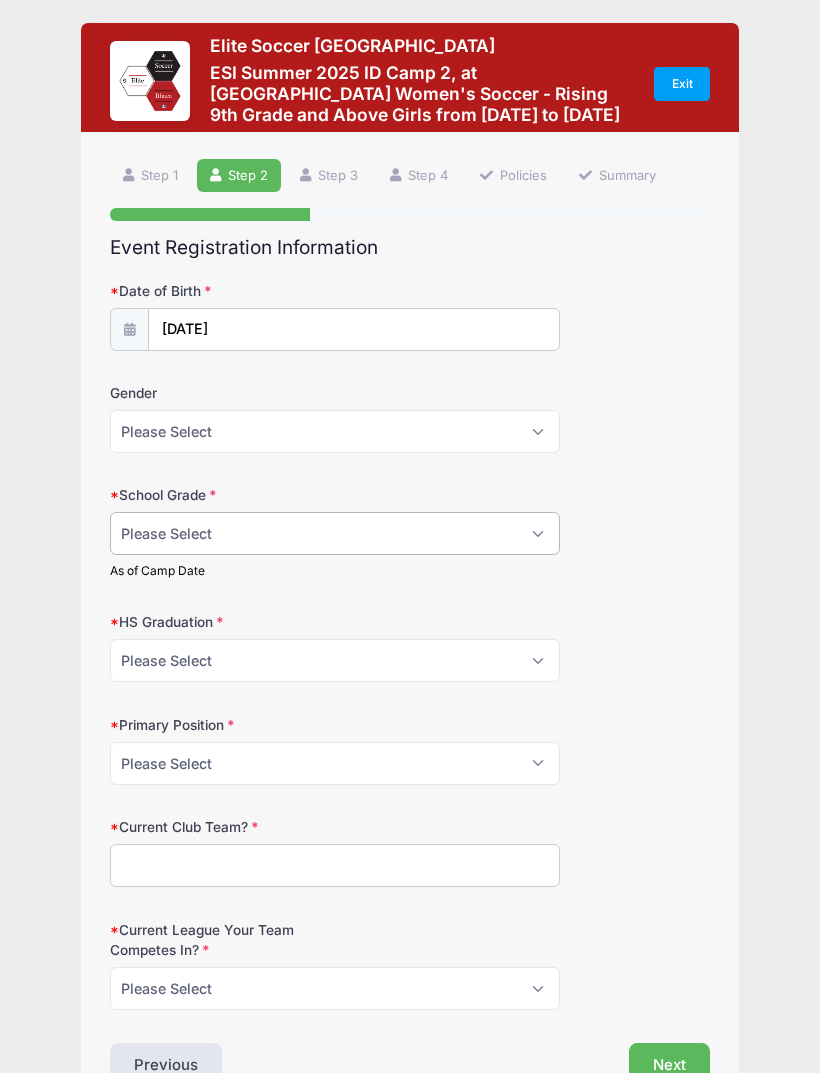 click on "Please Select Freshman
Sophomore
Junior
Senior
Graduated HS" at bounding box center (335, 533) 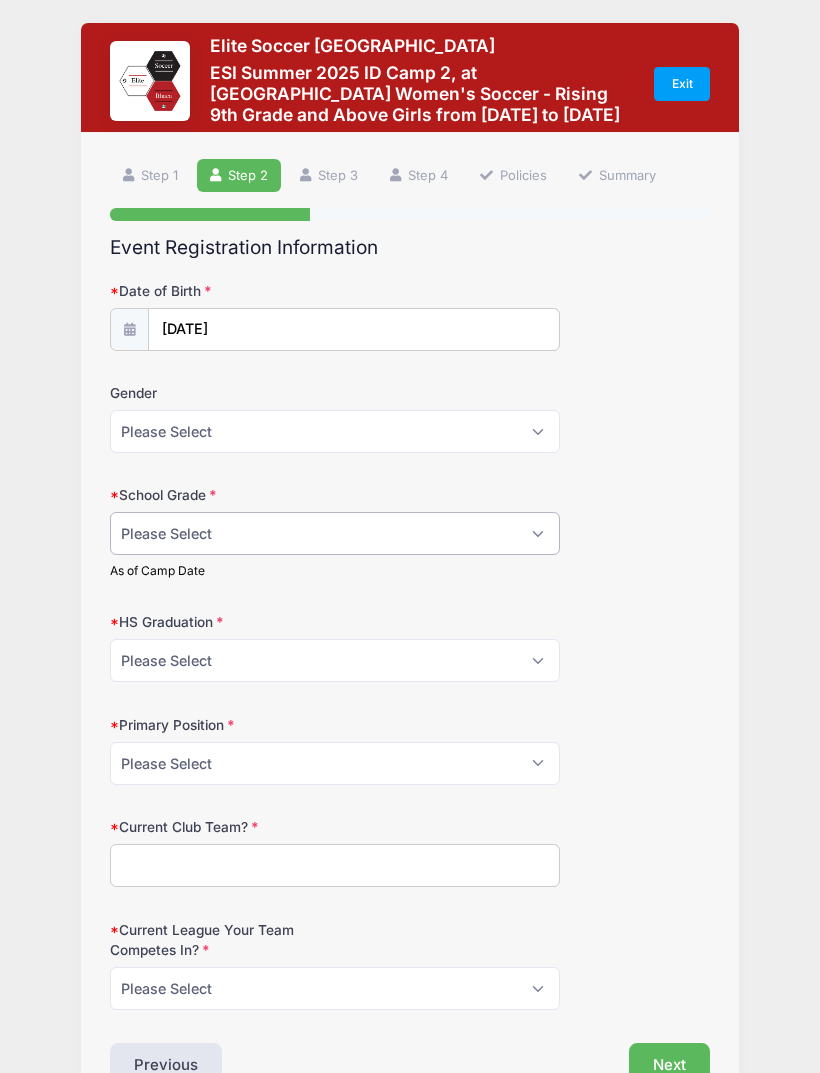 select on "Junior" 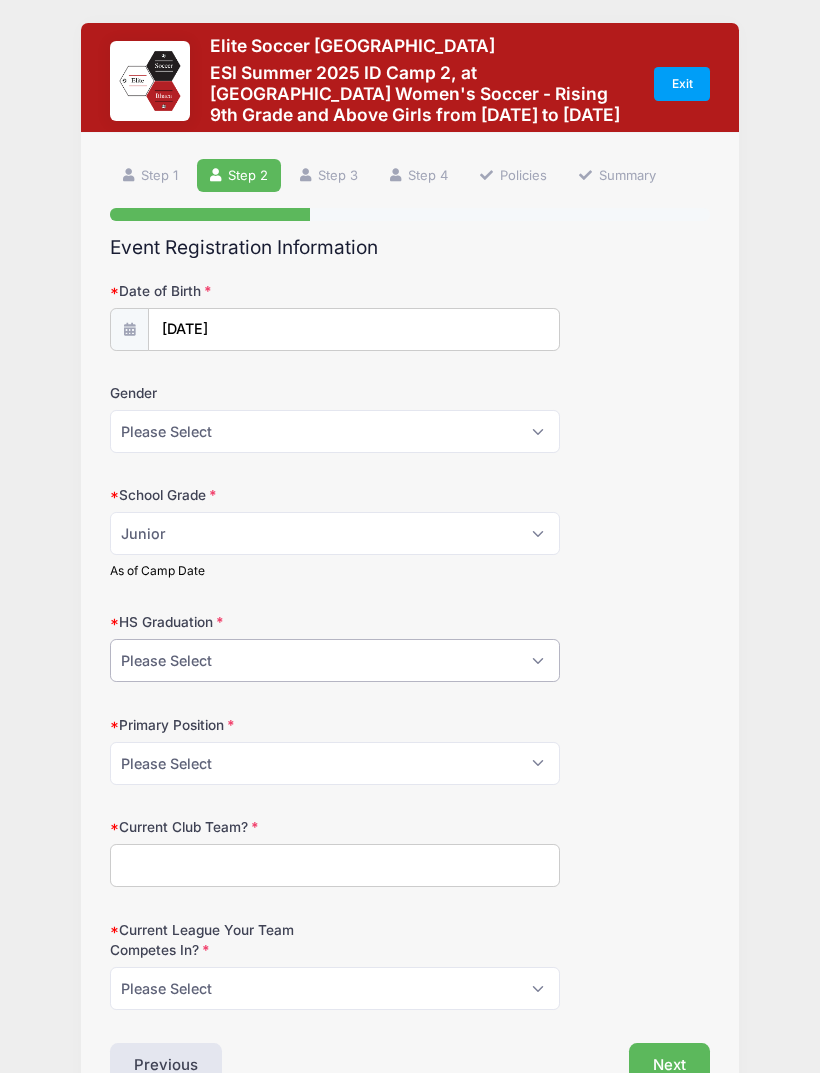 click on "Please Select 2021
2022
2023
2024
2025
2026
2027
2028
2029
2030" at bounding box center [335, 660] 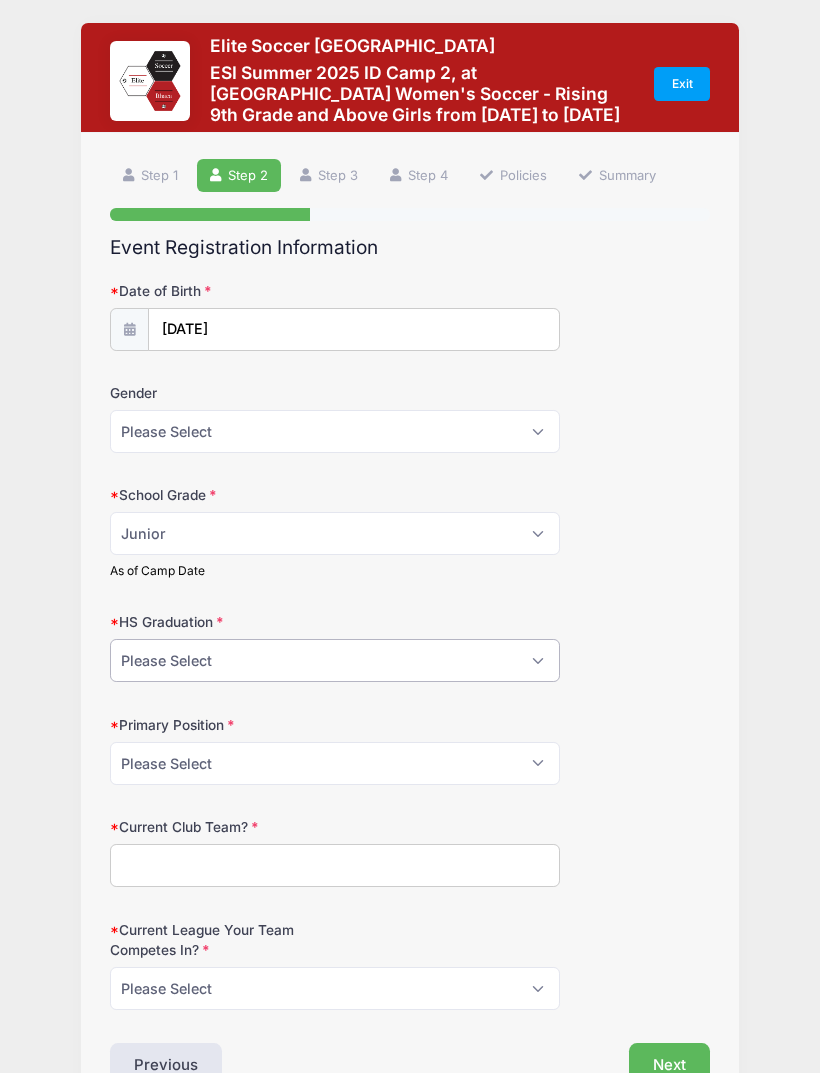 select on "2027" 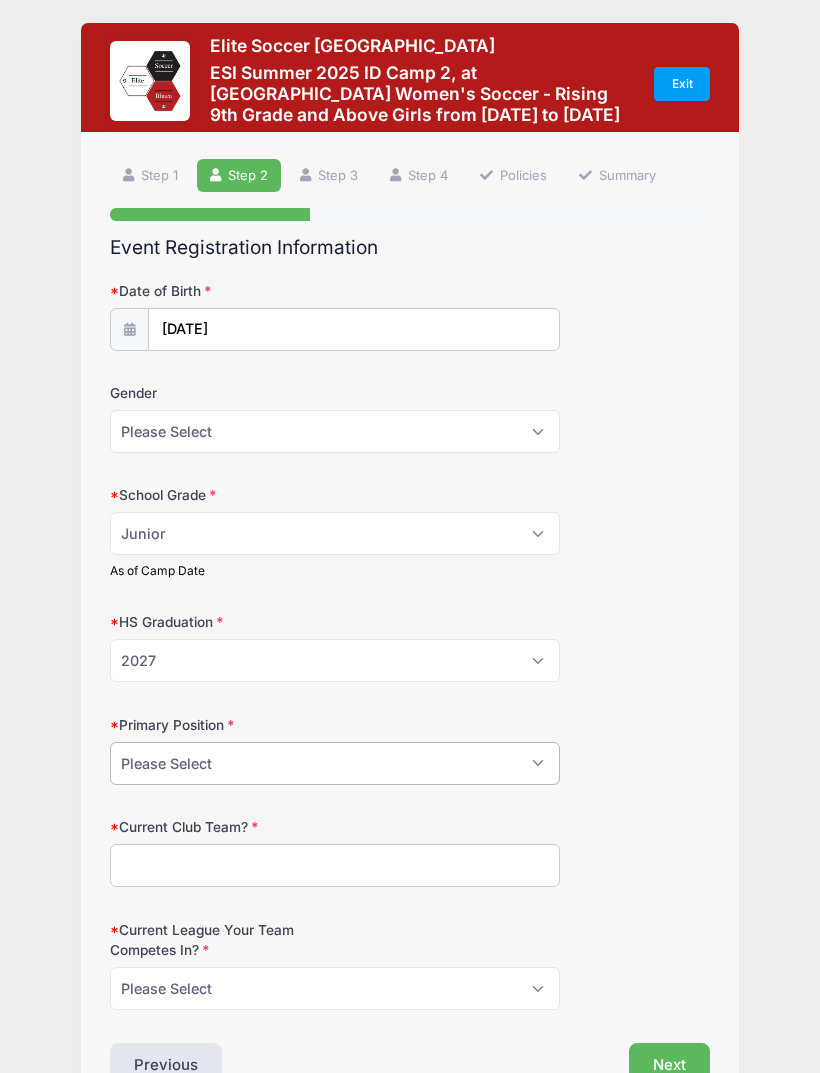 click on "Please Select GK
Center Defender
Wide Defender
Center Midfielder
Wide Forward
Center Forward" at bounding box center [335, 763] 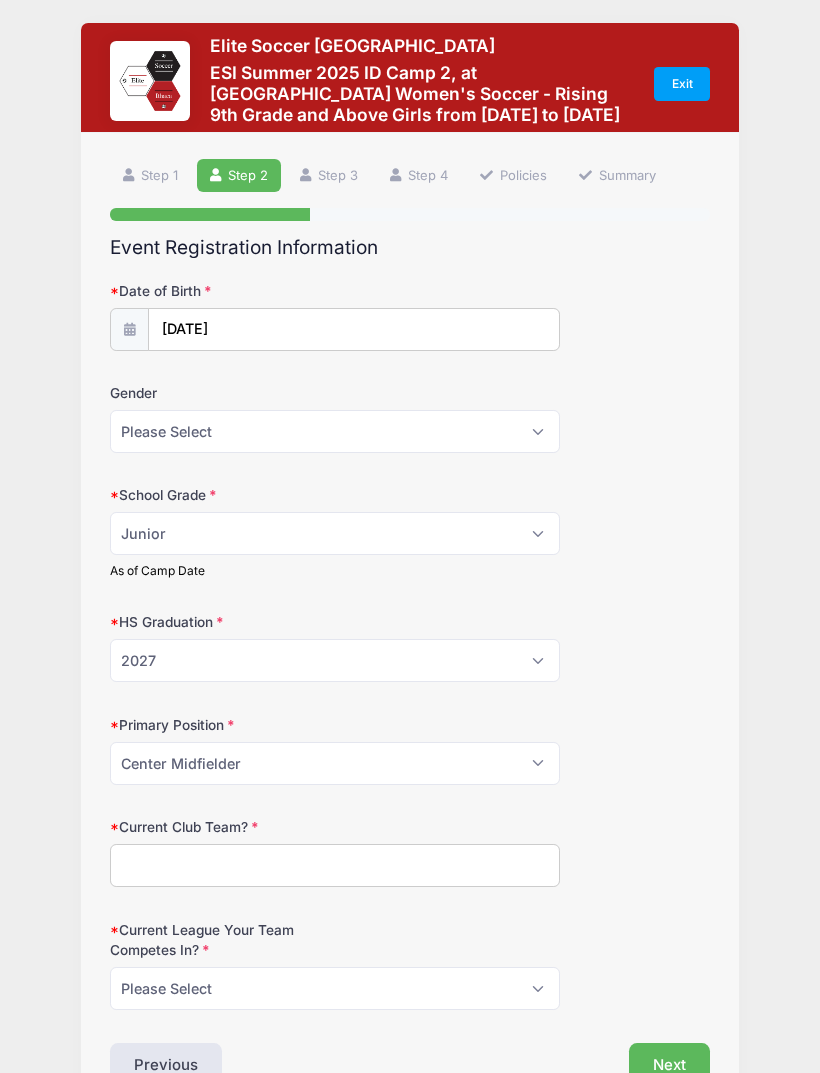 click on "Current Club Team?" at bounding box center (335, 865) 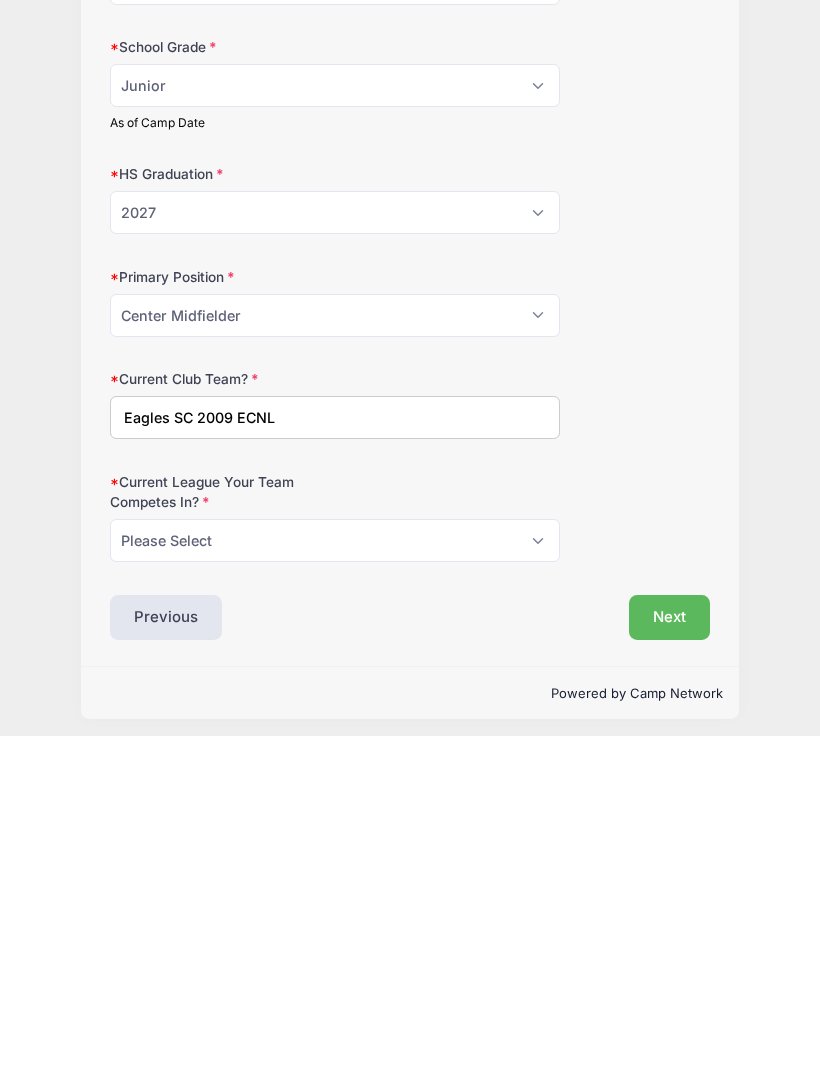 type on "Eagles SC 2009 ECNL" 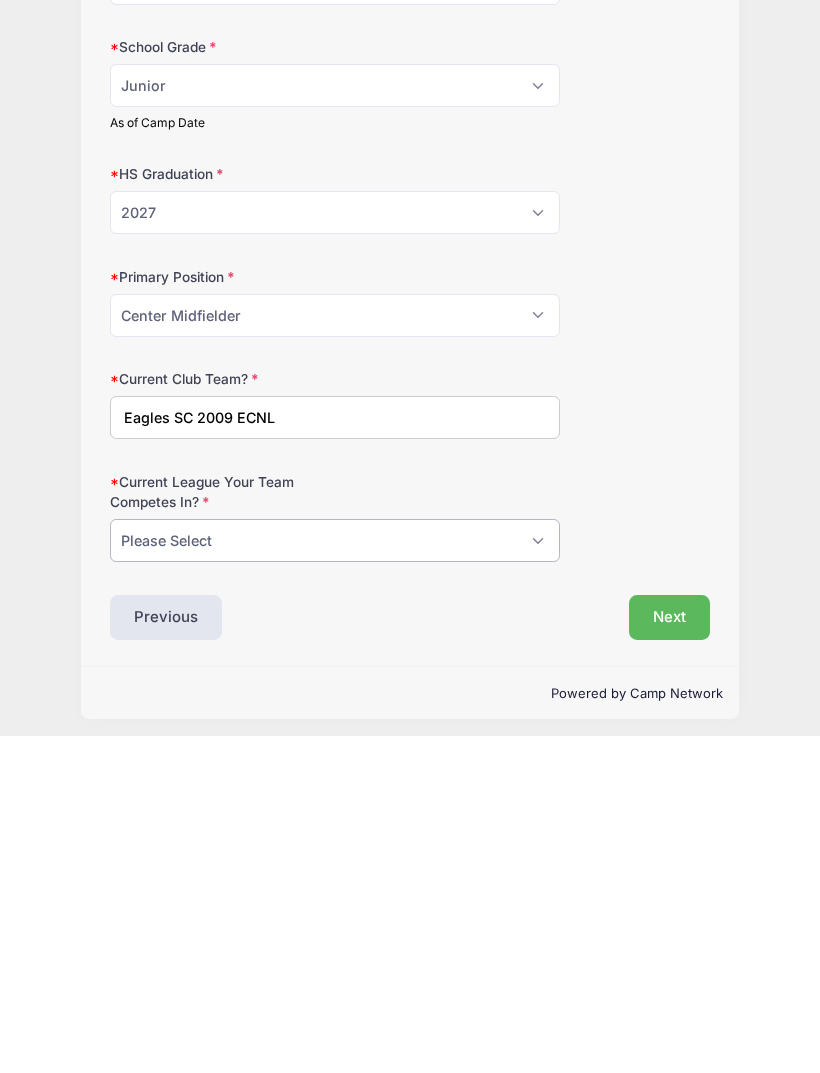 click on "Please Select ECNL
ECRL
GA
Other" at bounding box center [335, 877] 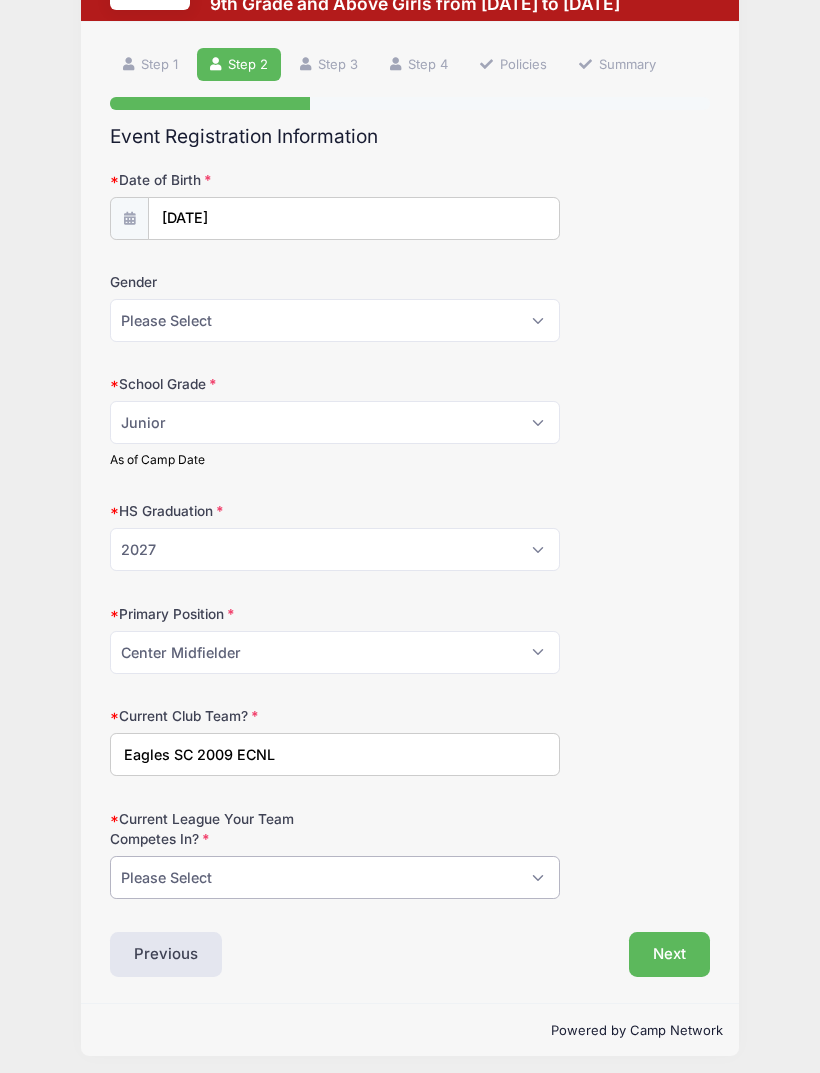 select on "ECNL" 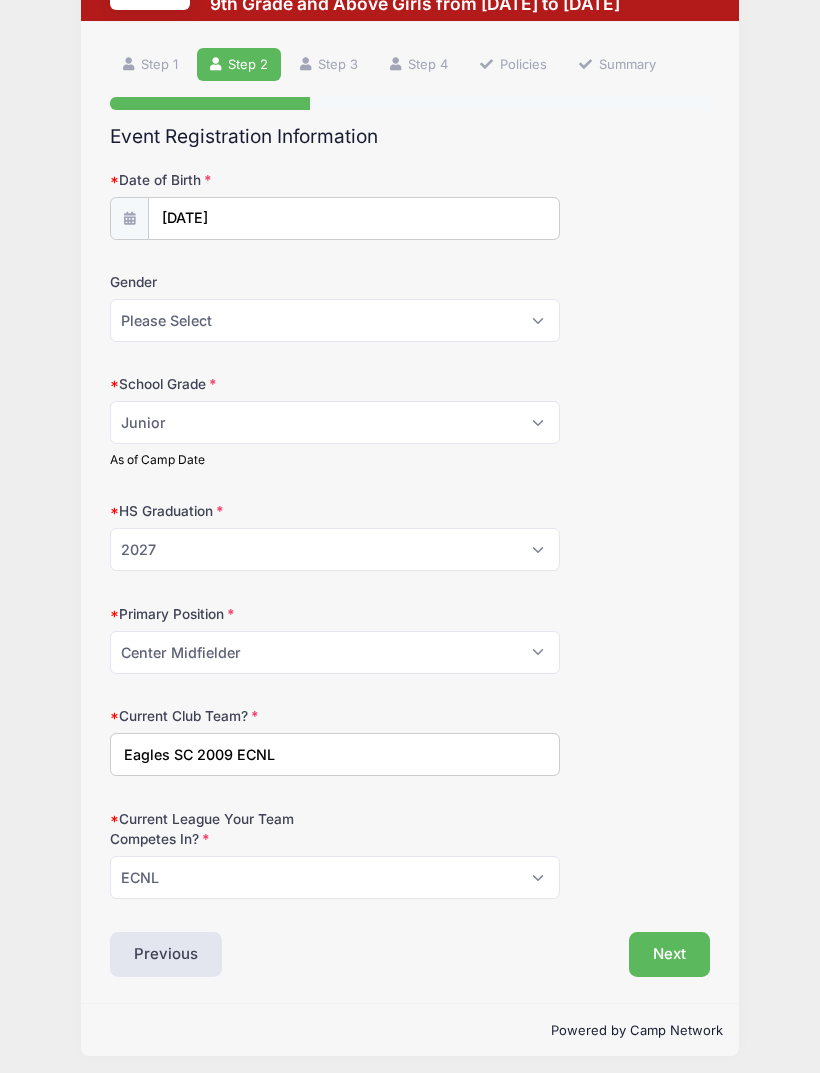 click at bounding box center [129, 218] 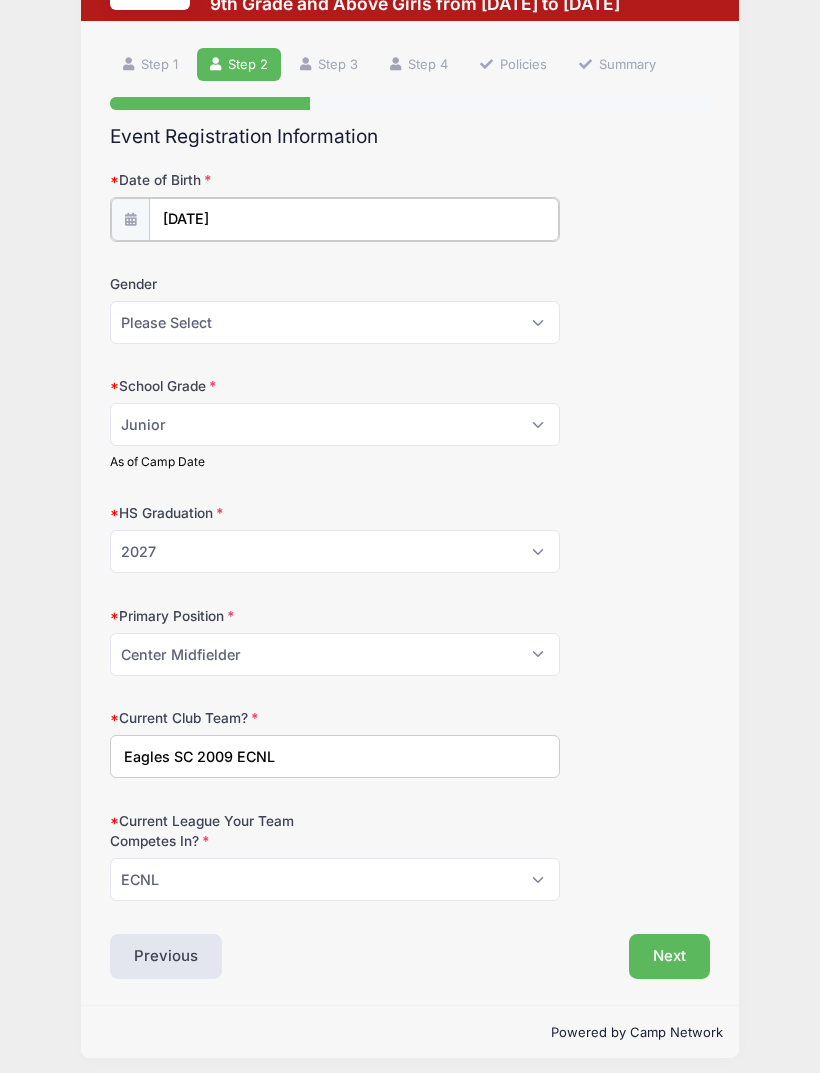 click on "05/15/2025" at bounding box center [354, 219] 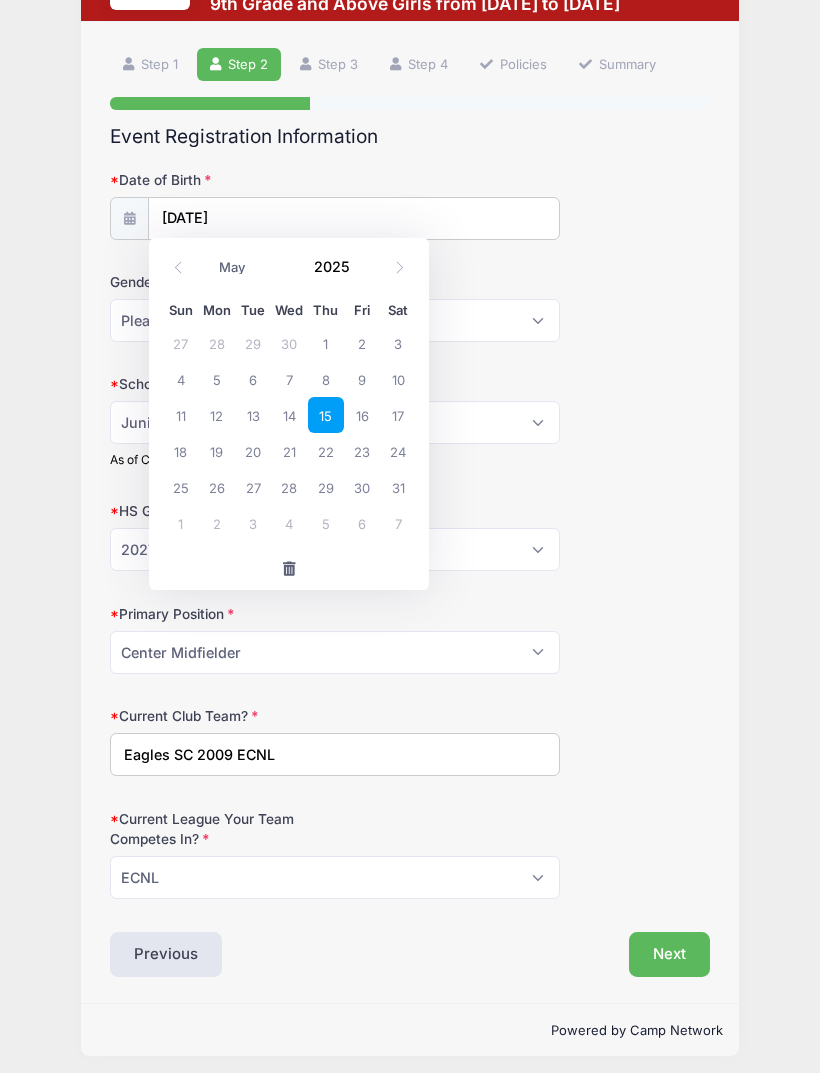 click on "2025" at bounding box center [336, 266] 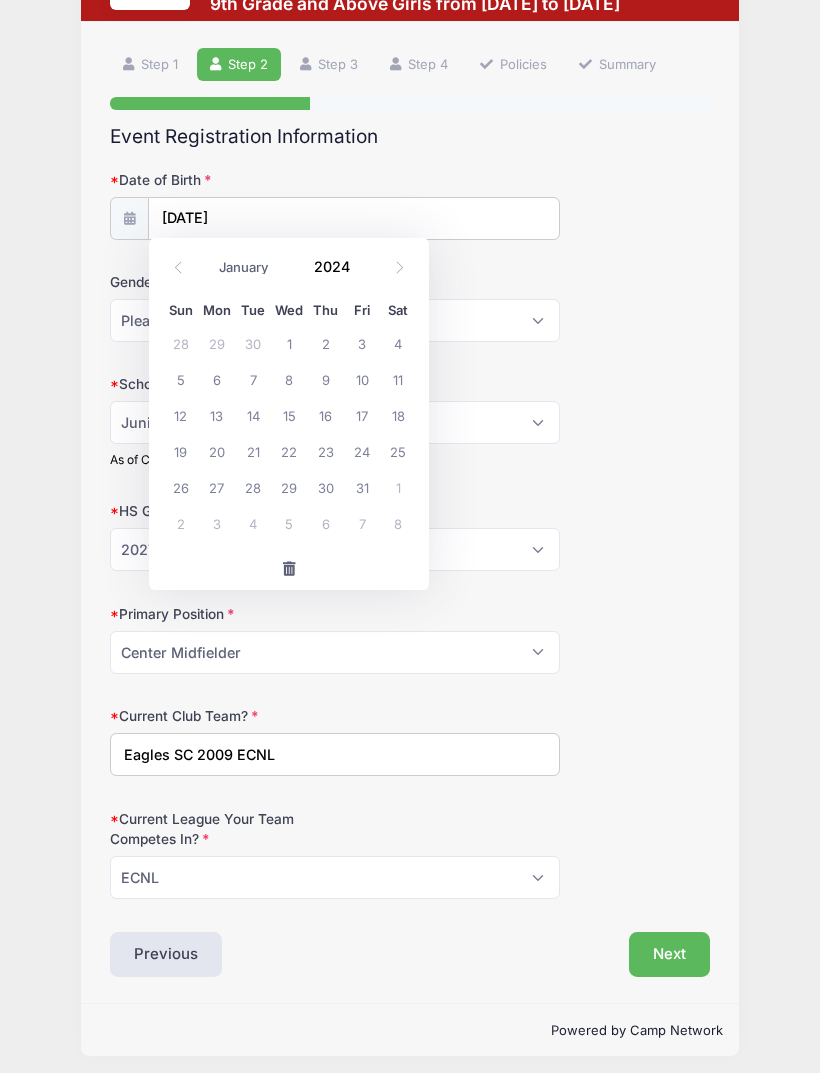 click on "2024" at bounding box center [336, 266] 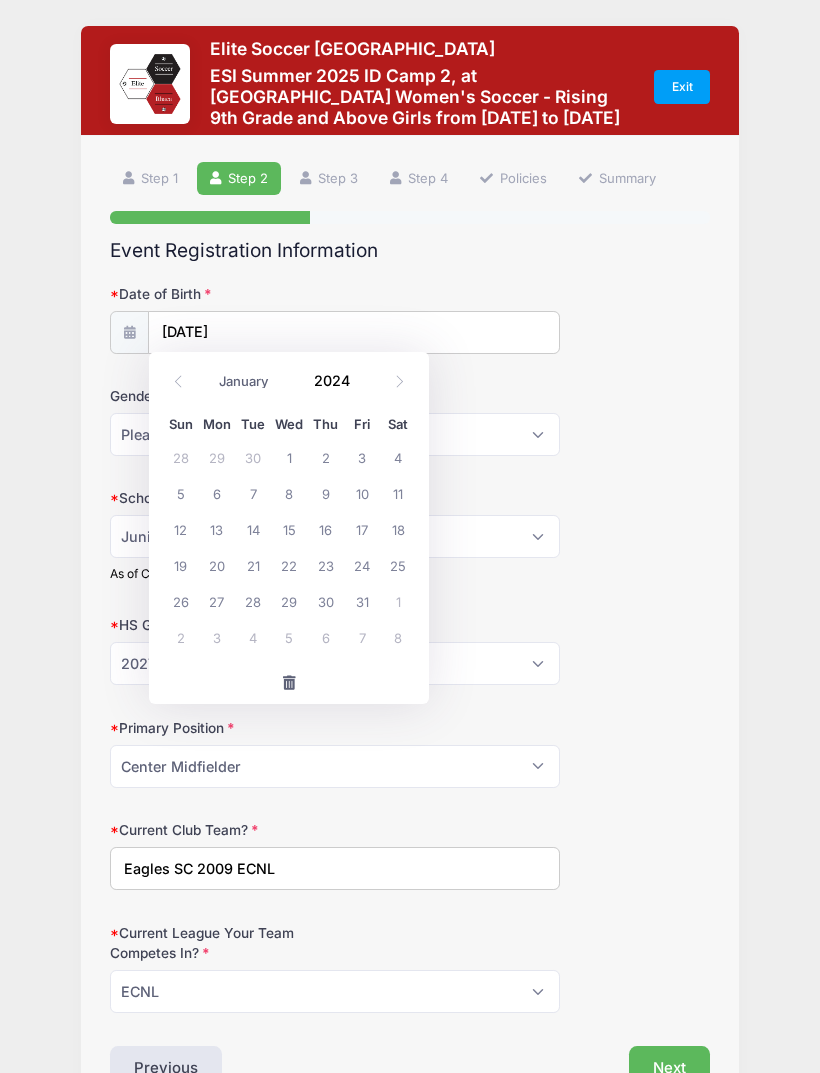 scroll, scrollTop: 0, scrollLeft: 0, axis: both 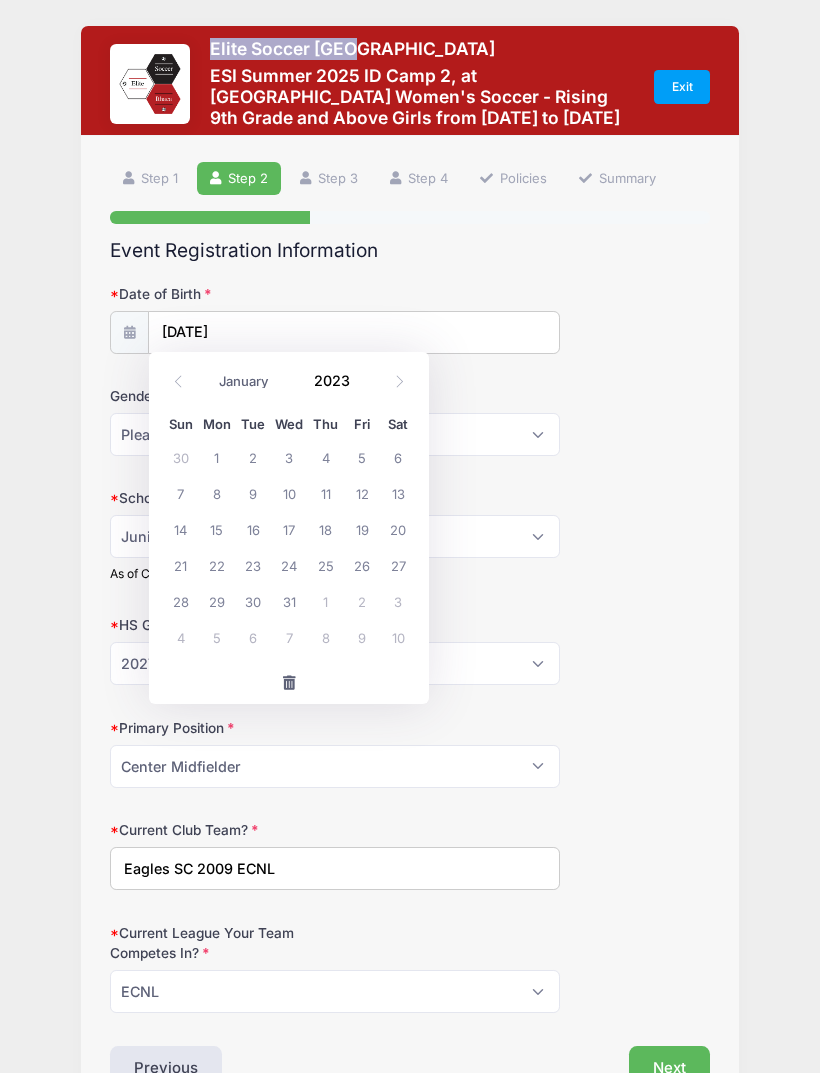 click on "2023" at bounding box center (336, 380) 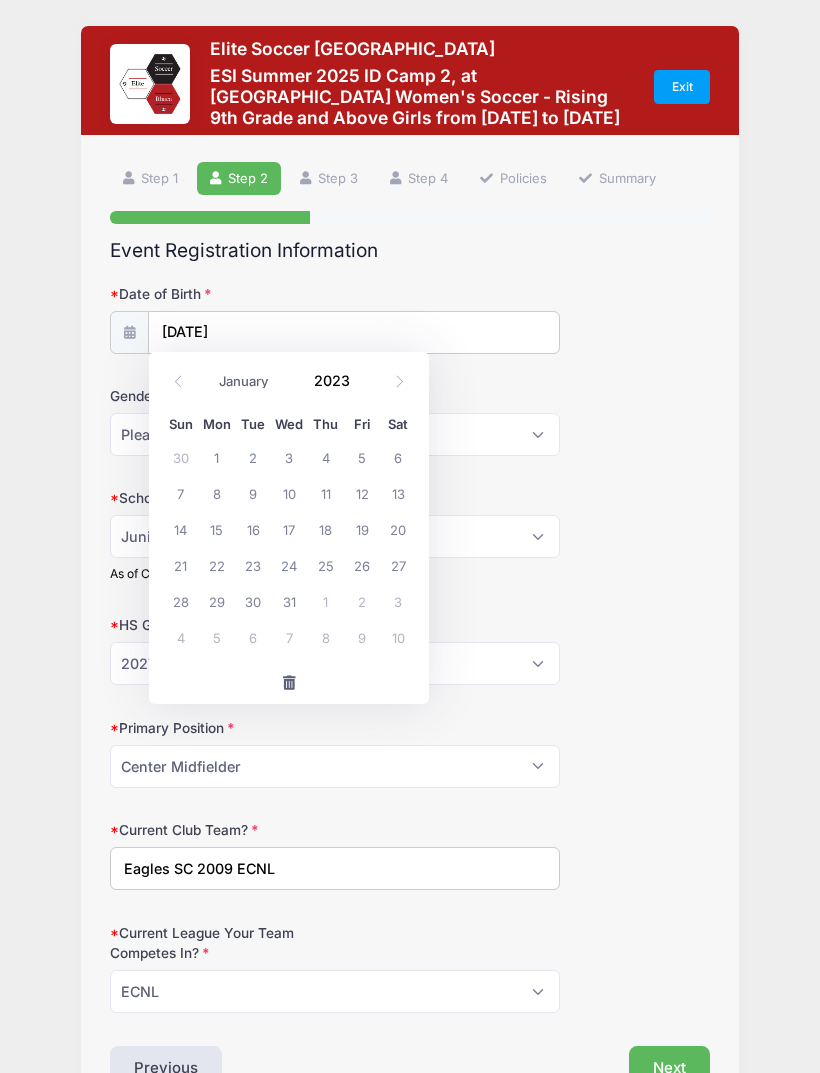 click on "2023" at bounding box center [336, 380] 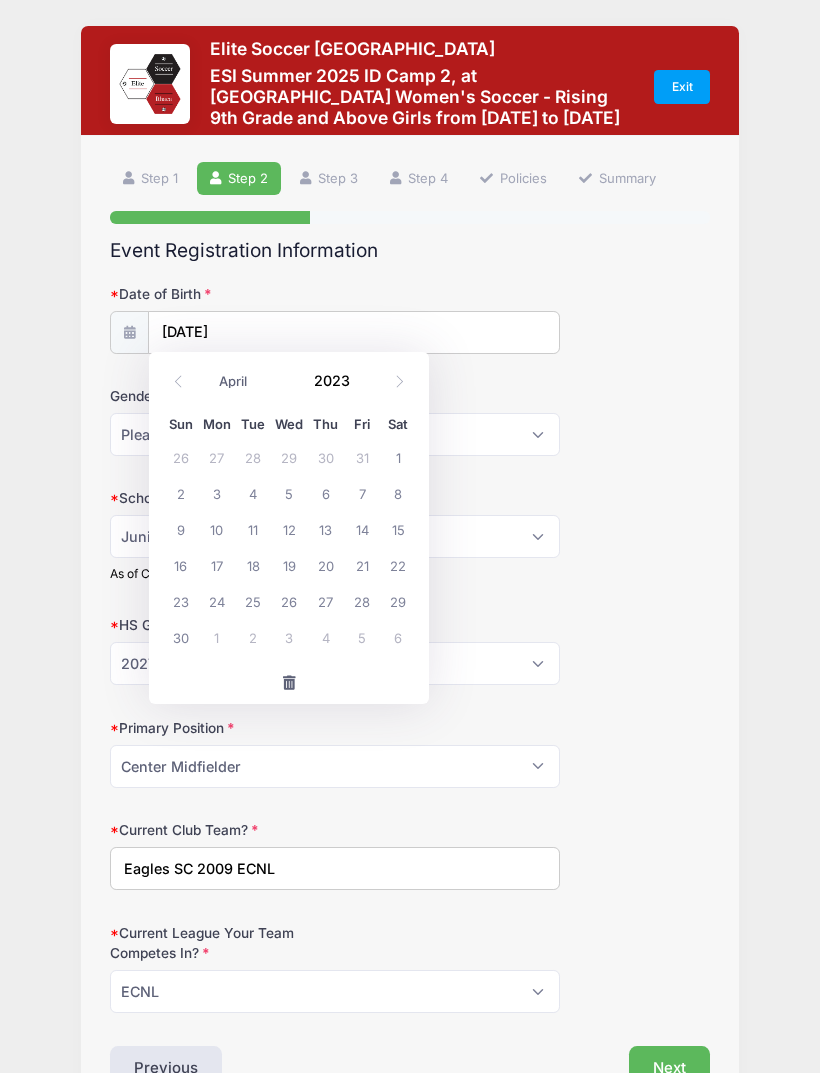 click 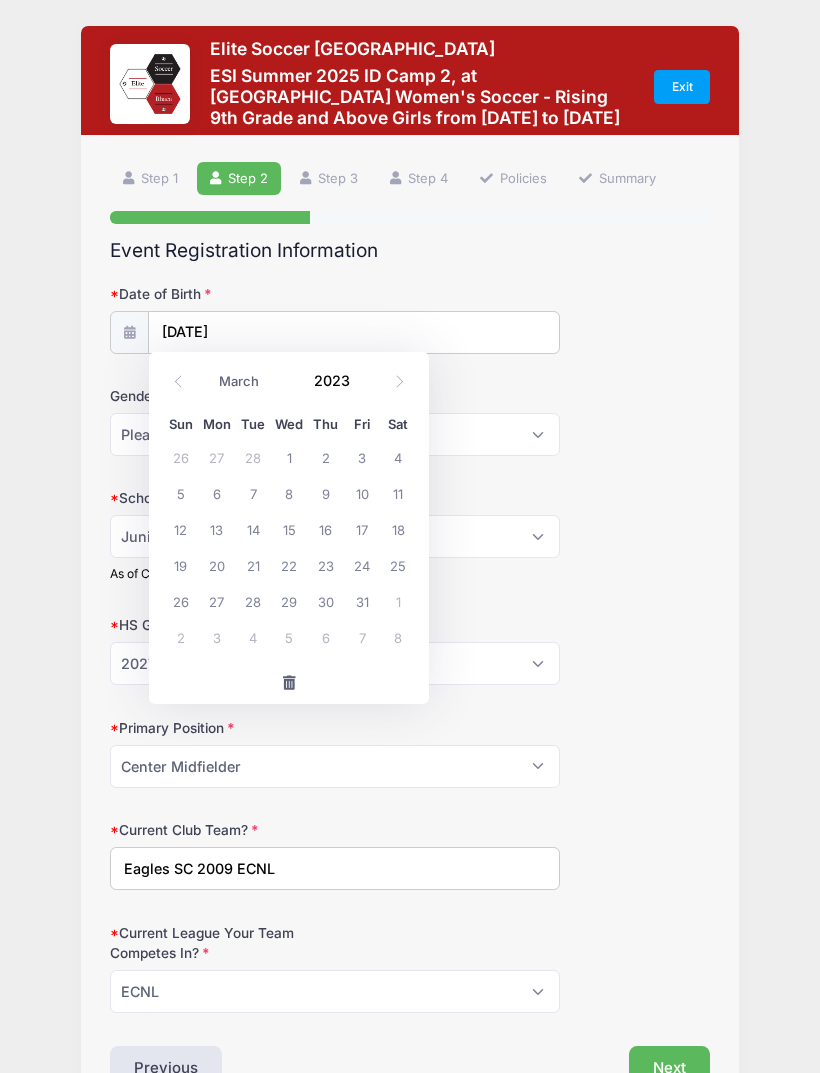 click 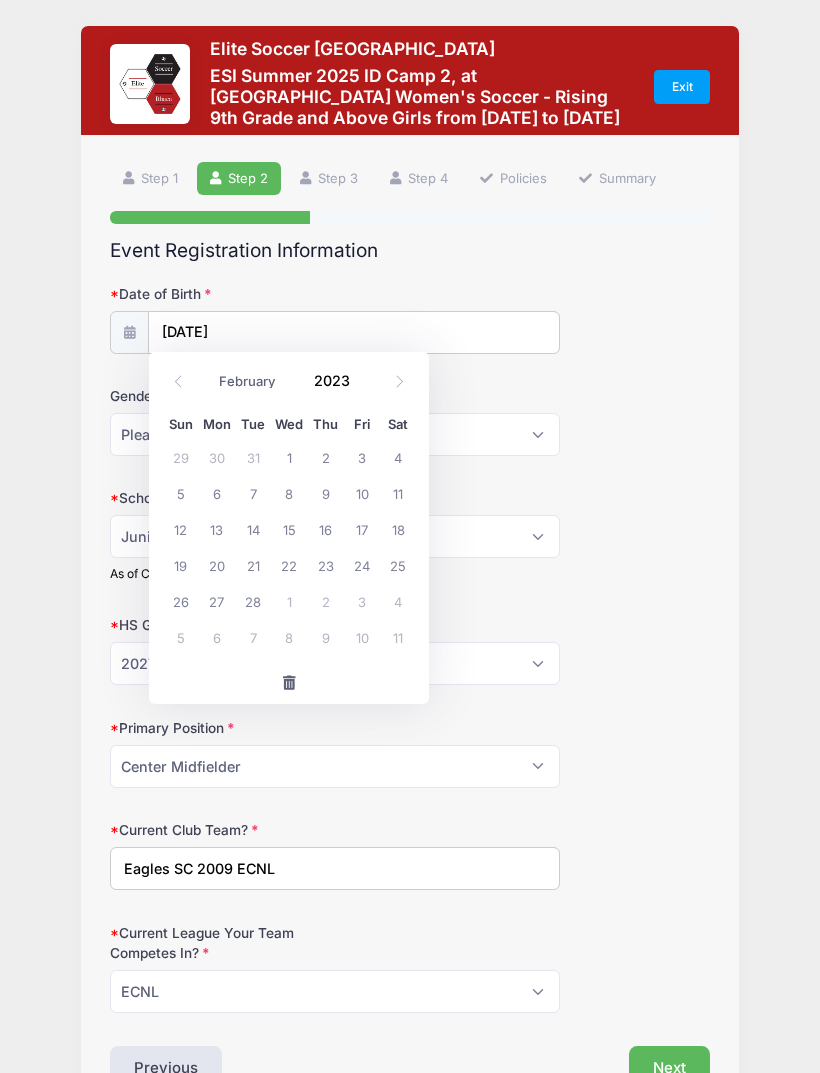 click at bounding box center (178, 382) 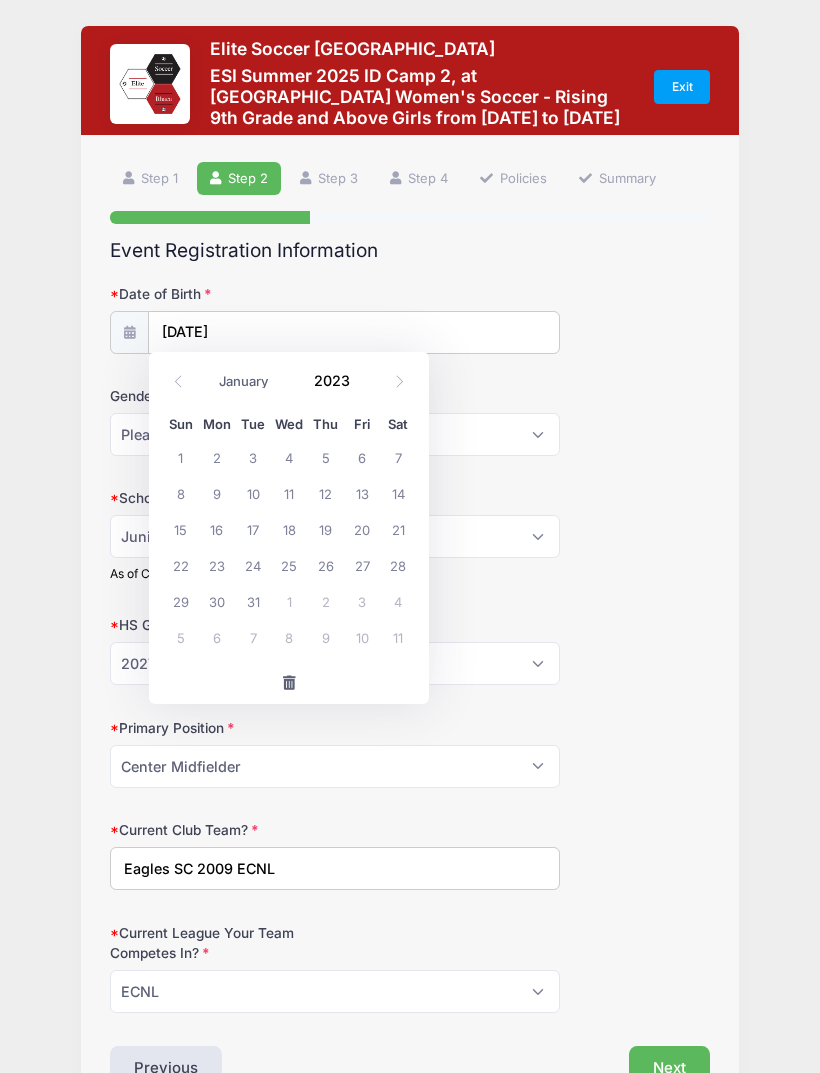 click at bounding box center [178, 382] 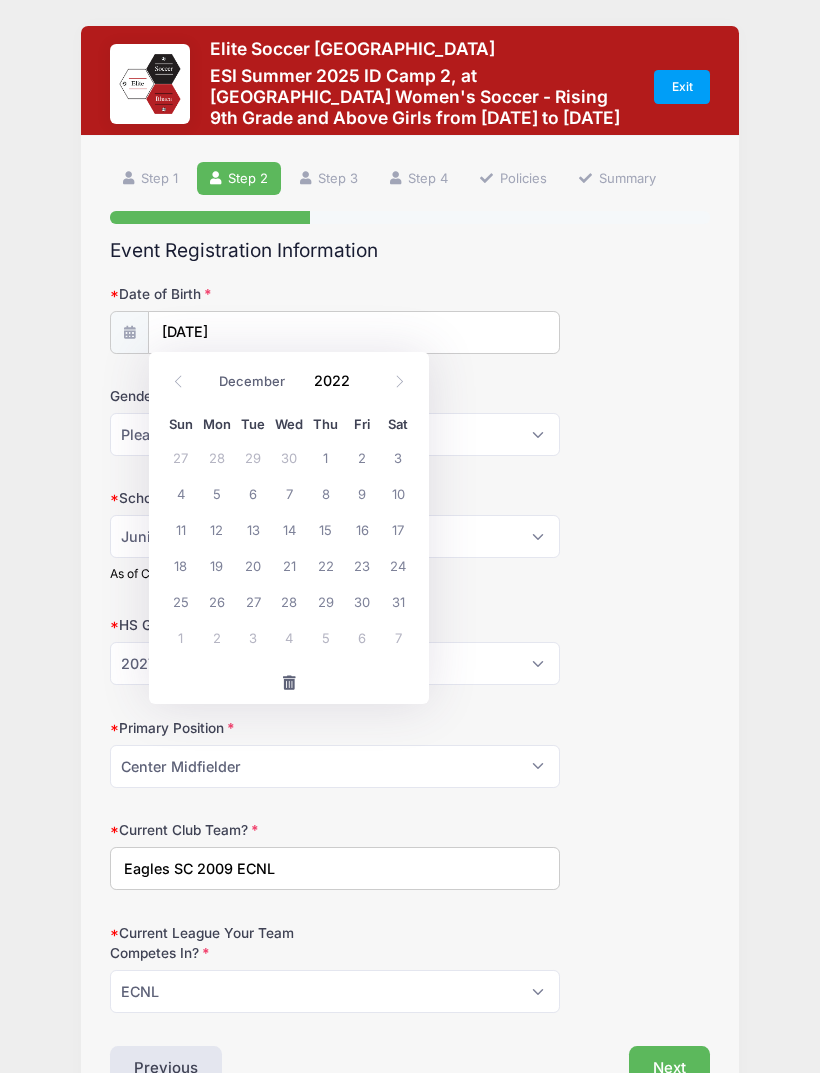 click at bounding box center (178, 382) 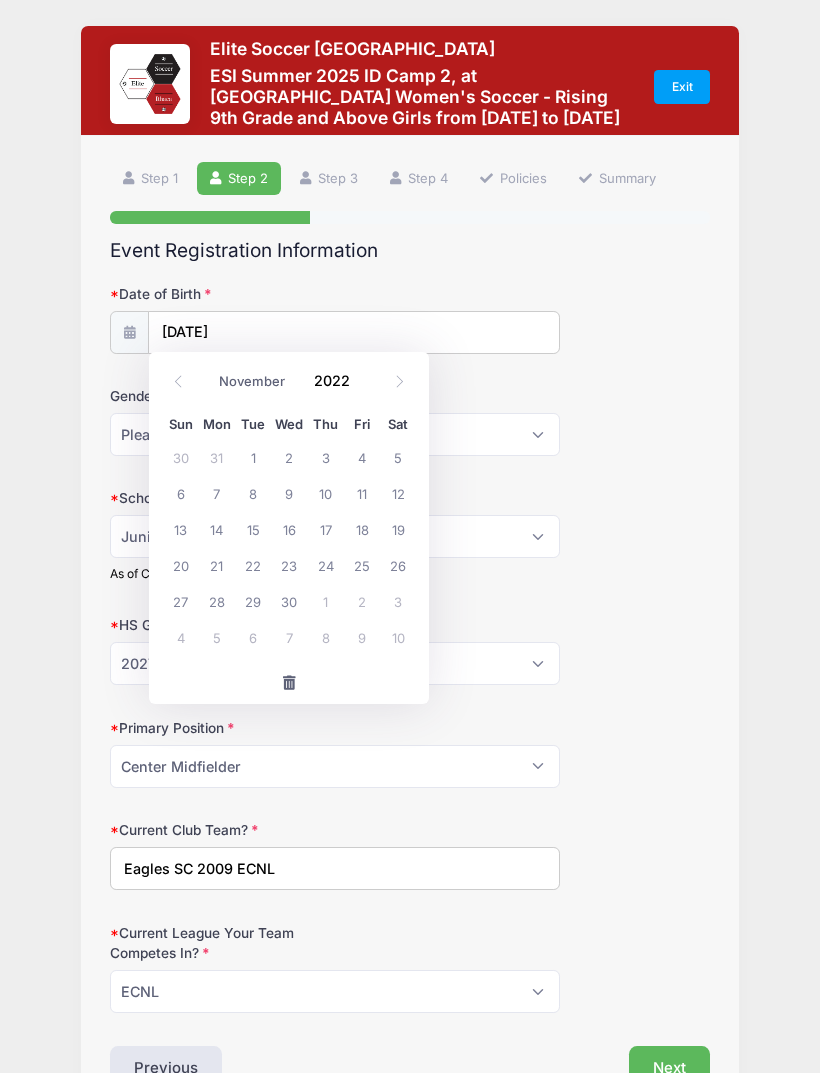 click at bounding box center [178, 382] 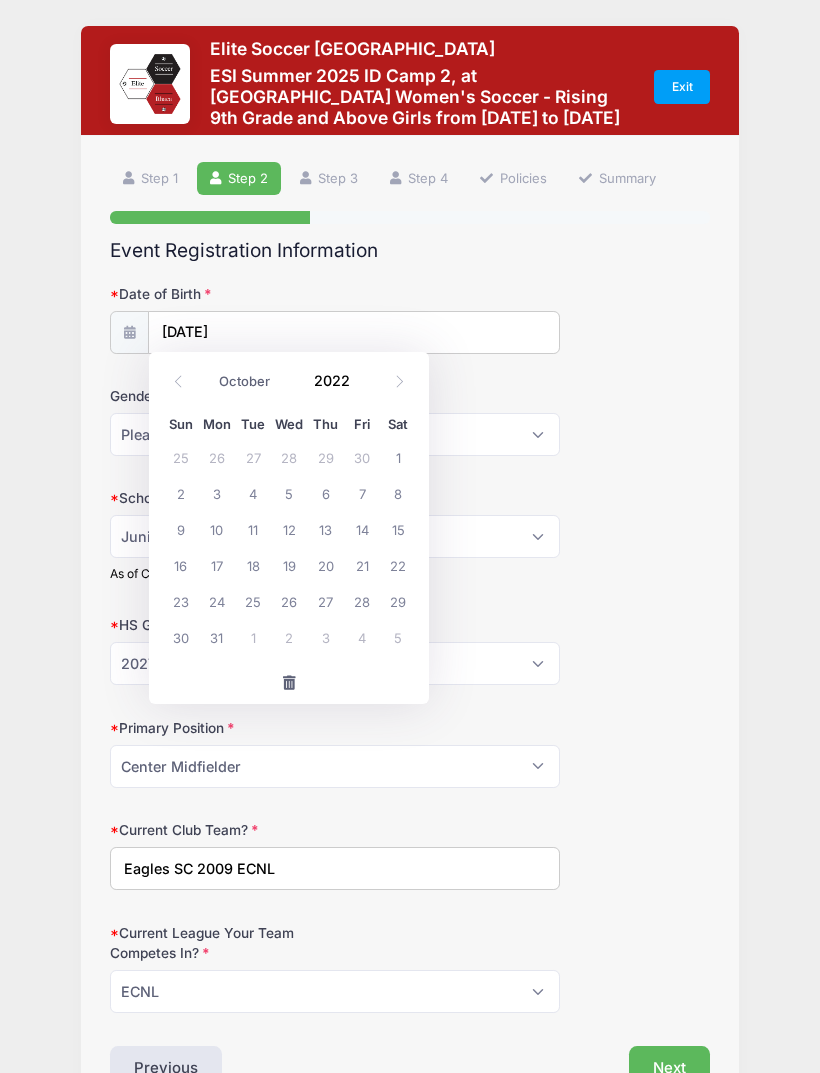 click at bounding box center [178, 382] 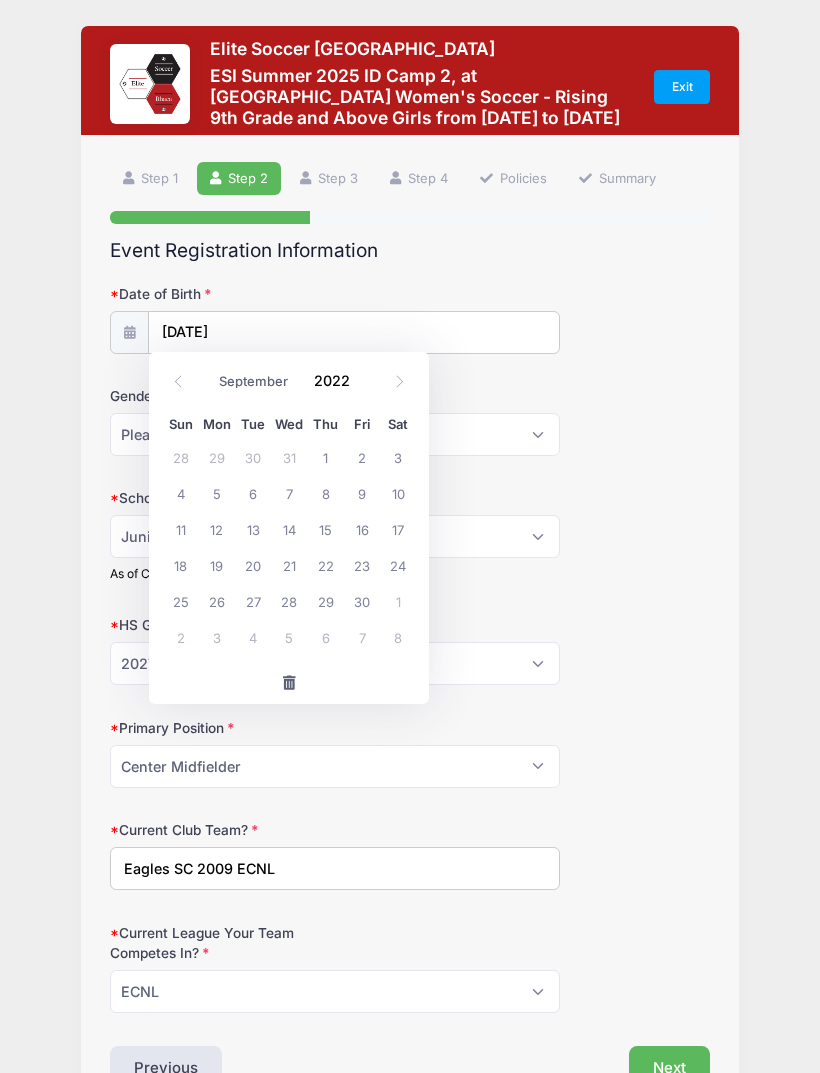click on "2022" at bounding box center [336, 380] 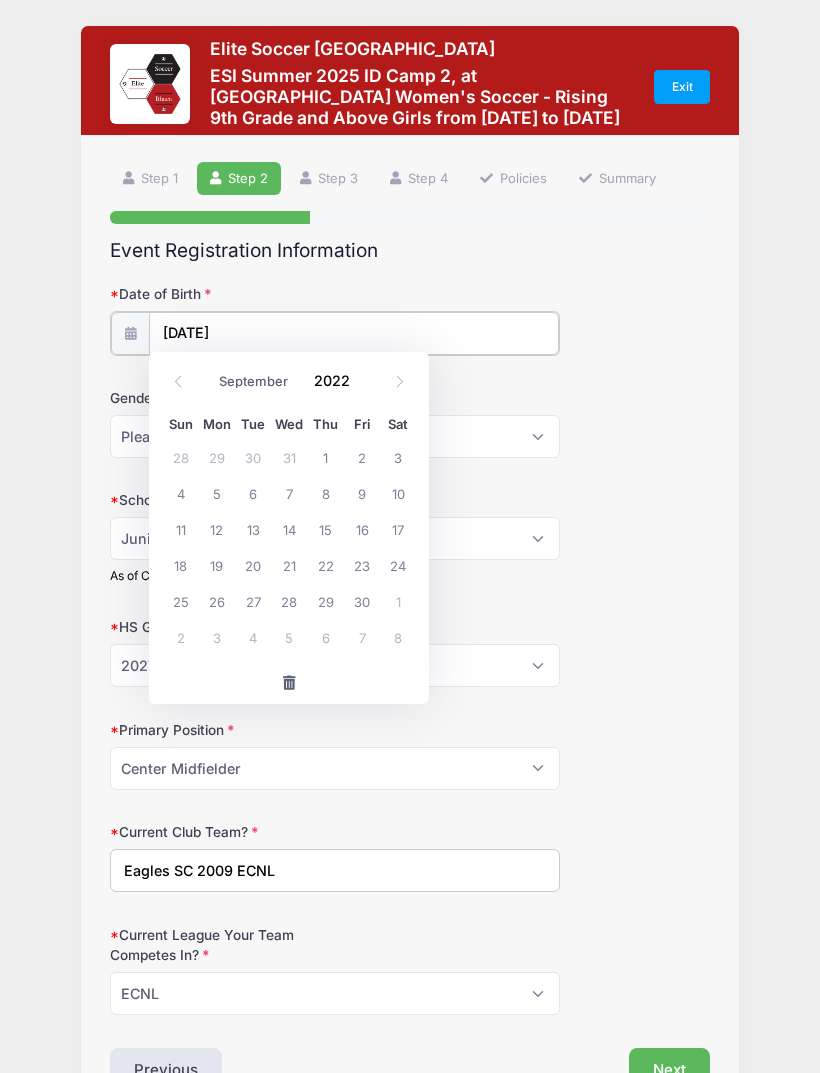 click on "05/15/2025" at bounding box center [354, 333] 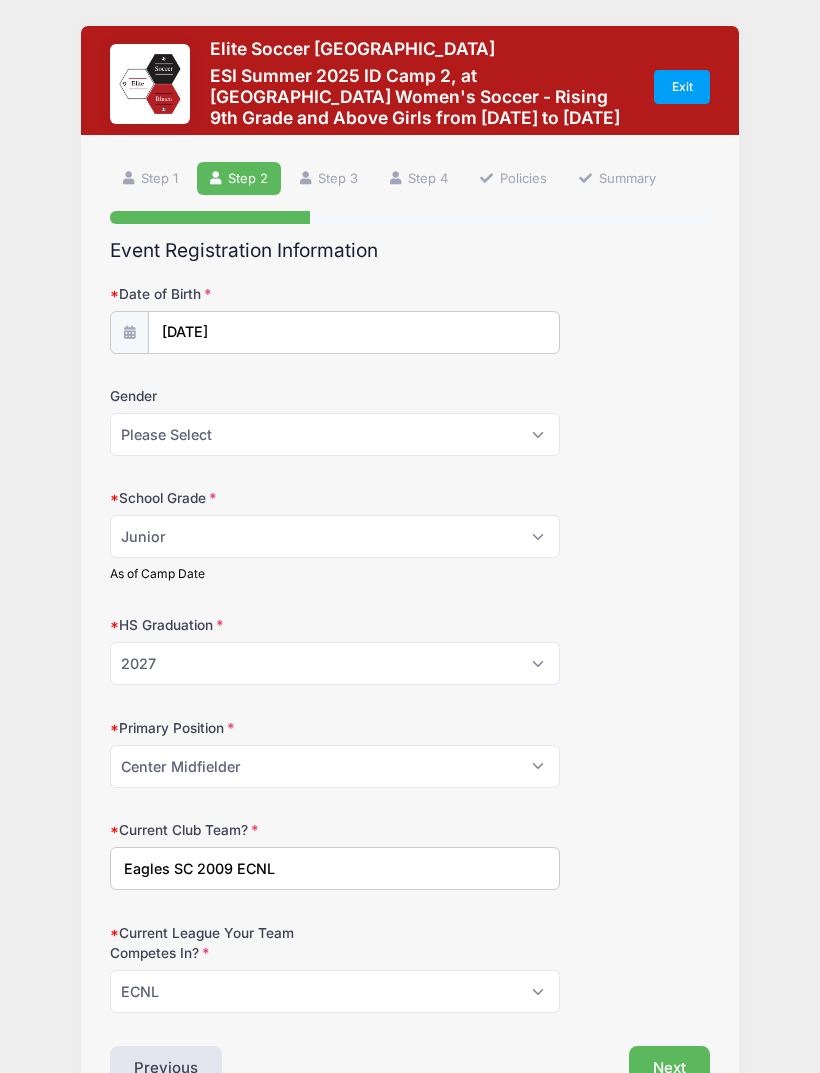 click on "Date of Birth" at bounding box center [210, 294] 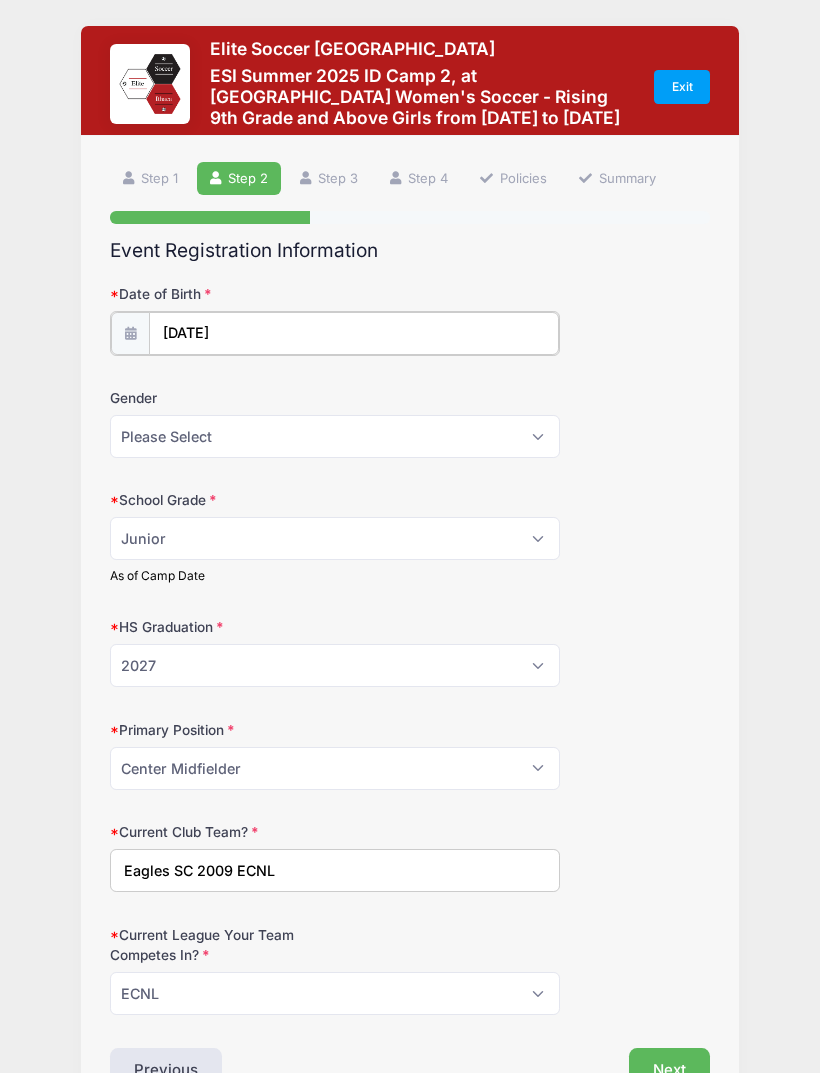 type on "2025" 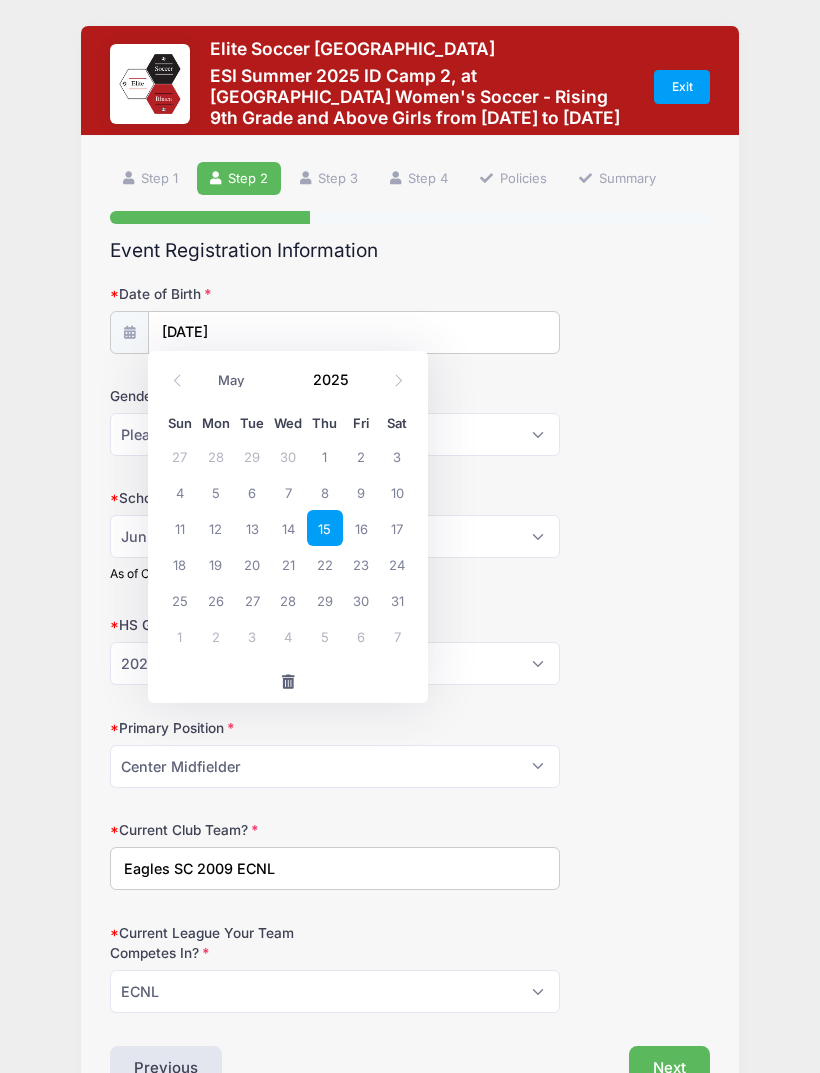 click on "2025" at bounding box center [335, 379] 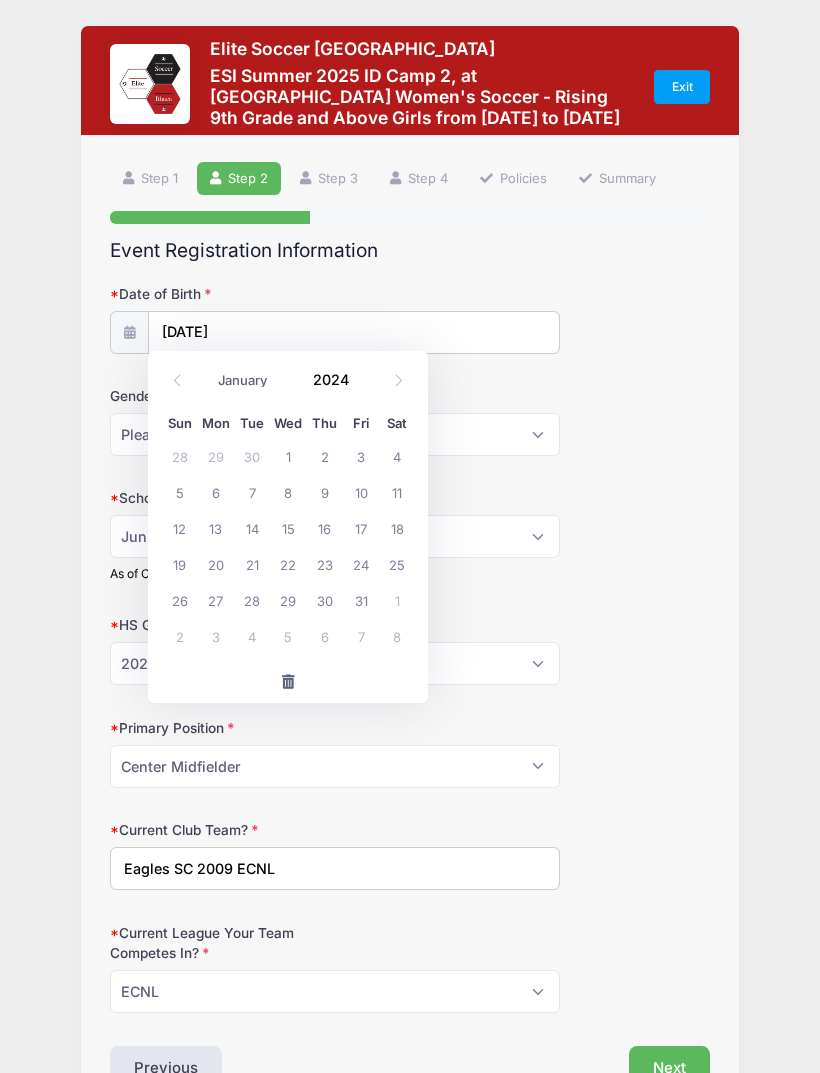 click on "2024" at bounding box center (335, 379) 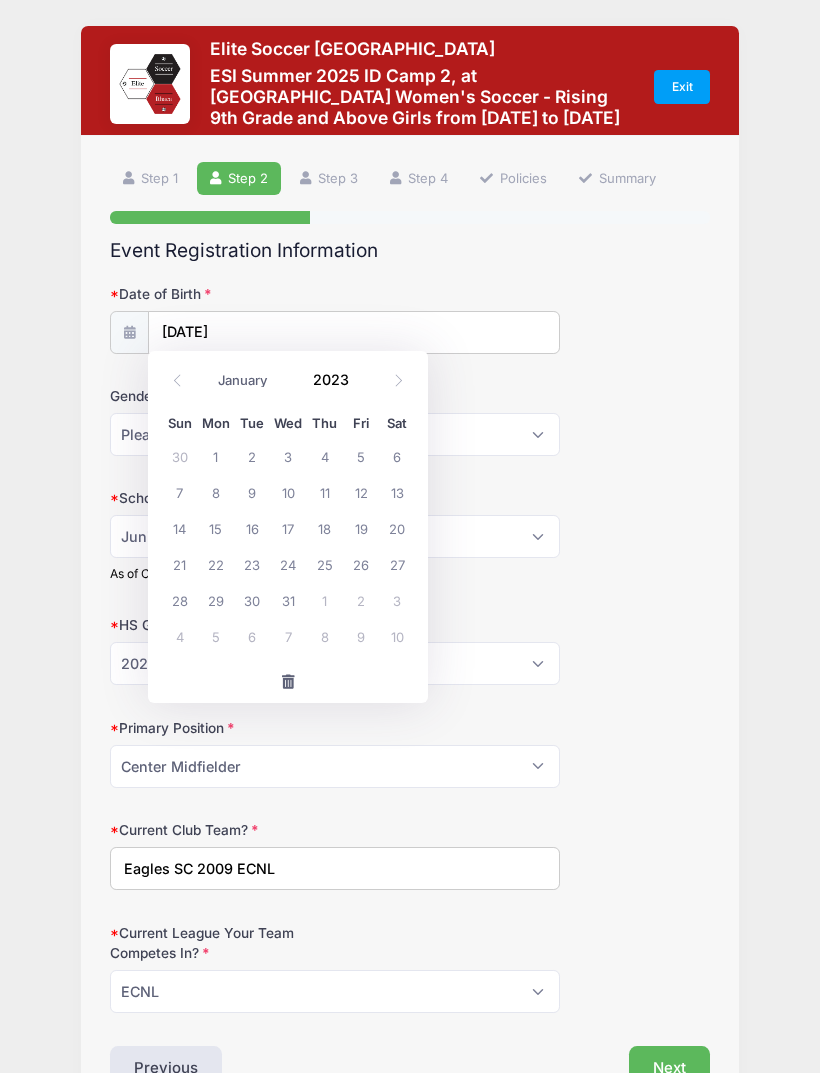 click on "Sun Mon Tue Wed Thu Fri Sat
30 1 2 3 4 5 6 7 8 9 10 11 12 13 14 15 16 17 18 19 20 21 22 23 24 25 26 27 28 29 30 31 1 2 3 4 5 6 7 8 9 10" at bounding box center [288, 531] 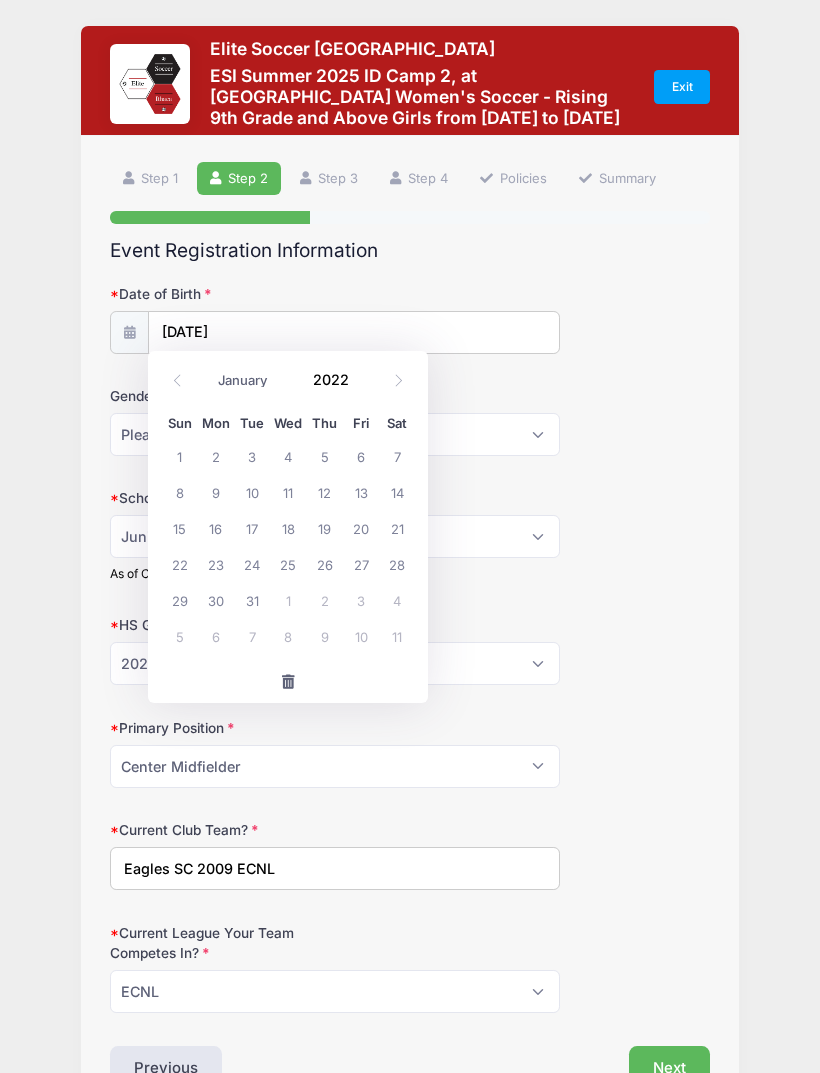 click on "2022" at bounding box center [335, 379] 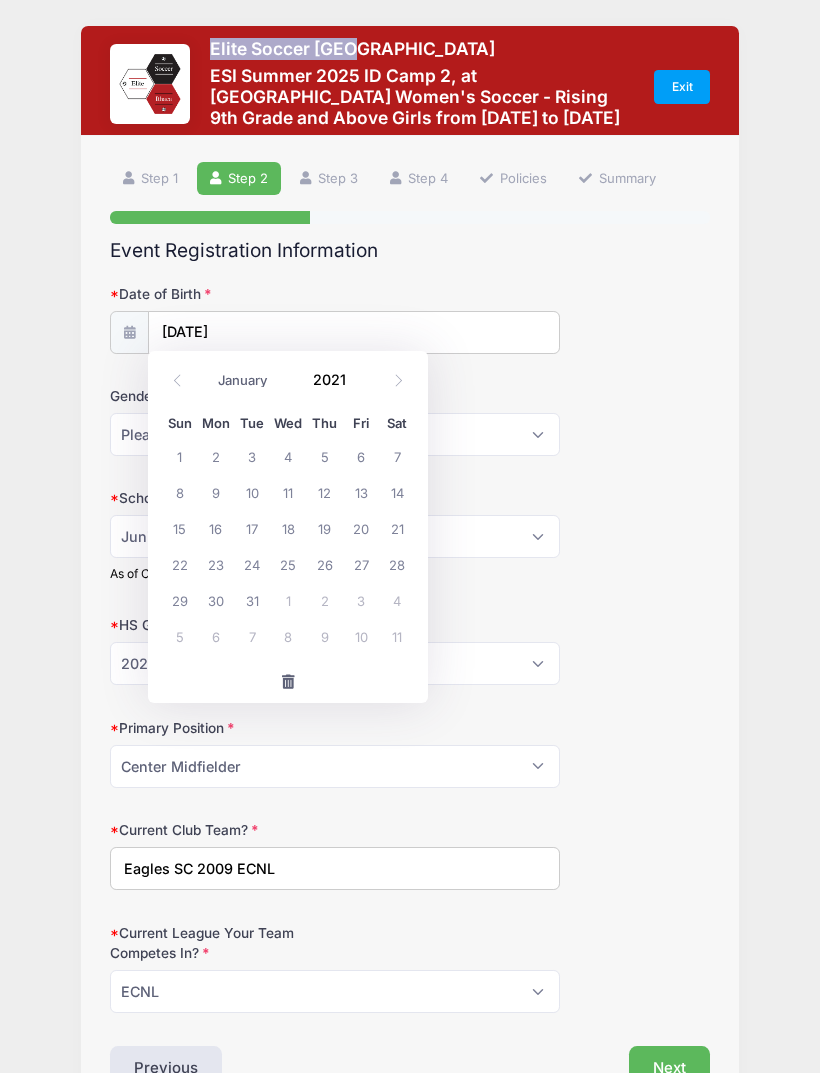 click on "2021" at bounding box center [335, 379] 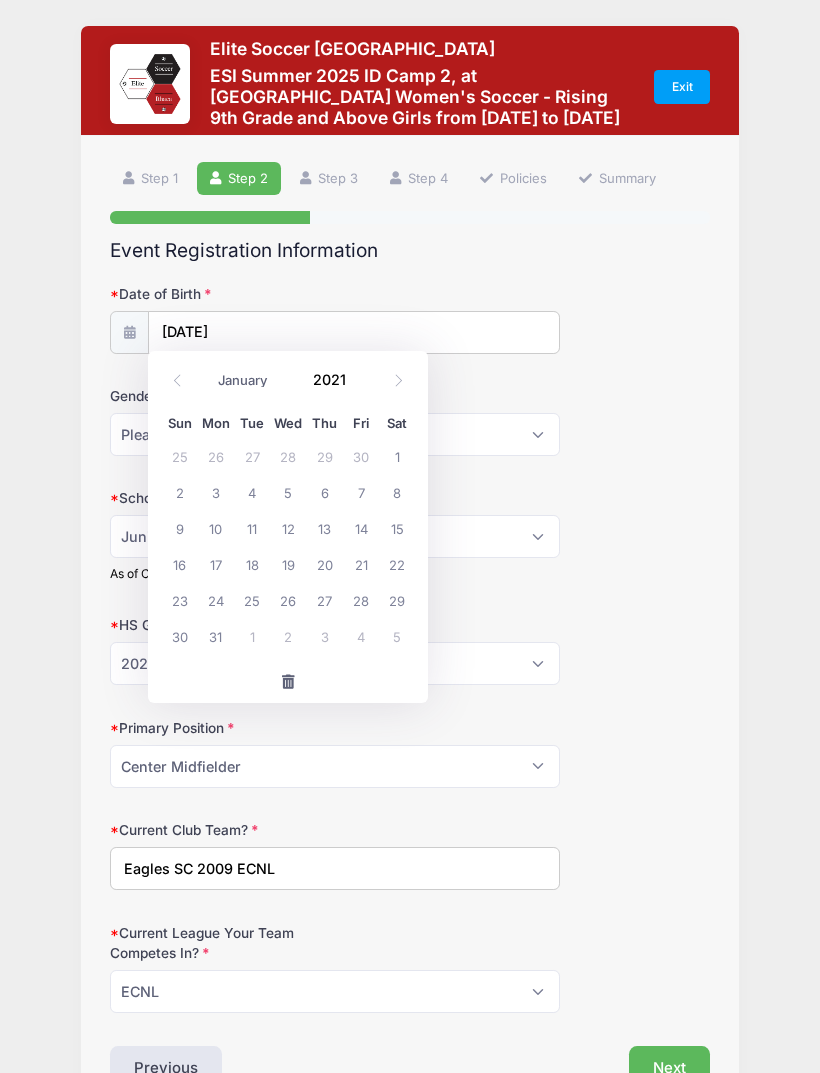 click on "2021" at bounding box center [335, 379] 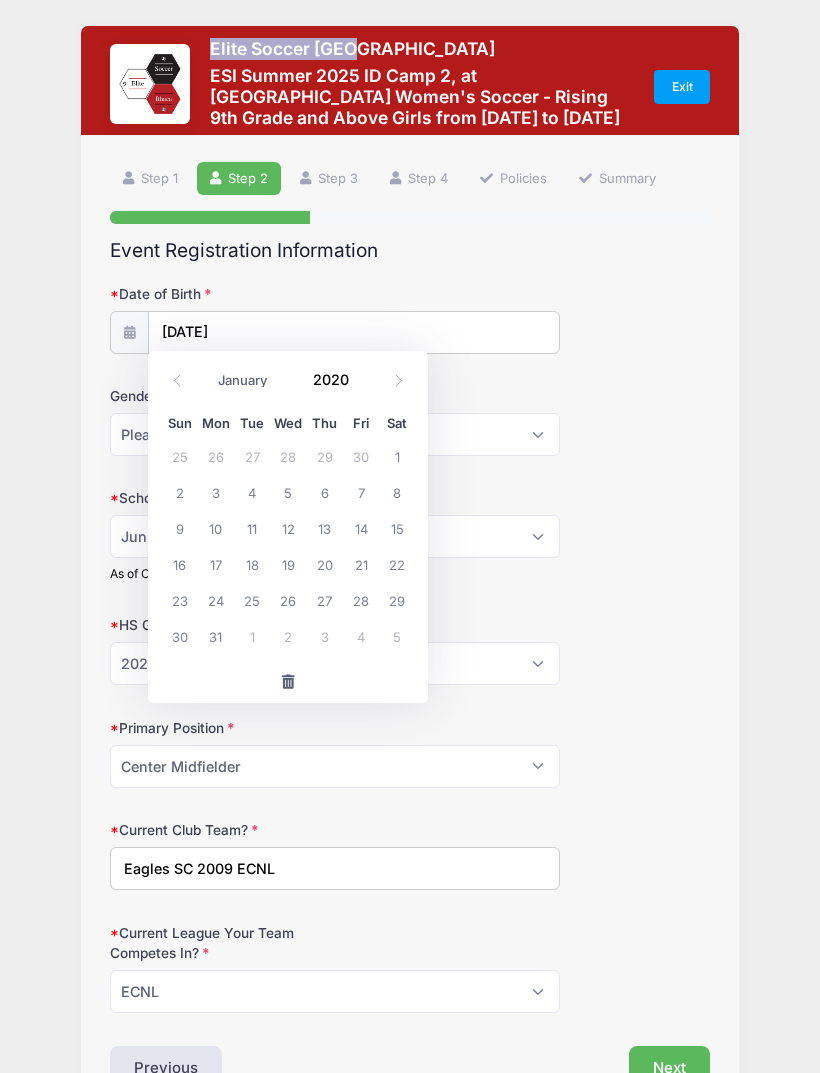 click on "2020" at bounding box center (335, 379) 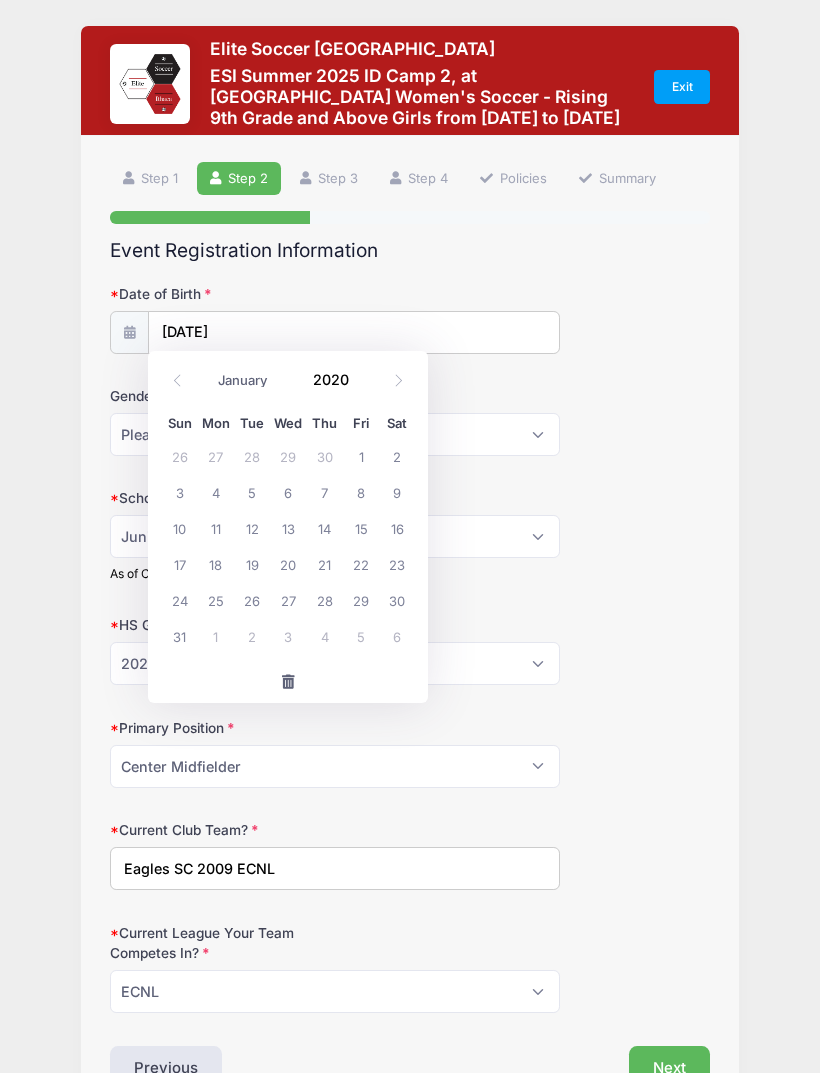 click on "January February March April May June July August September October November December 2020" at bounding box center (288, 380) 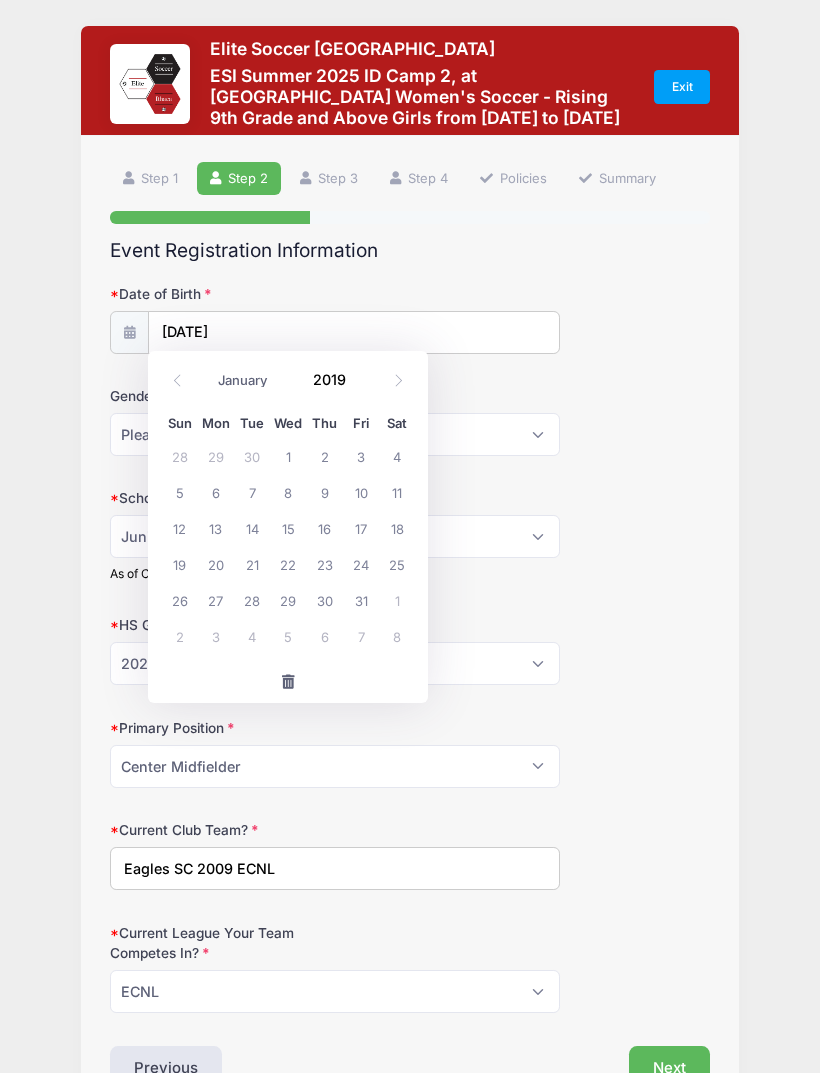 click on "2019" at bounding box center [335, 379] 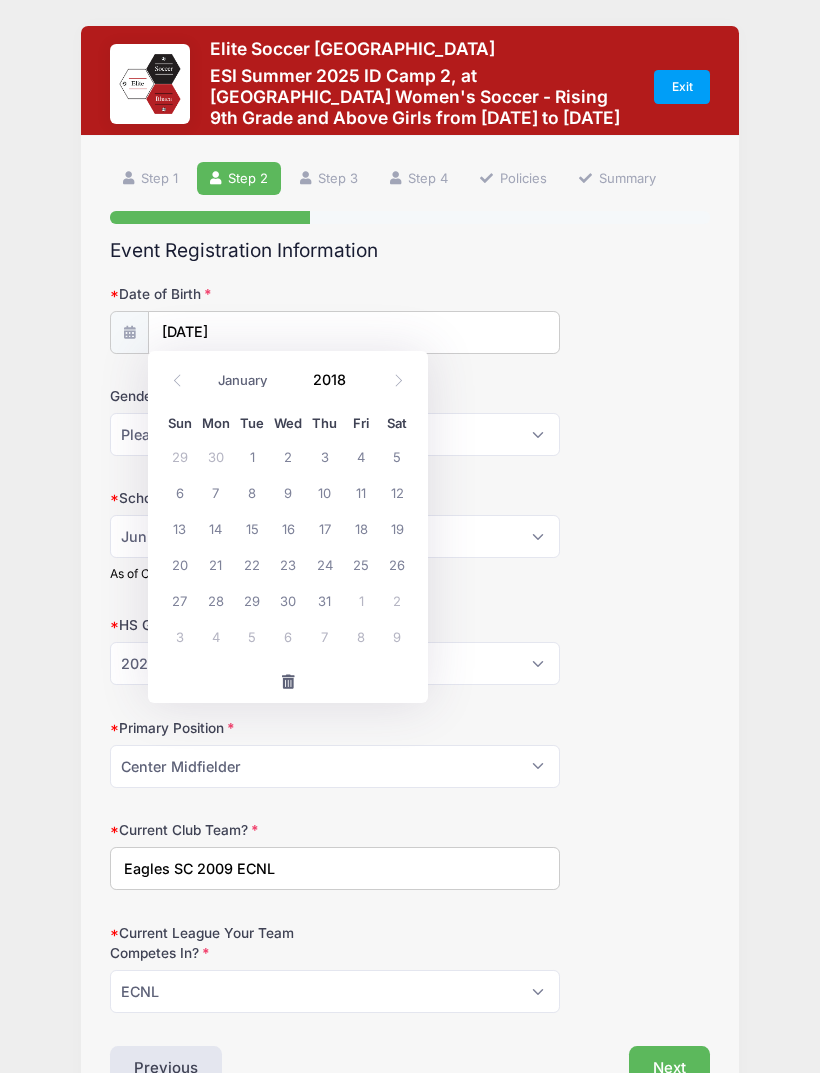 click at bounding box center (361, 386) 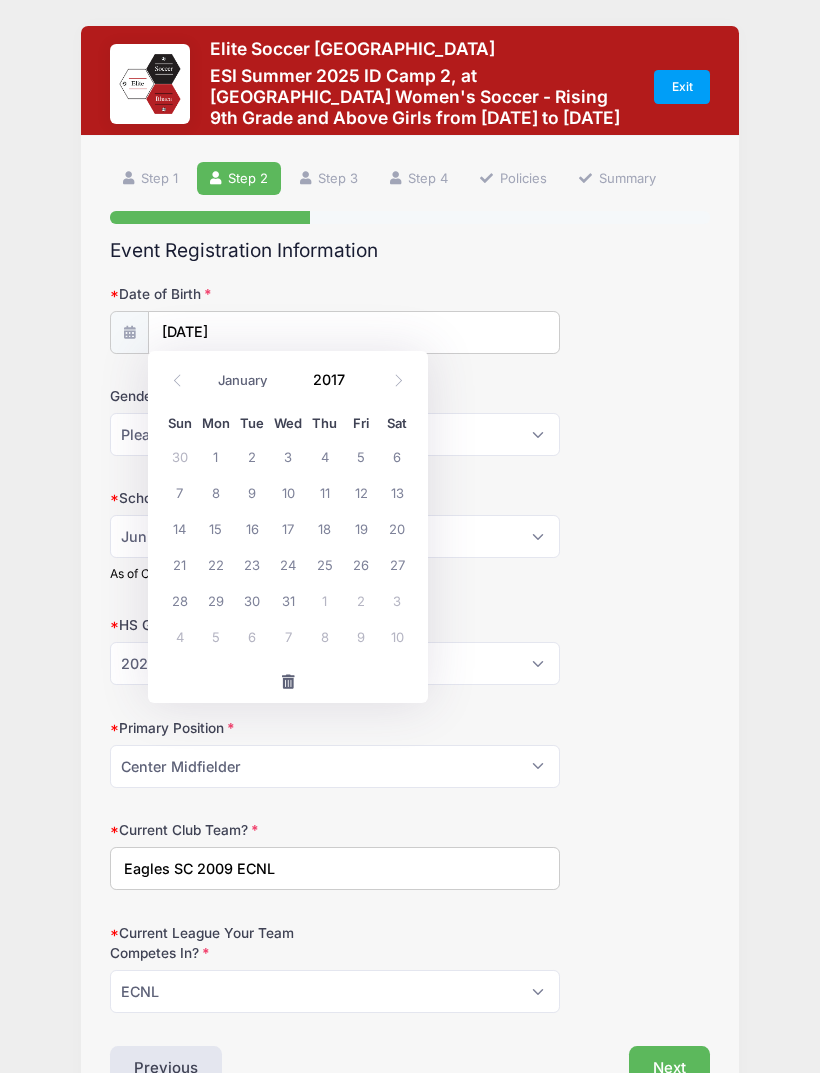 click on "2017" at bounding box center [335, 379] 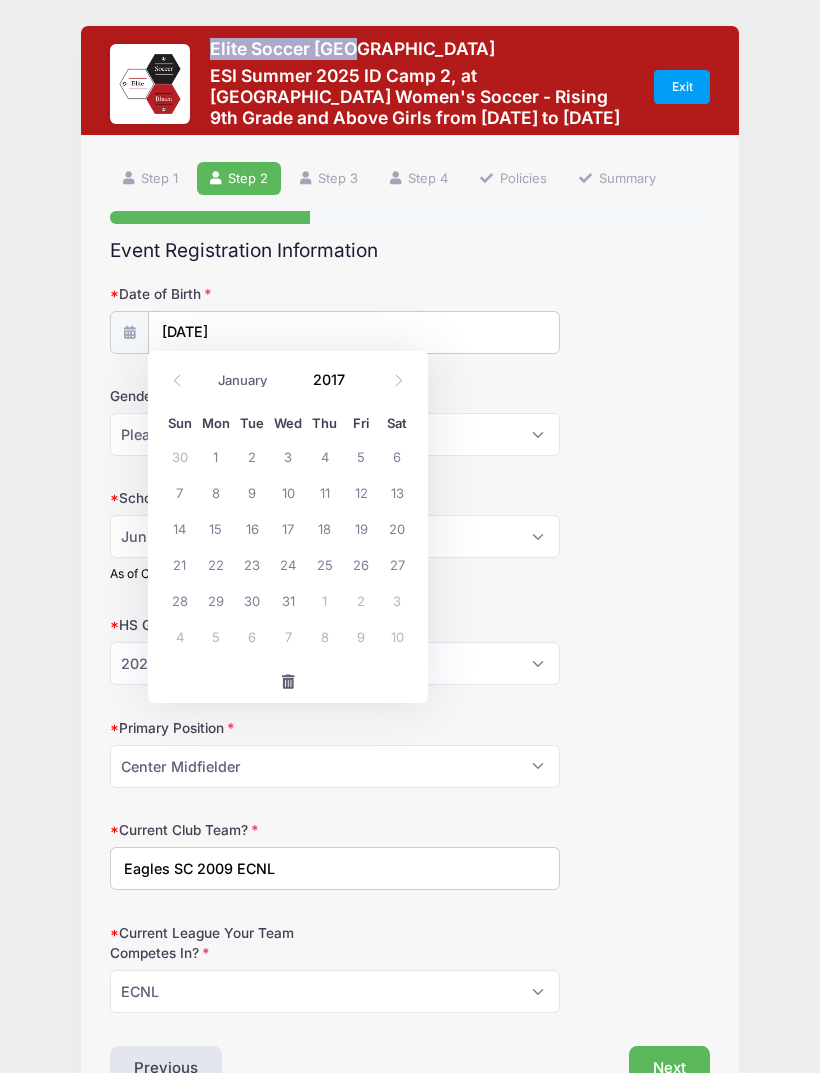 click on "2017" at bounding box center [335, 379] 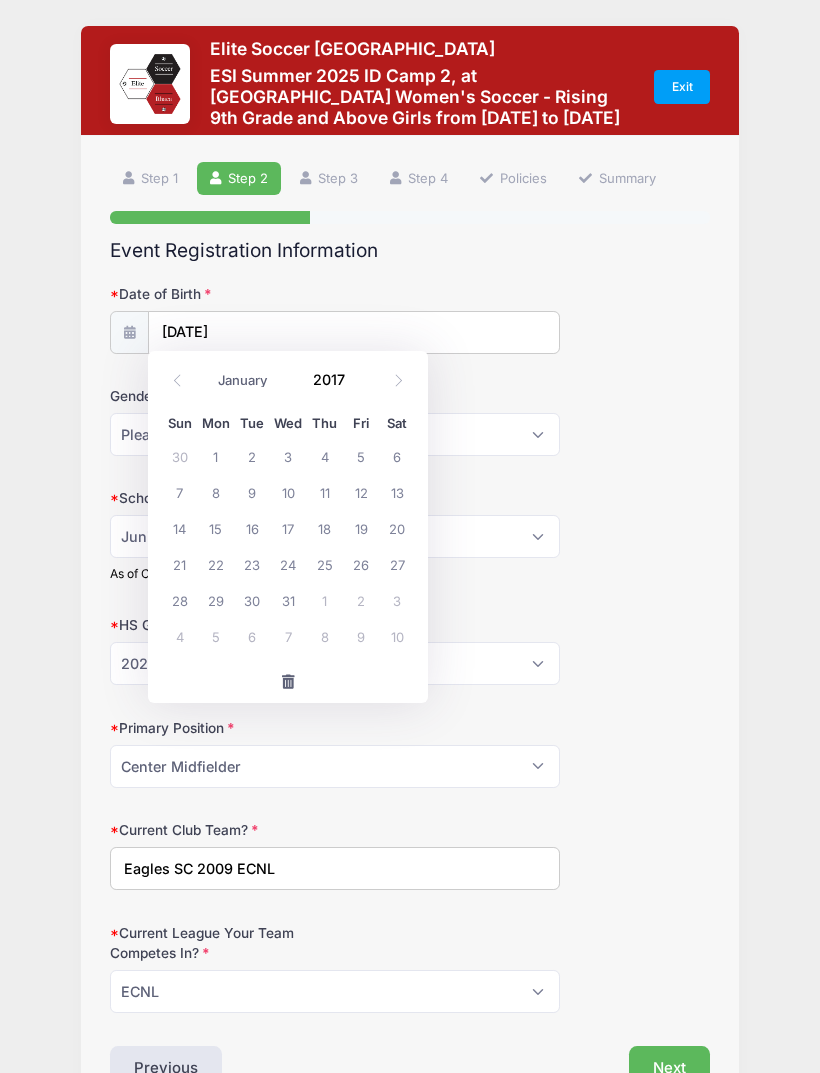 click on "2017" at bounding box center [335, 379] 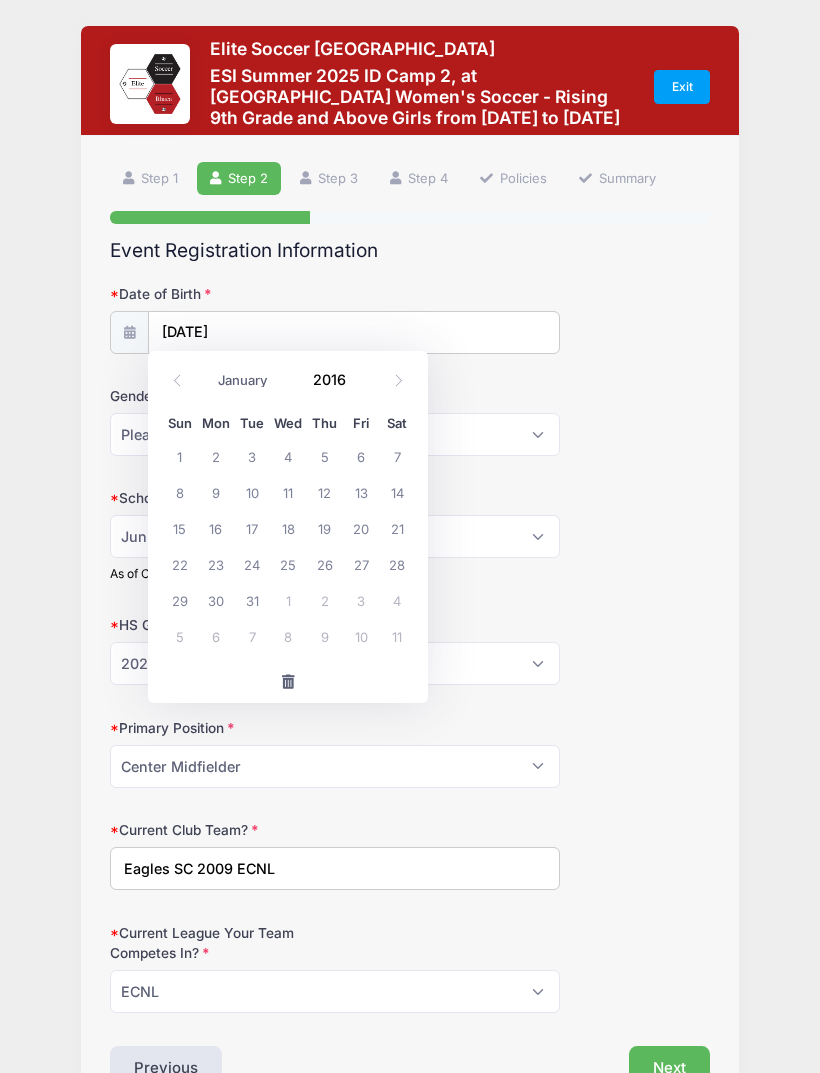 click on "2016" at bounding box center (335, 379) 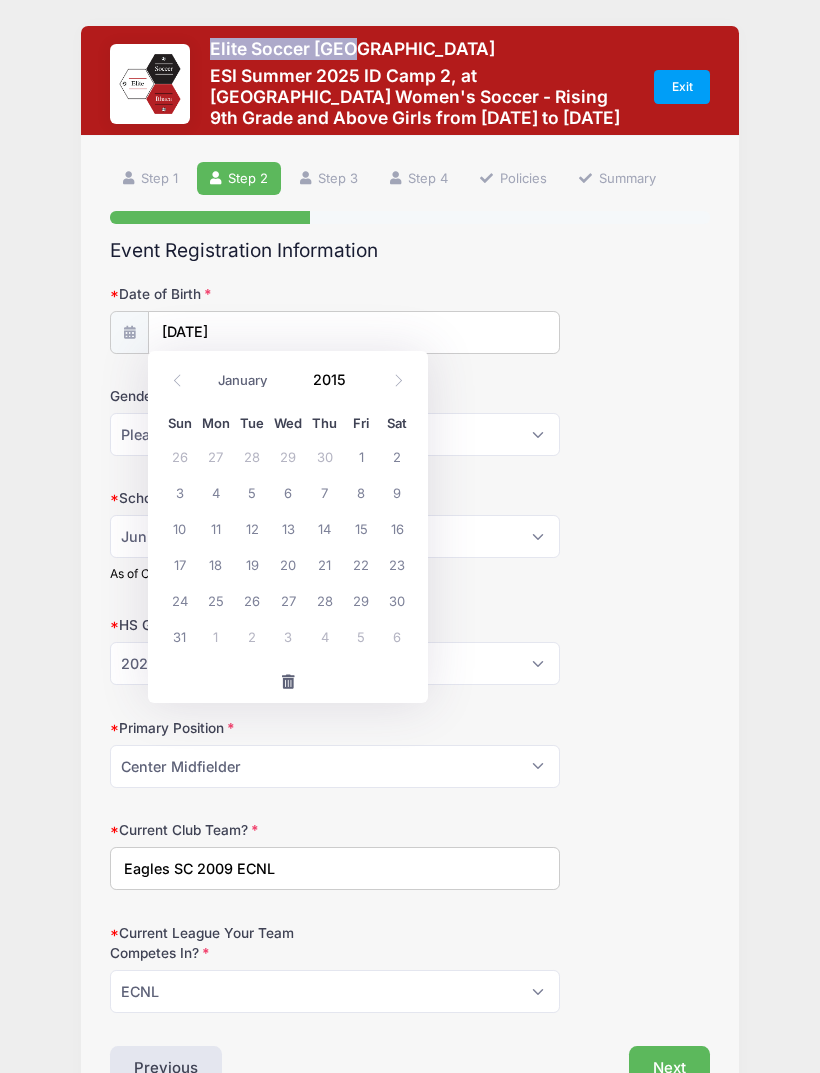 click on "January February March April May June July August September October November December 2015" at bounding box center [288, 380] 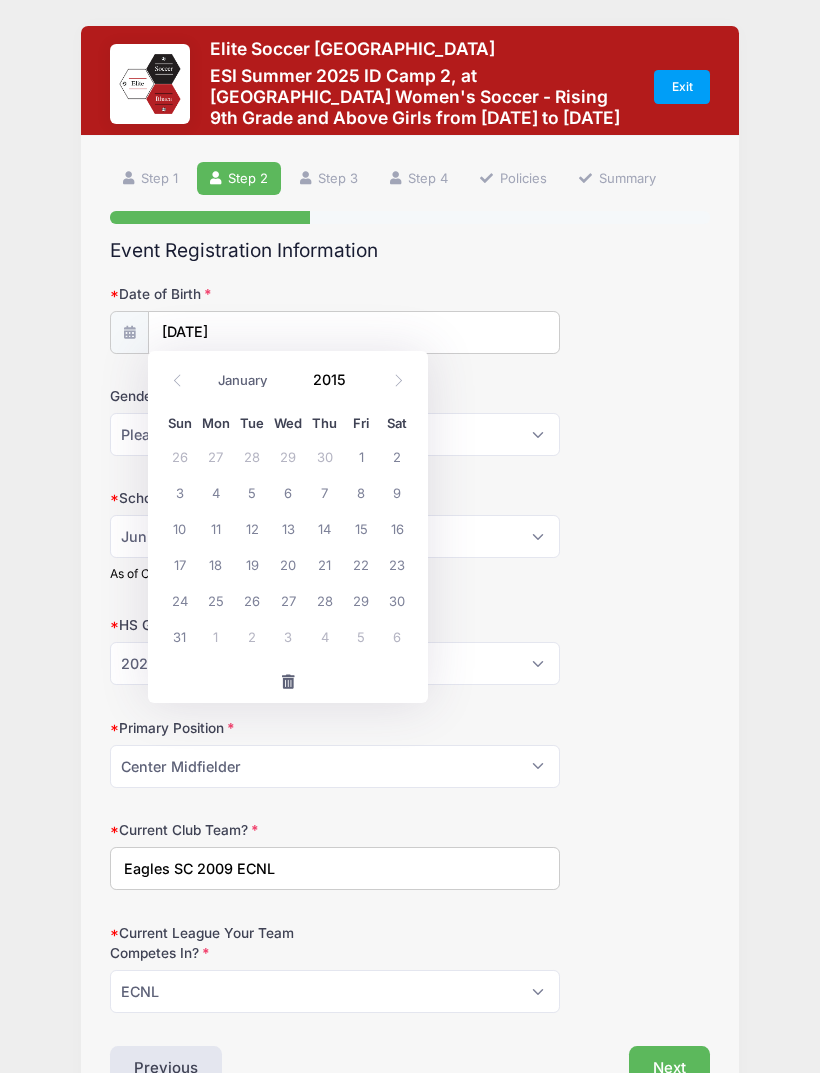 click at bounding box center (361, 386) 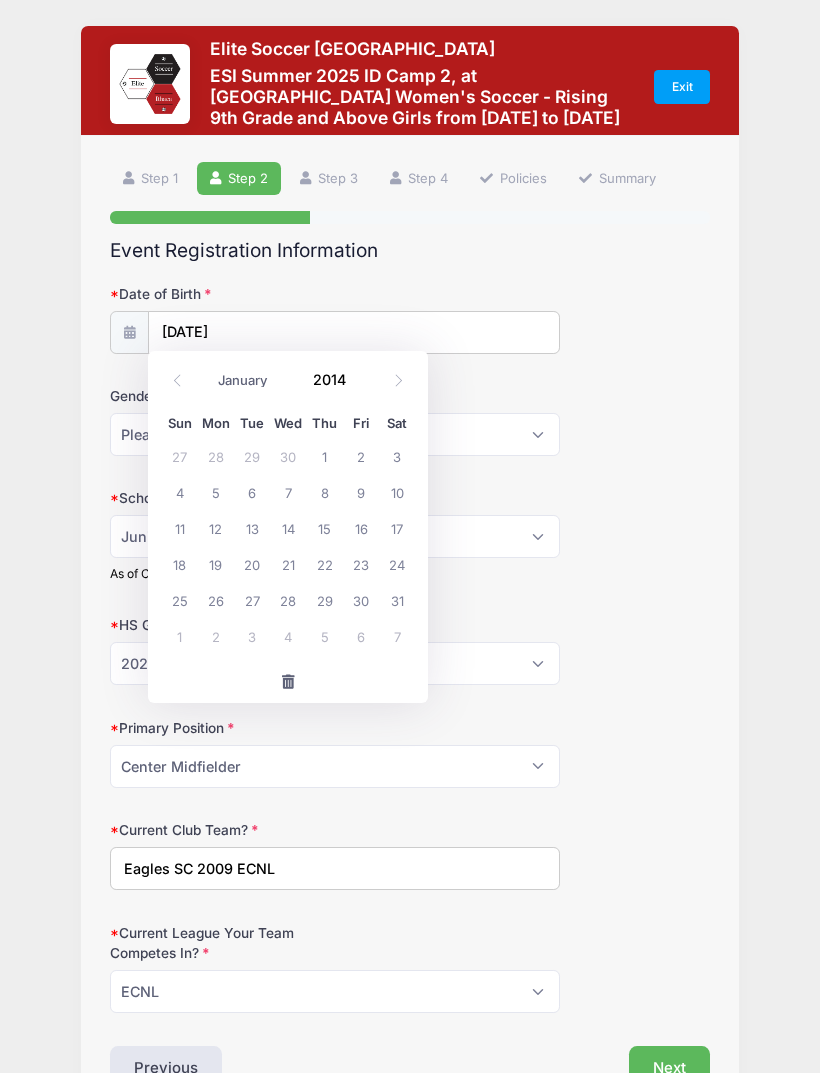 click on "2014" at bounding box center [335, 379] 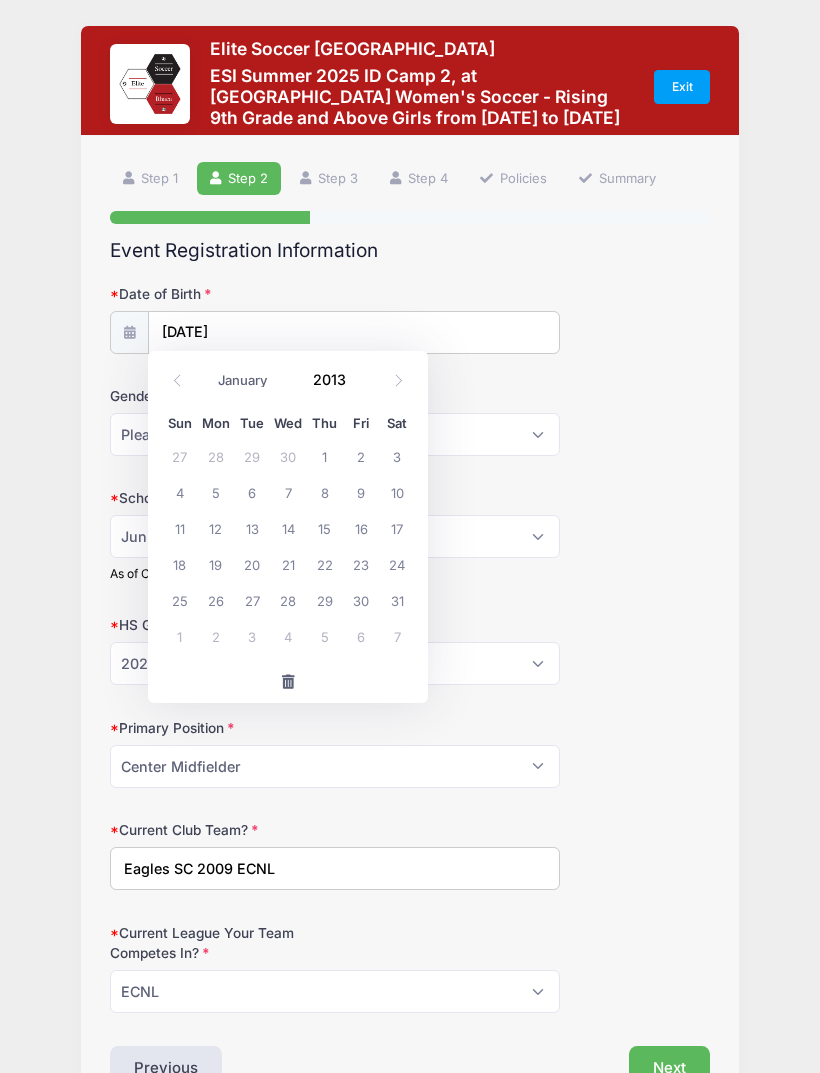 click on "January February March April May June July August September October November December 2013" at bounding box center [288, 380] 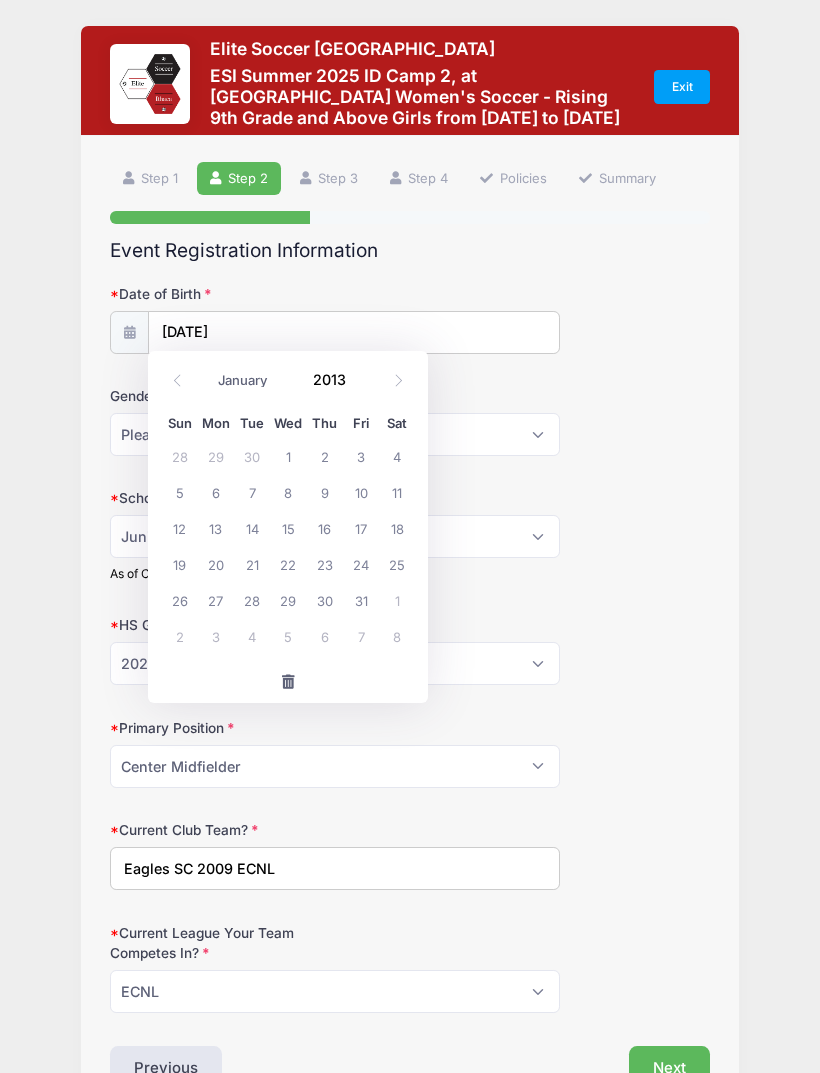 click on "January February March April May June July August September October November December 2013" at bounding box center (288, 380) 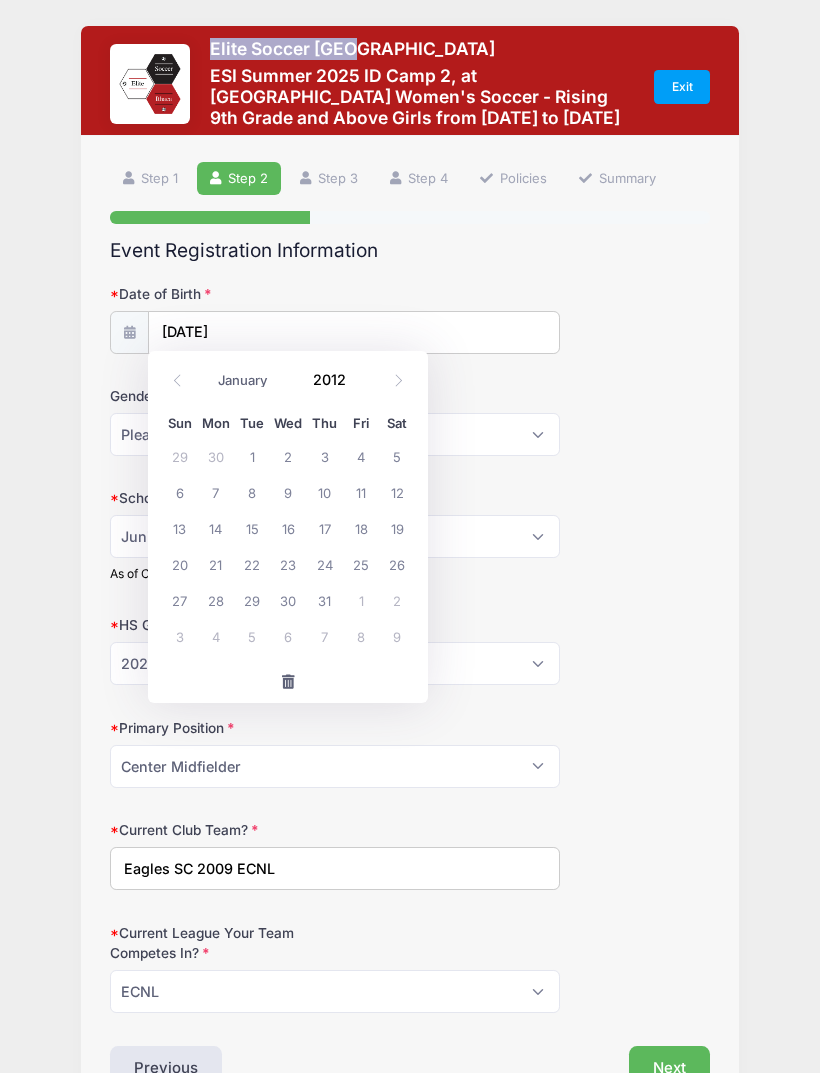 click on "2012" at bounding box center [335, 379] 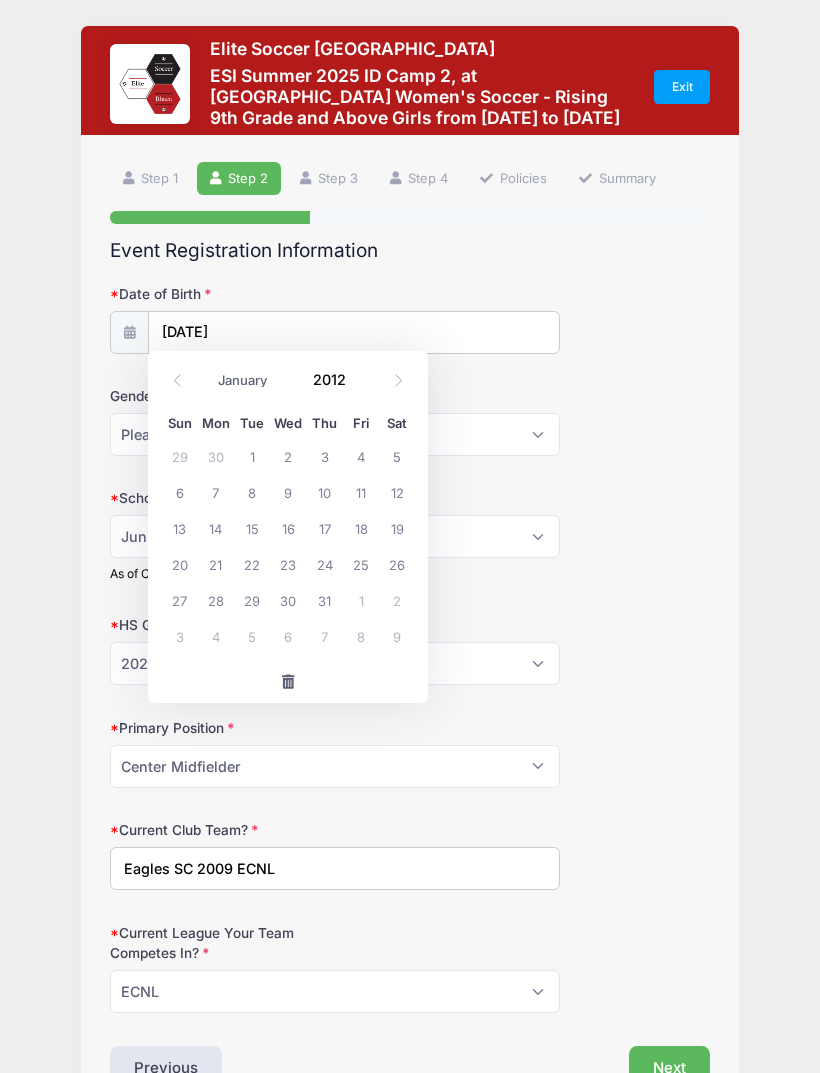 click on "January February March April May June July August September October November December 2012" at bounding box center [288, 380] 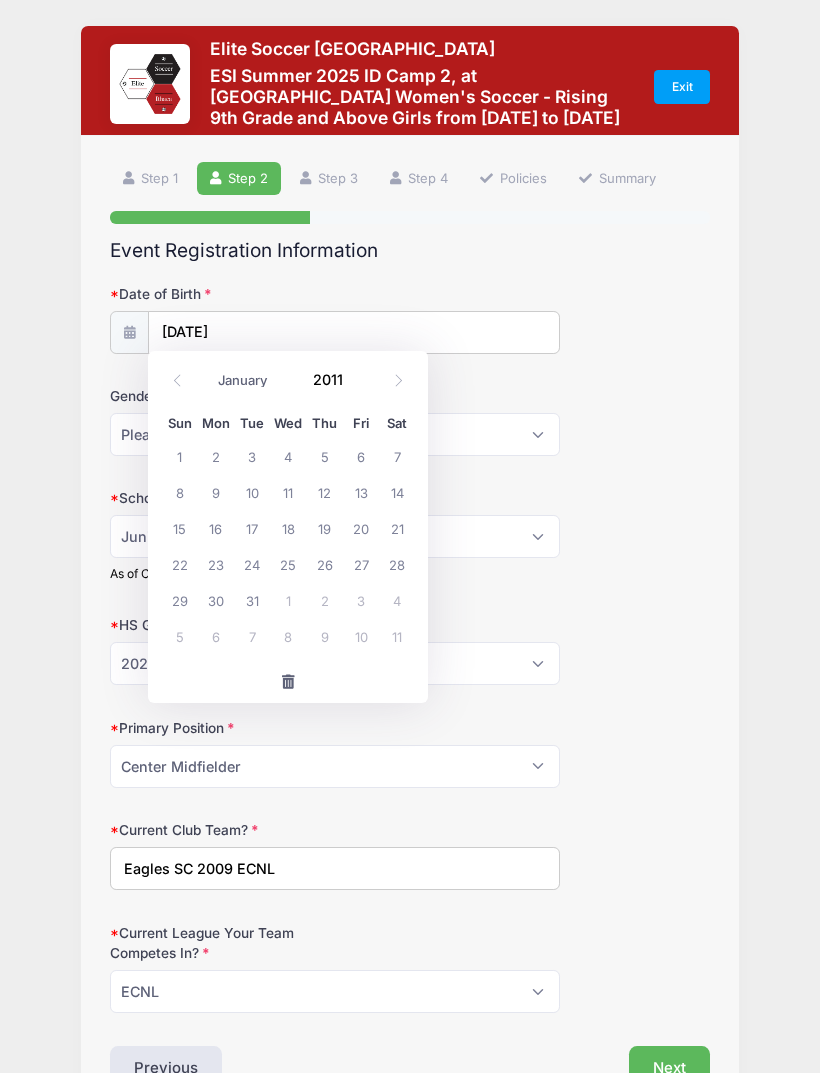 click on "2011" at bounding box center (335, 379) 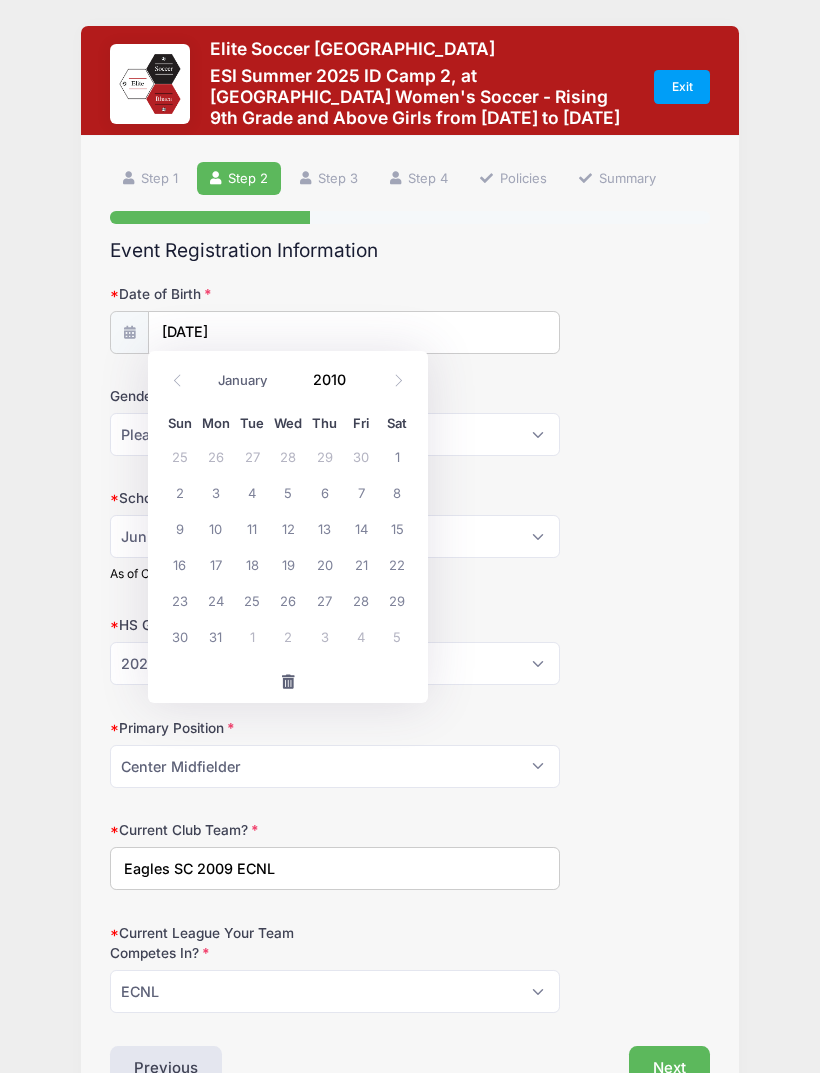 click on "2010" at bounding box center [335, 379] 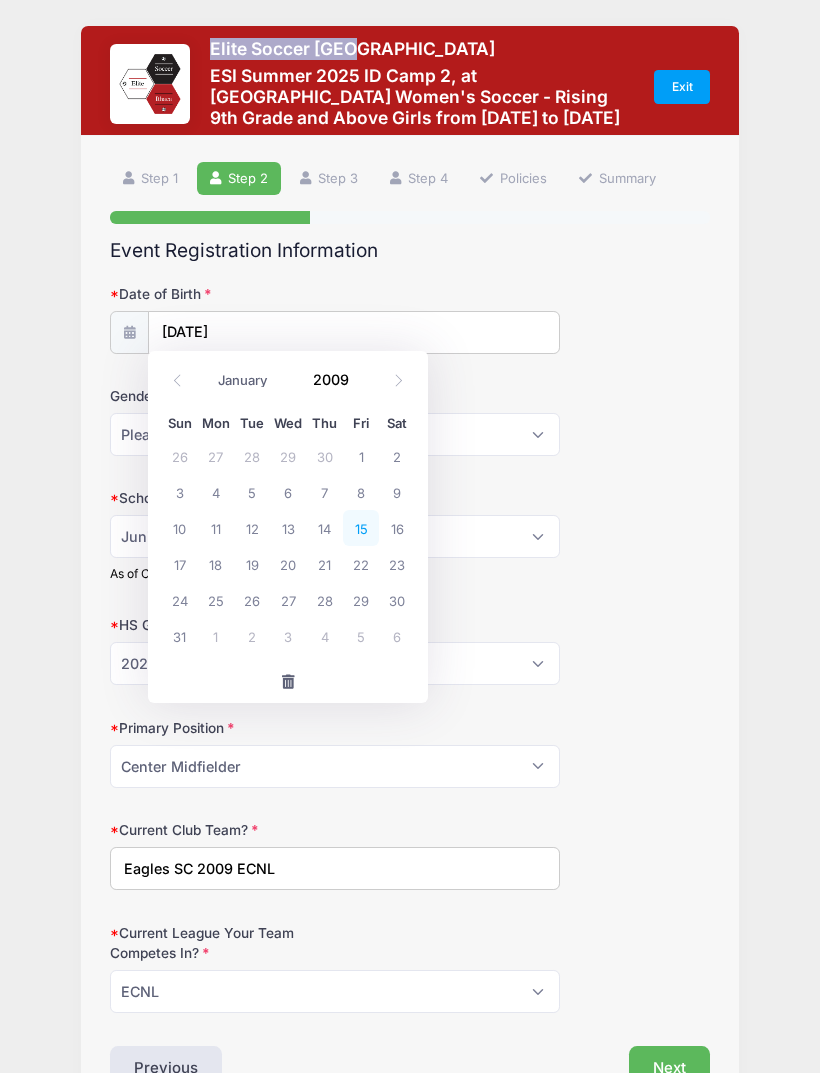 click on "15" at bounding box center (361, 528) 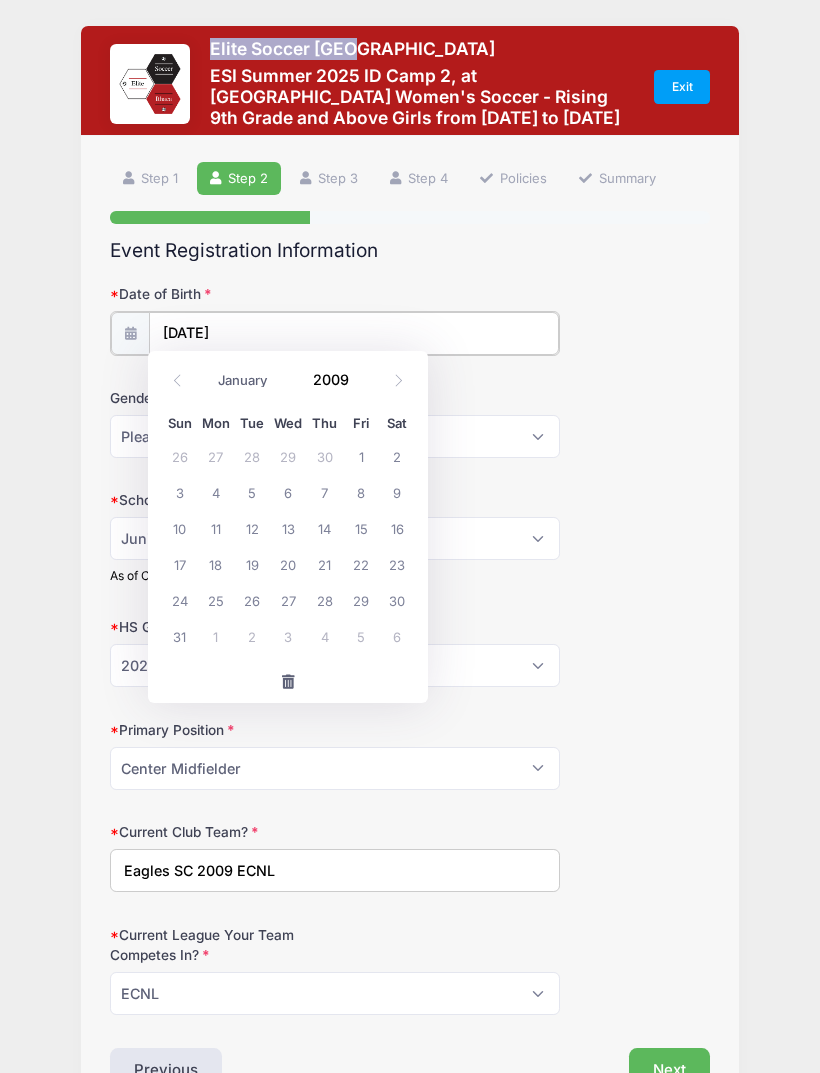 type on "05/15/2009" 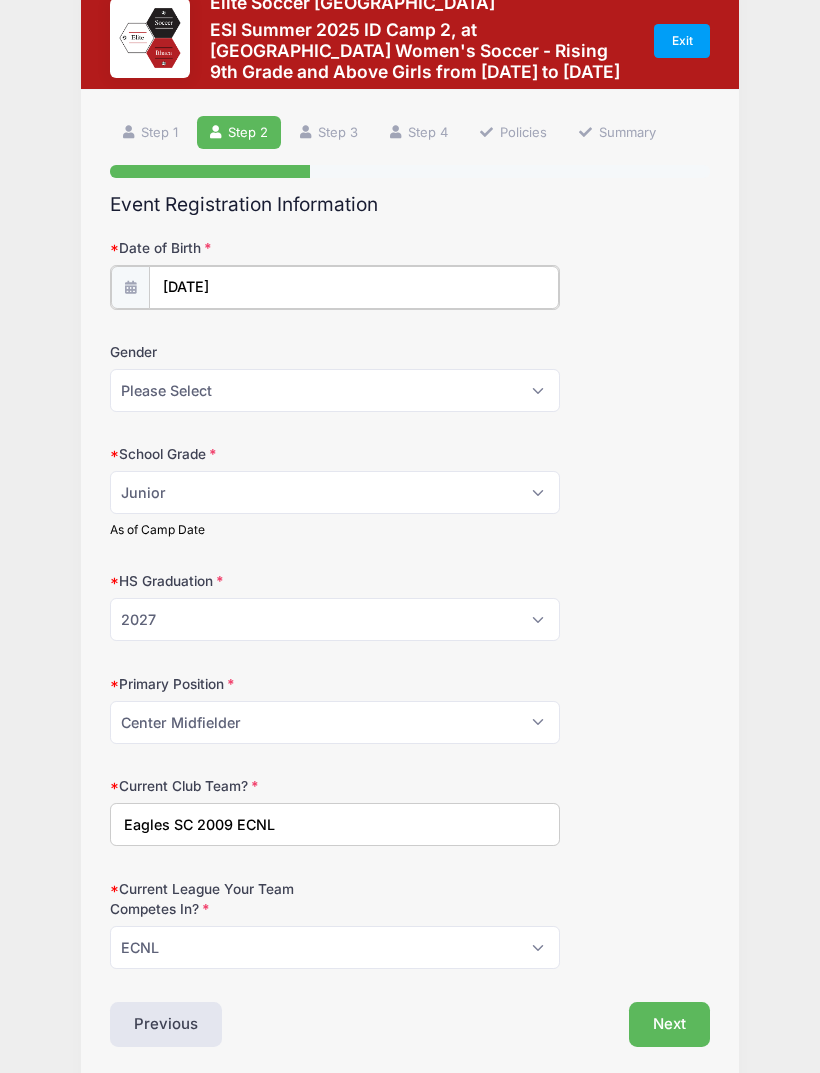 scroll, scrollTop: 52, scrollLeft: 0, axis: vertical 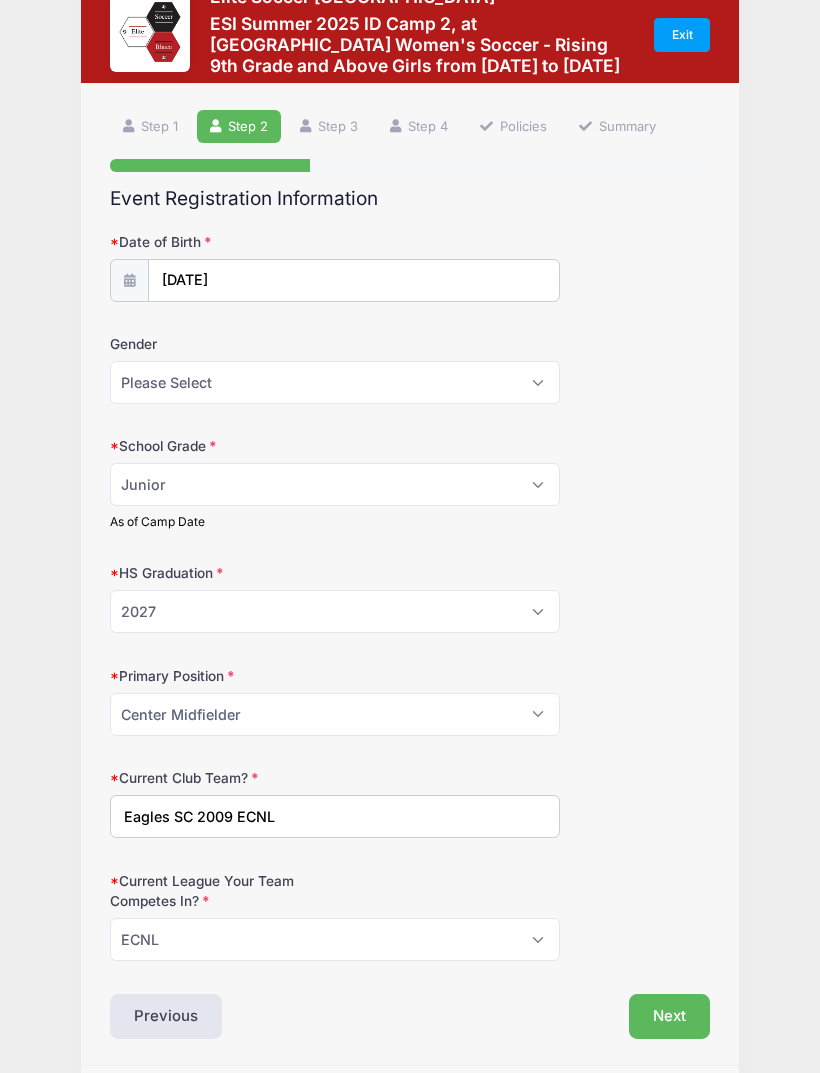 click on "Next" at bounding box center [669, 1017] 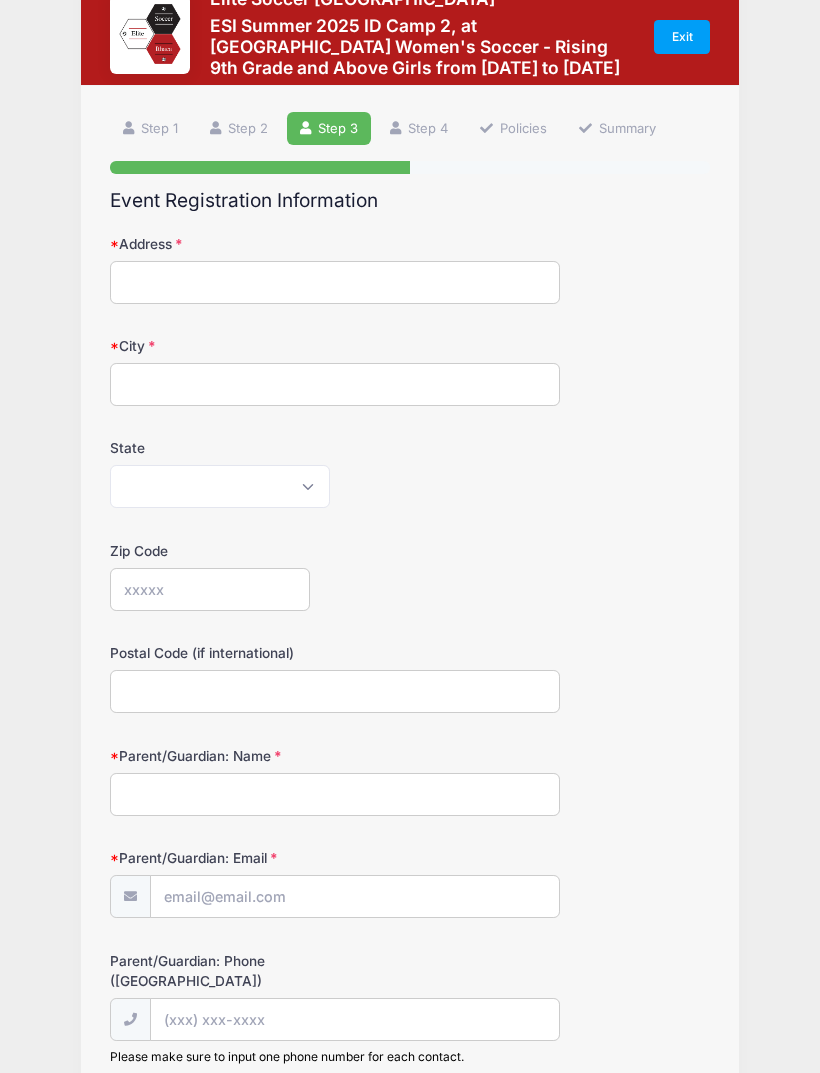 scroll, scrollTop: 39, scrollLeft: 0, axis: vertical 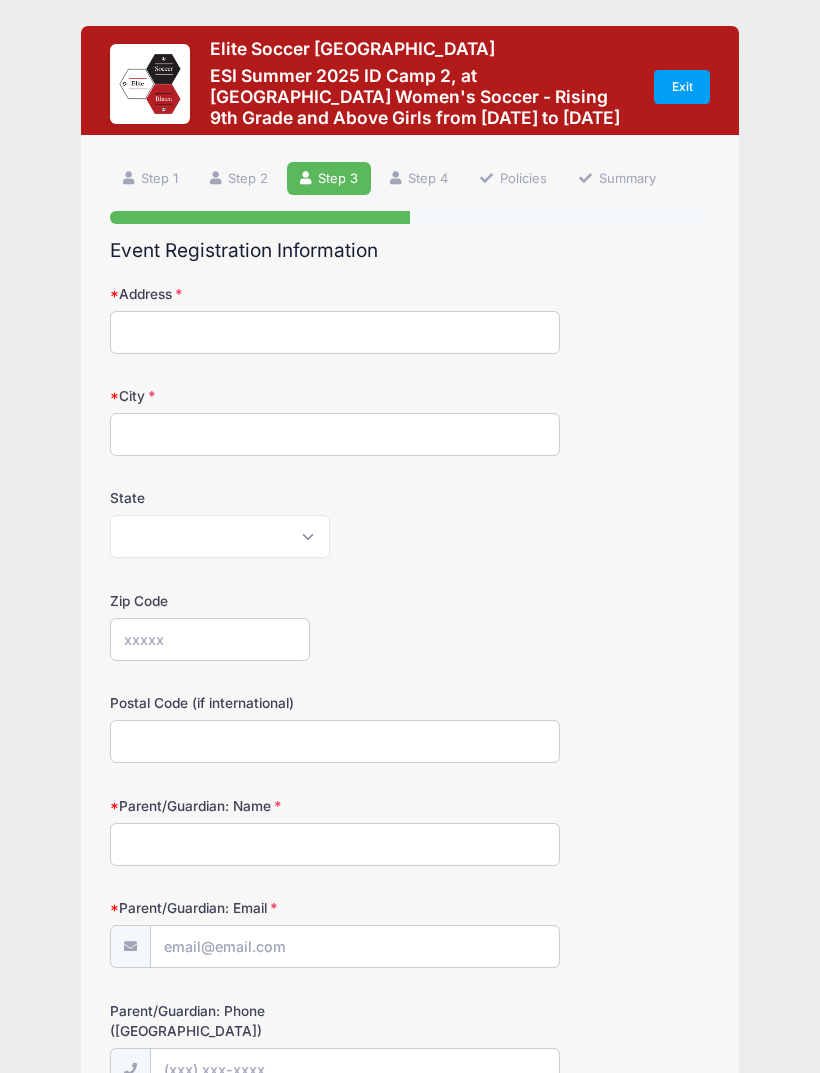 click on "Address" at bounding box center (335, 332) 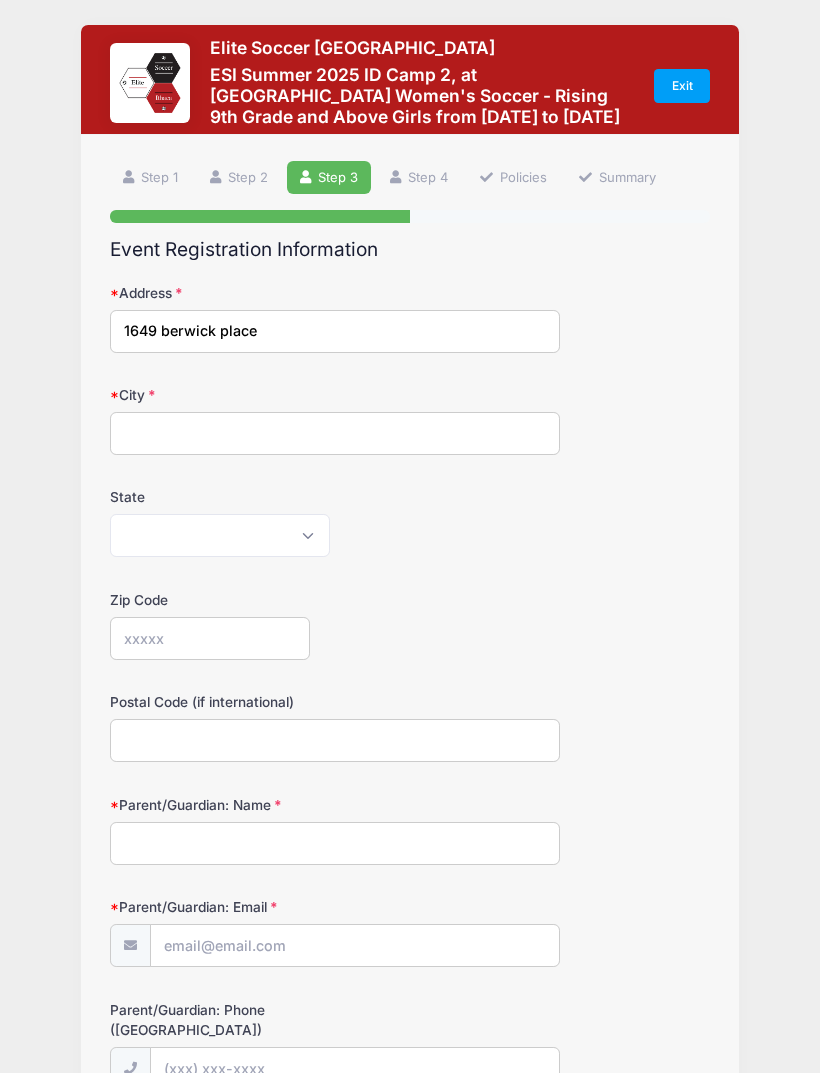 type on "1649 berwick place" 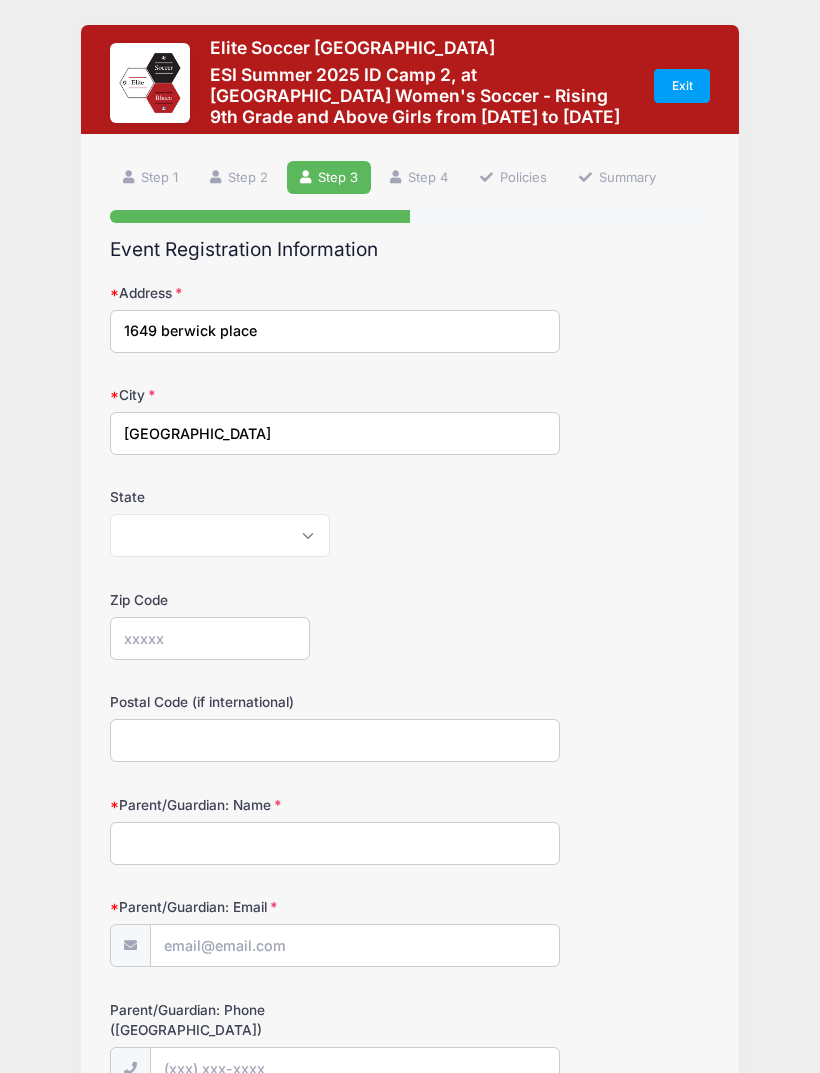 type on "Westlake village" 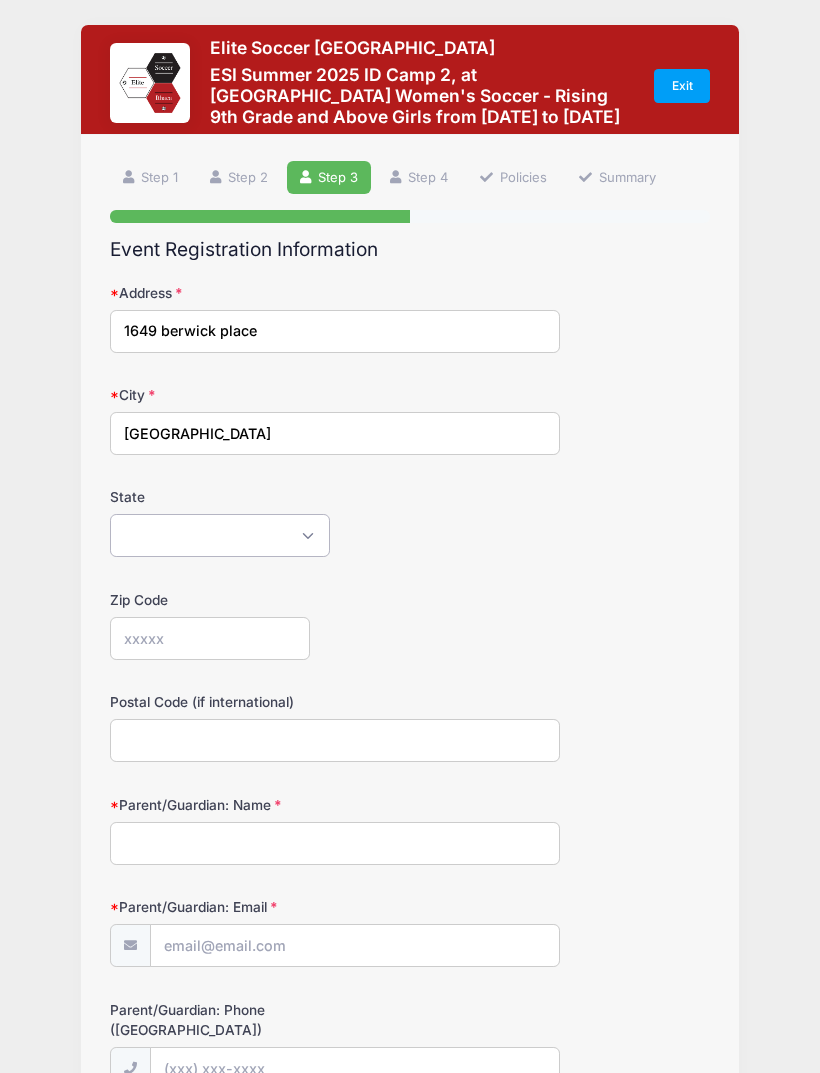 click on "Alabama Alaska American Samoa Arizona Arkansas Armed Forces Africa Armed Forces Americas Armed Forces Canada Armed Forces Europe Armed Forces Middle East Armed Forces Pacific California Colorado Connecticut Delaware District of Columbia Federated States Of Micronesia Florida Georgia Guam Hawaii Idaho Illinois Indiana Iowa Kansas Kentucky Louisiana Maine Marshall Islands Maryland Massachusetts Michigan Minnesota Mississippi Missouri Montana Nebraska Nevada New Hampshire New Jersey New Mexico New York North Carolina North Dakota Northern Mariana Islands Ohio Oklahoma Oregon Palau Pennsylvania Puerto Rico Rhode Island South Carolina South Dakota Tennessee Texas Utah Vermont Virgin Islands Virginia Washington West Virginia Wisconsin Wyoming Other-Canada Other" at bounding box center [220, 535] 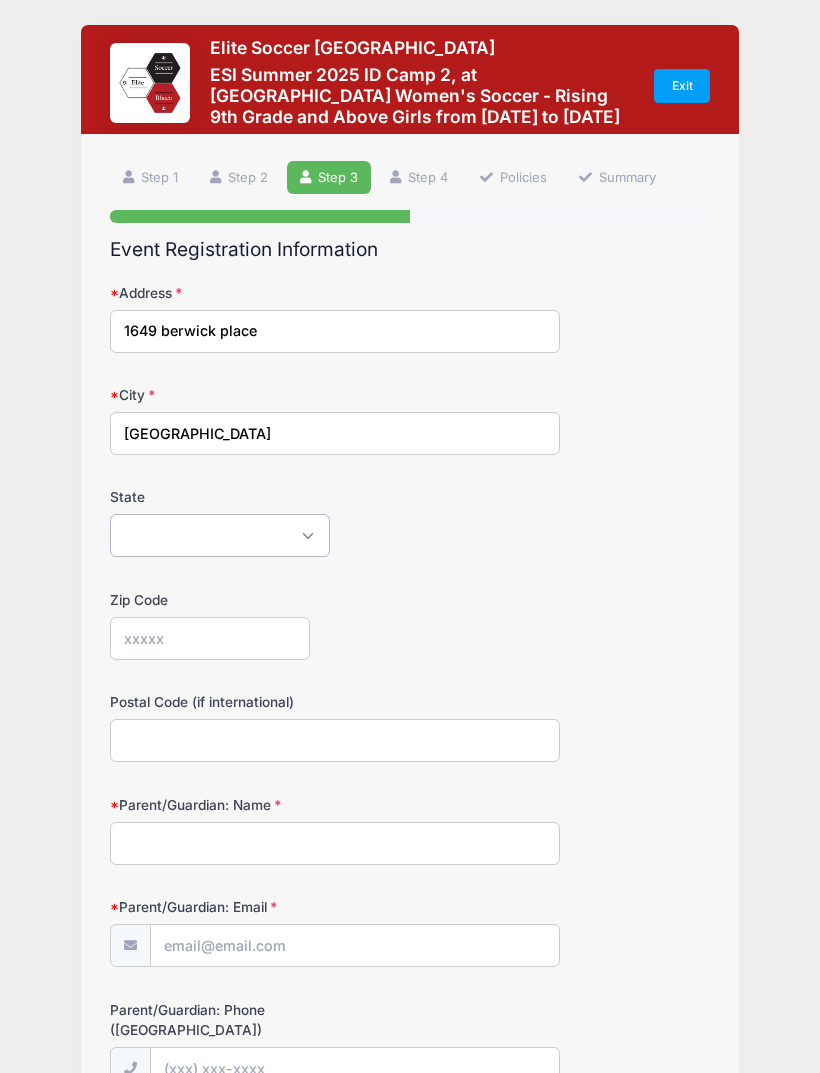 select on "CA" 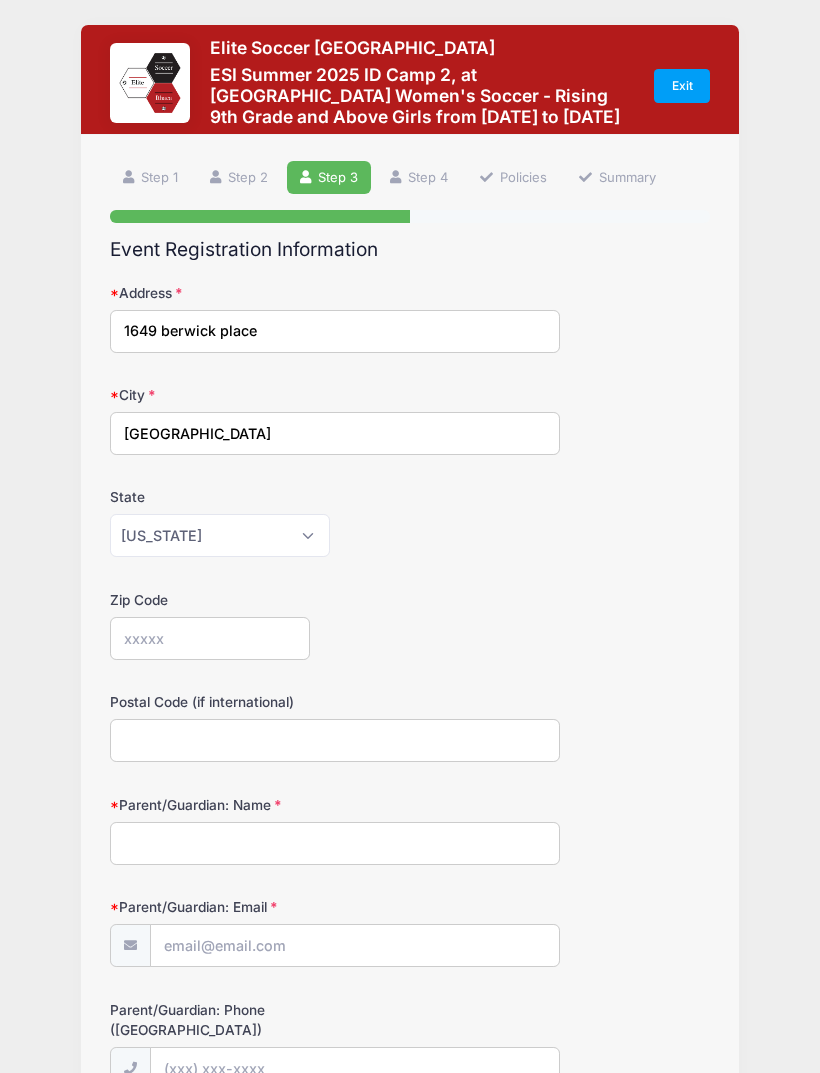click on "Zip Code" at bounding box center [210, 638] 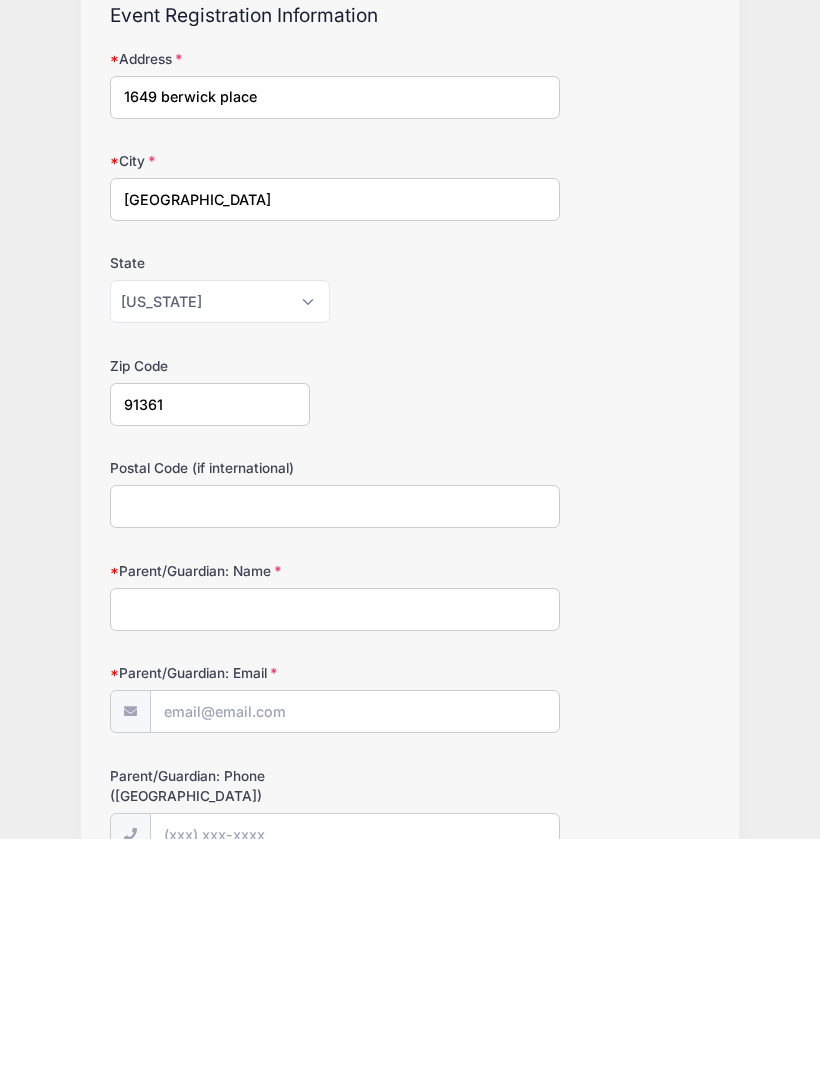 type on "91361" 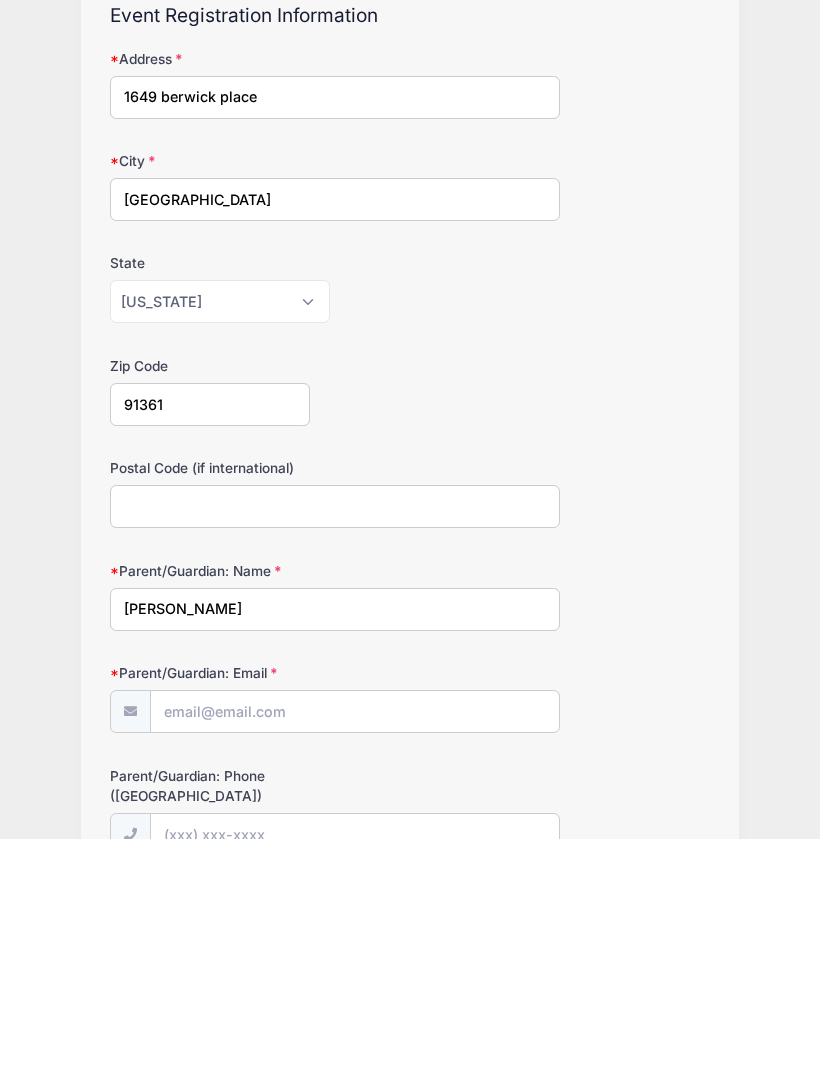scroll, scrollTop: 235, scrollLeft: 0, axis: vertical 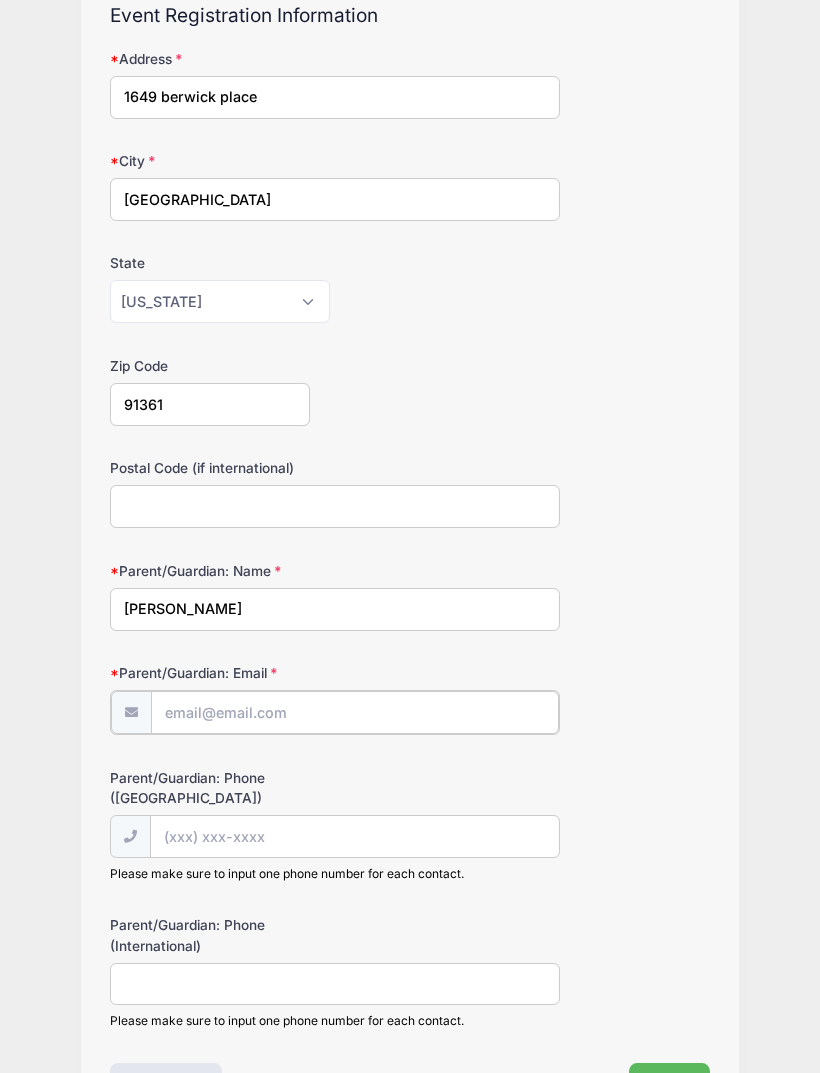 click on "Parent/Guardian: Email" at bounding box center (355, 712) 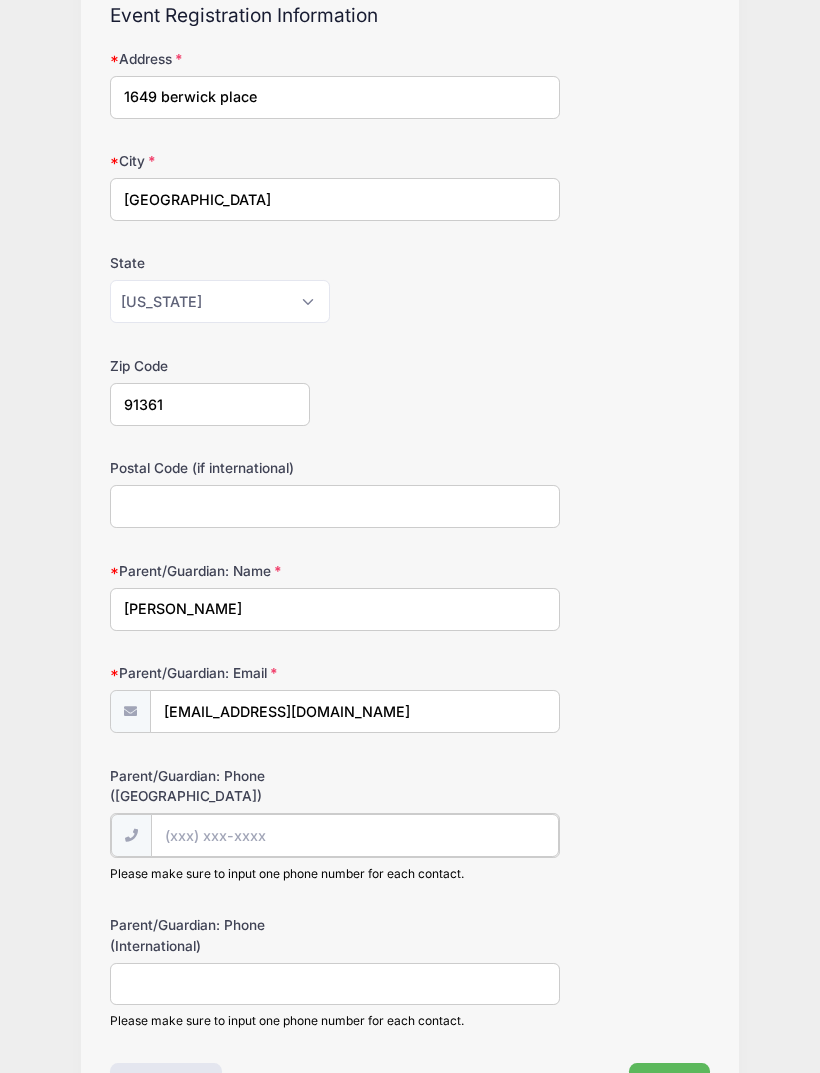 click on "Parent/Guardian: Phone (United States)" at bounding box center (355, 835) 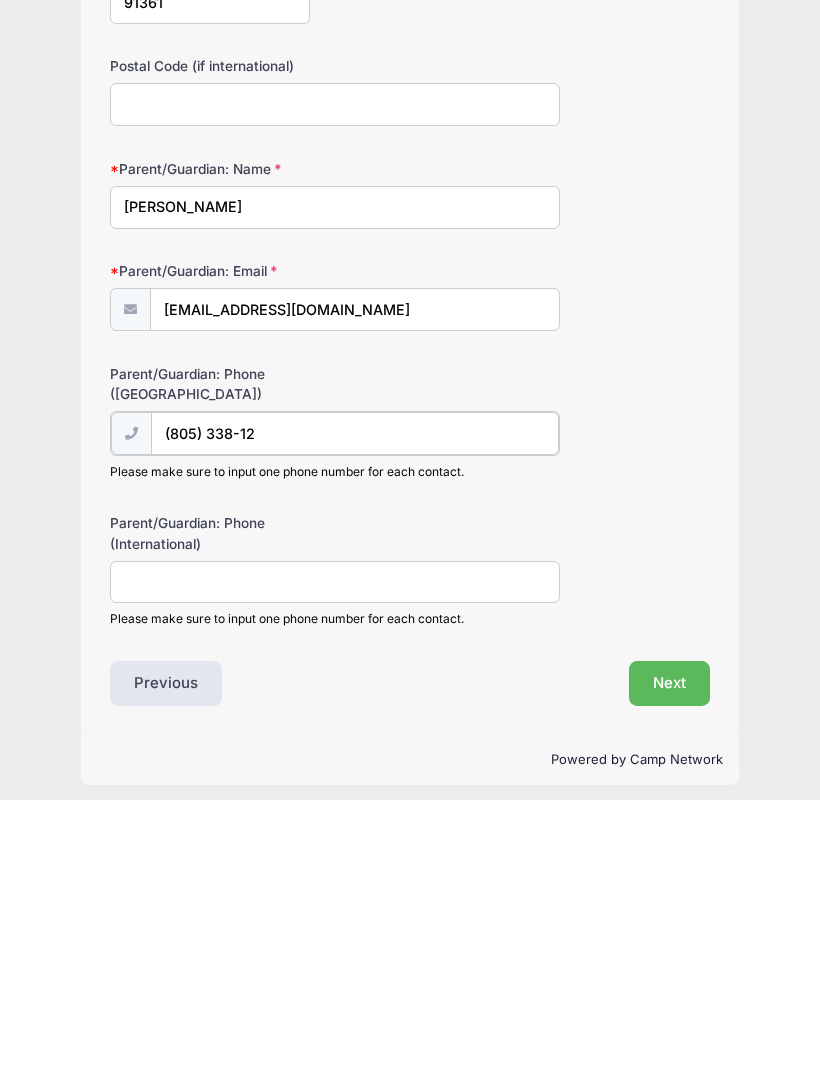type on "(805) 338-1222" 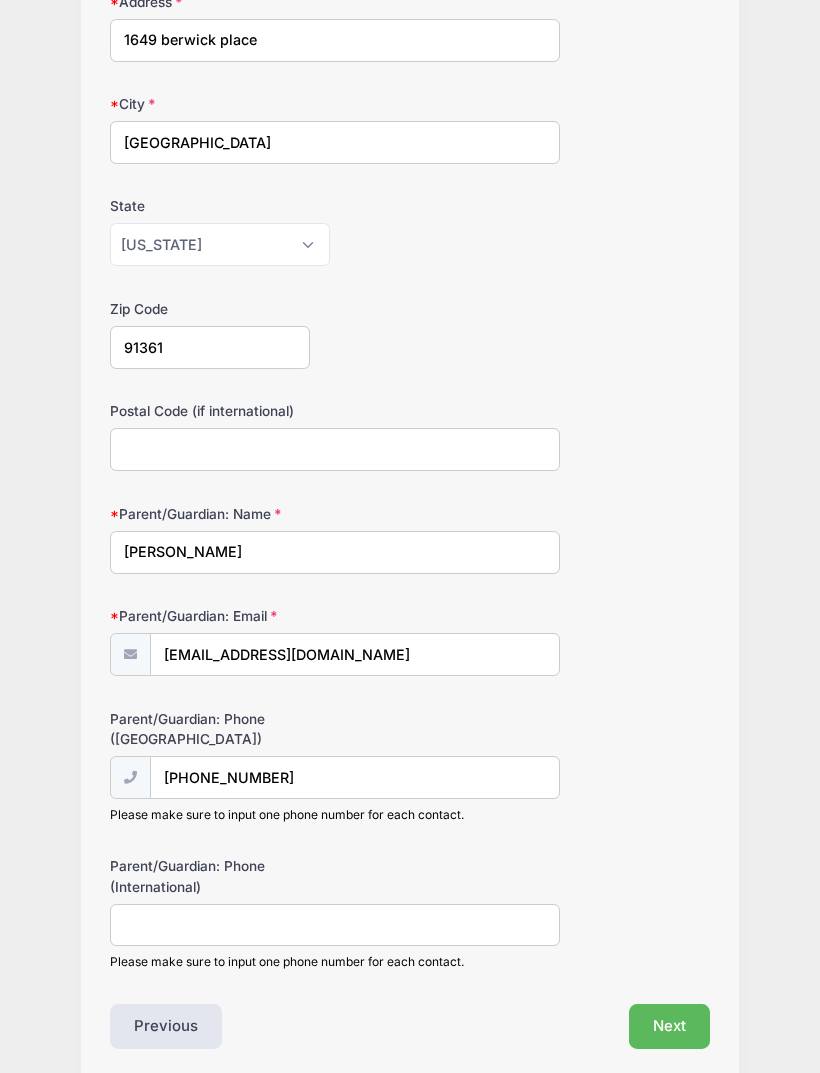 scroll, scrollTop: 298, scrollLeft: 0, axis: vertical 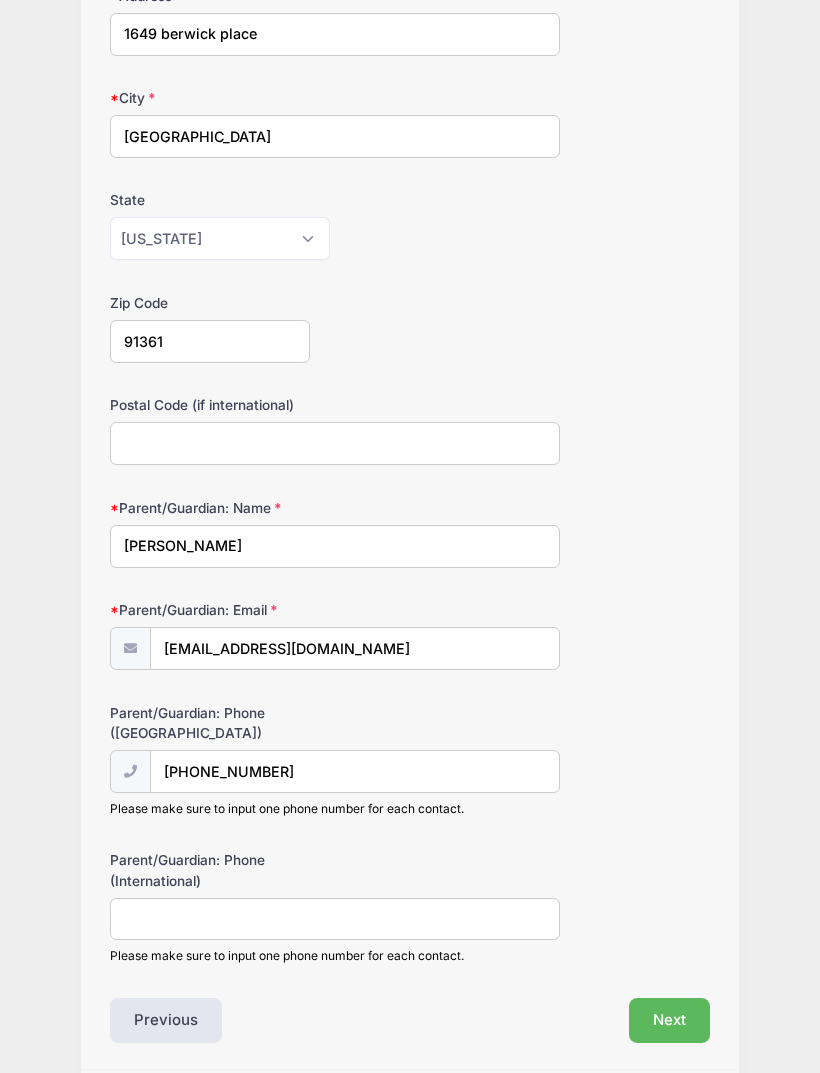 click on "Next" at bounding box center [669, 1021] 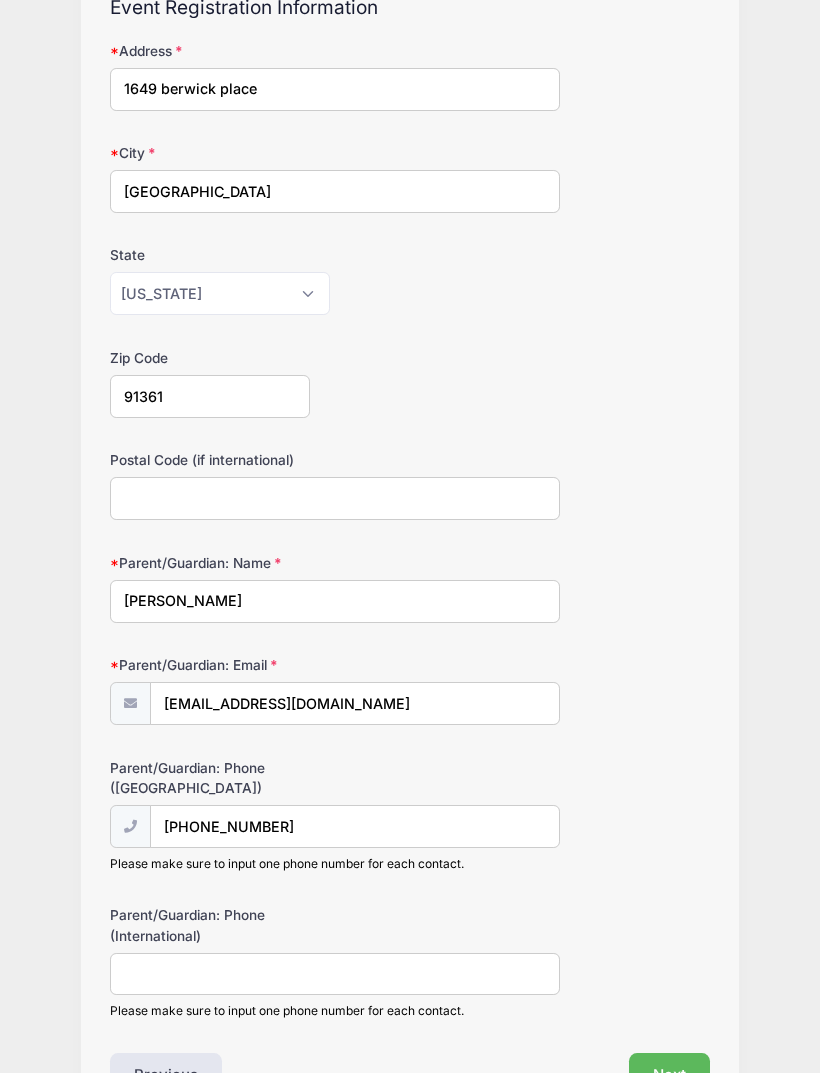 scroll, scrollTop: 0, scrollLeft: 0, axis: both 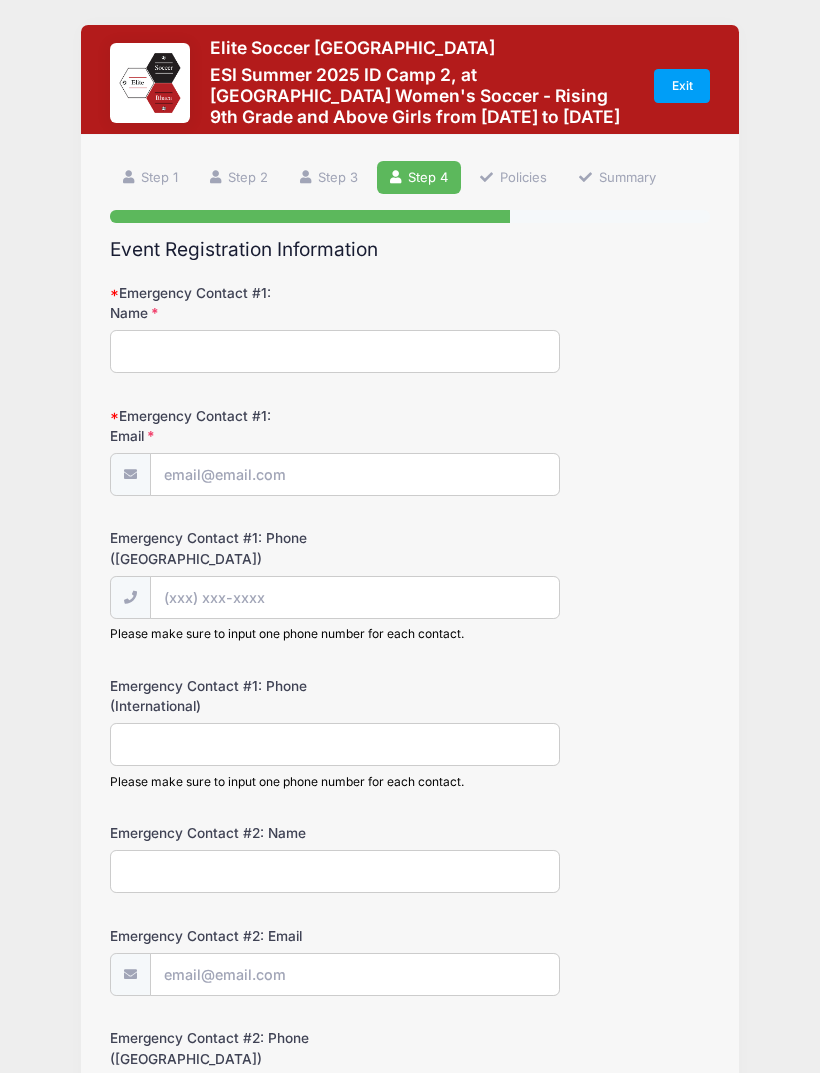 click on "Emergency Contact #1: Name" at bounding box center (335, 351) 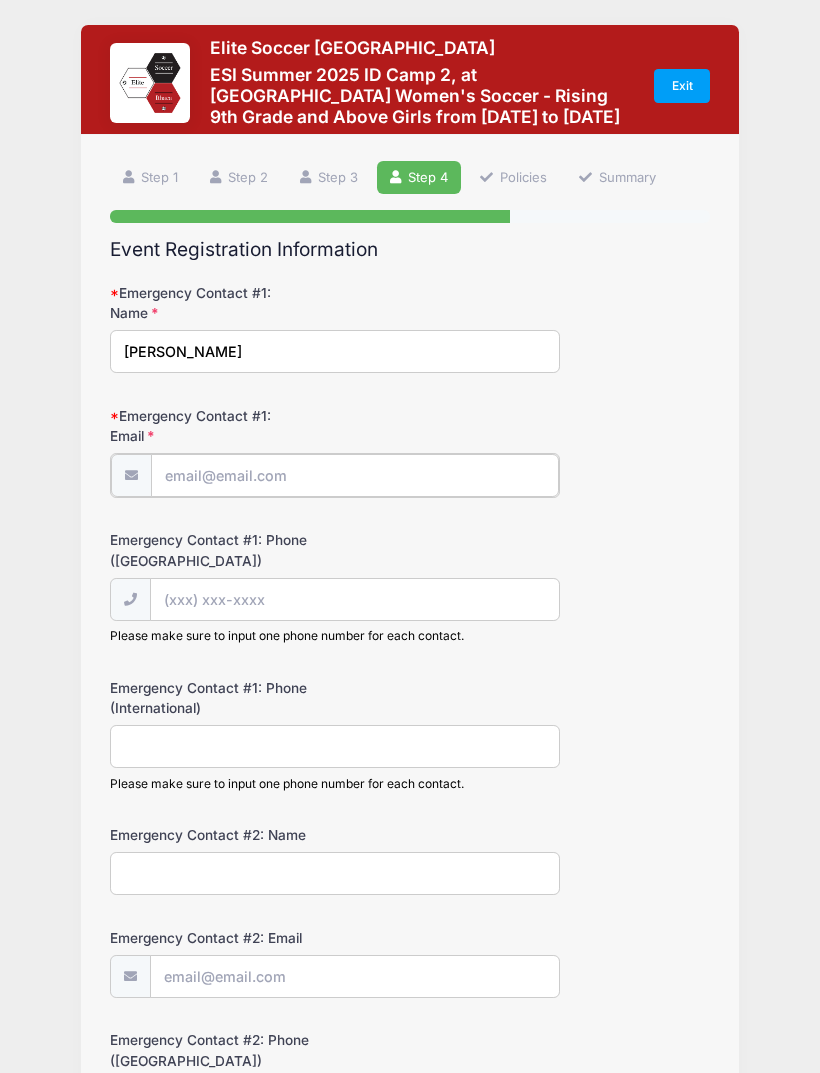 click on "Emergency Contact #1: Email" at bounding box center (355, 475) 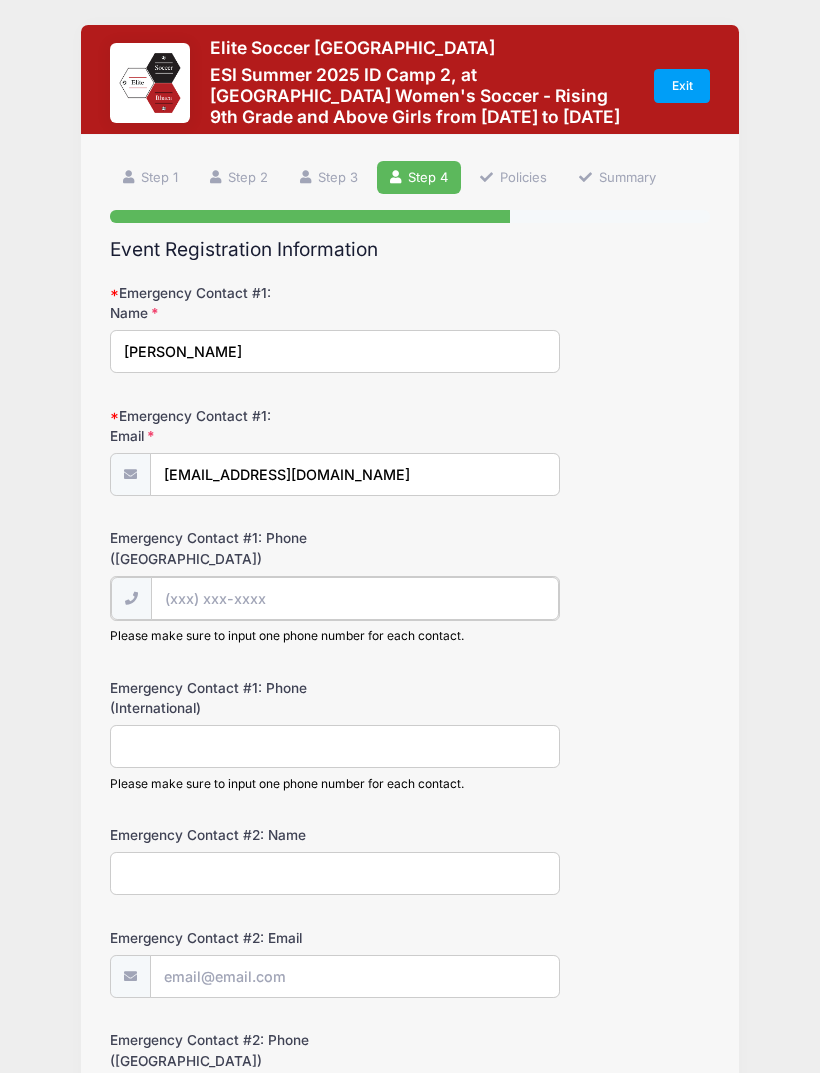click on "Emergency Contact #1: Phone (United States)" at bounding box center [355, 598] 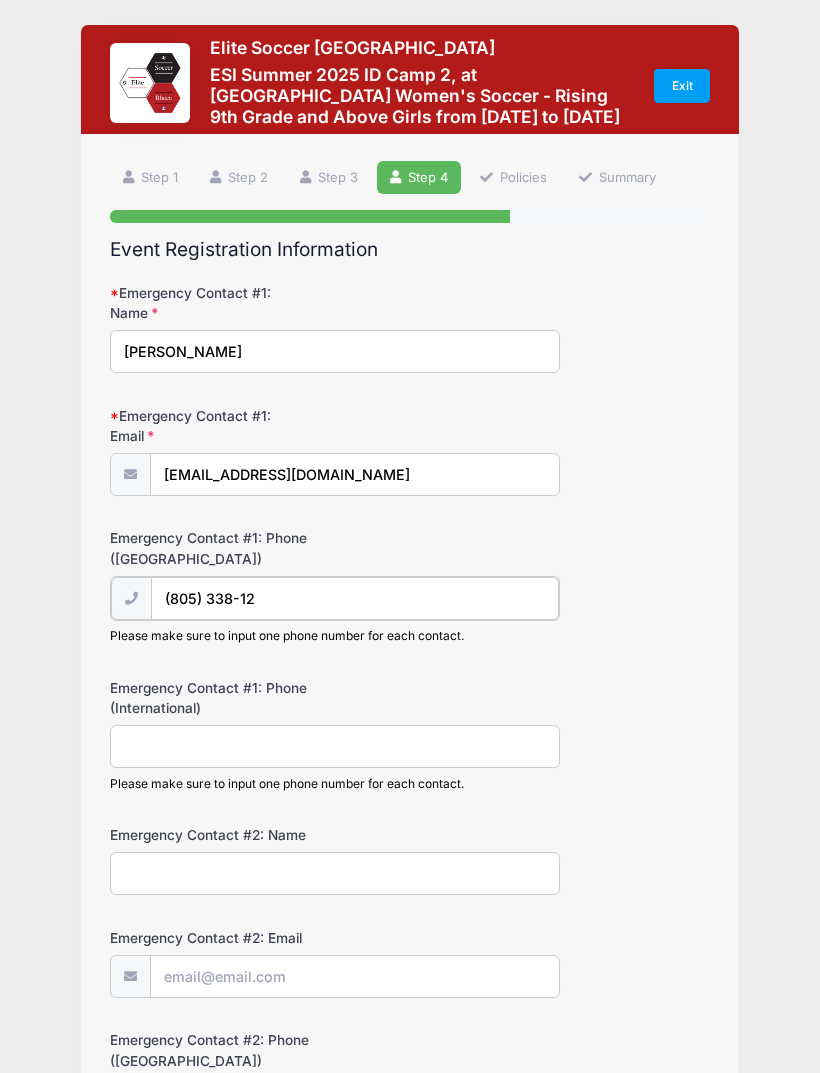 type on "(805) 338-1222" 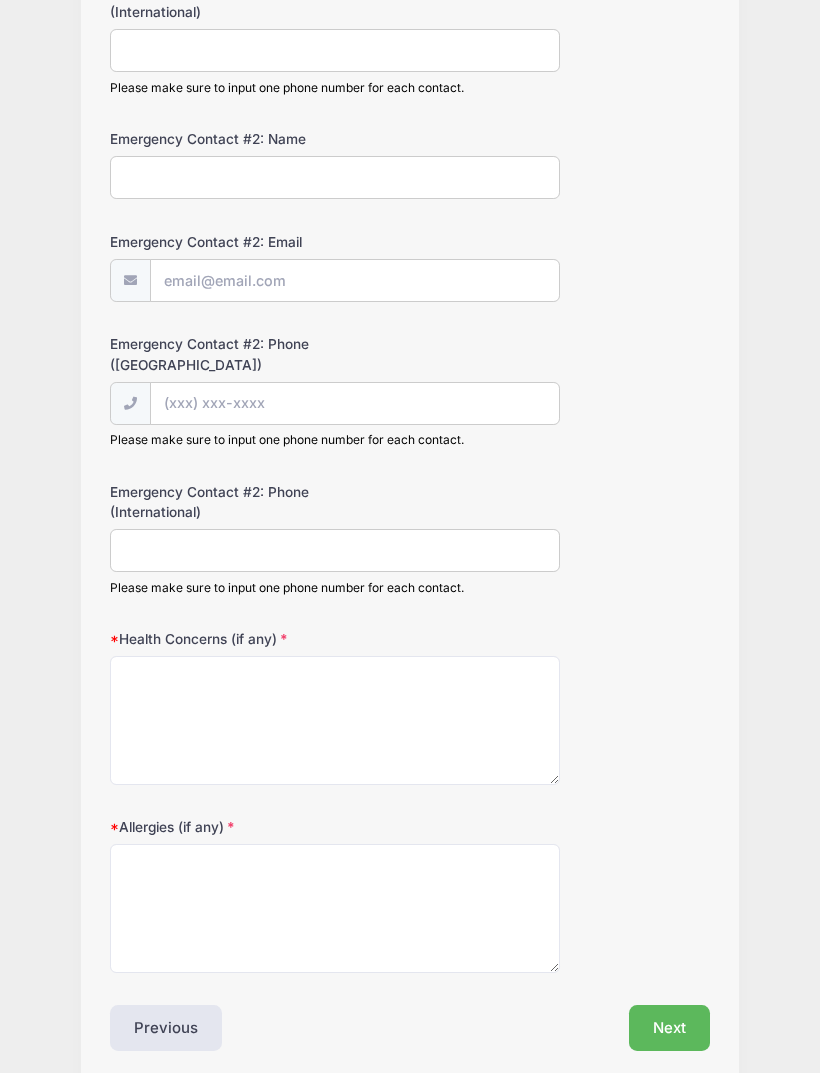 scroll, scrollTop: 701, scrollLeft: 0, axis: vertical 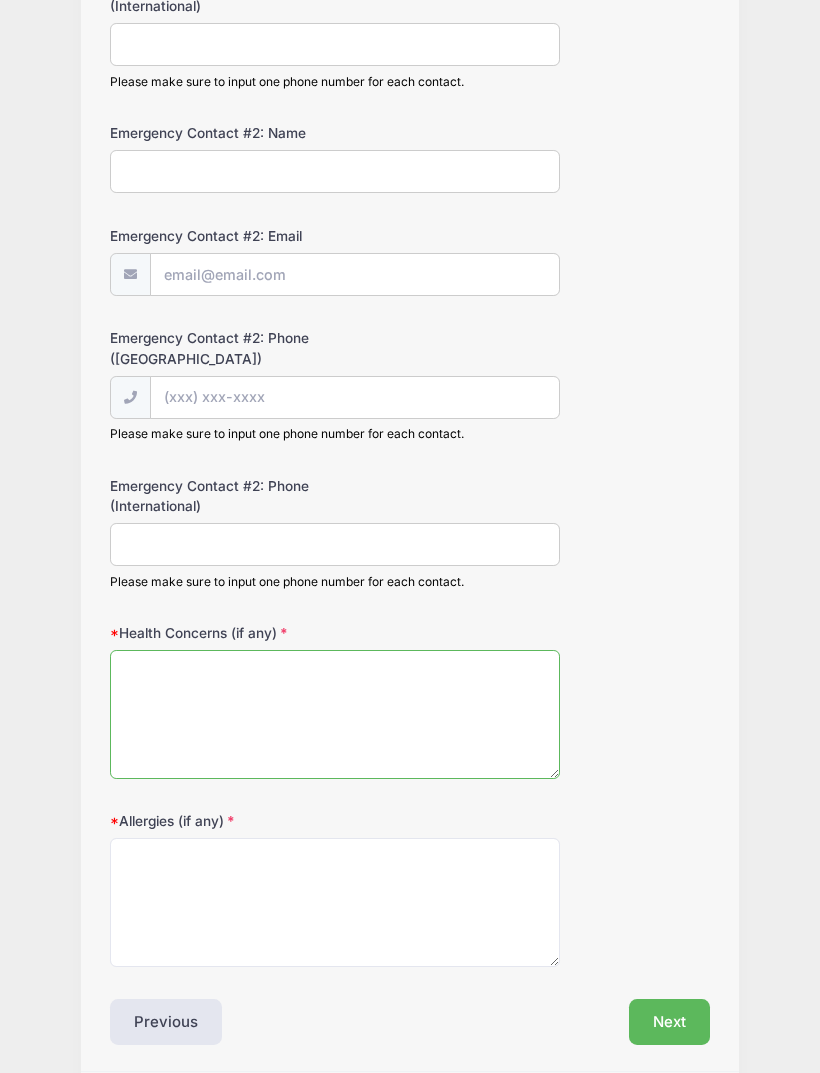 click on "Health Concerns (if any)" at bounding box center (335, 714) 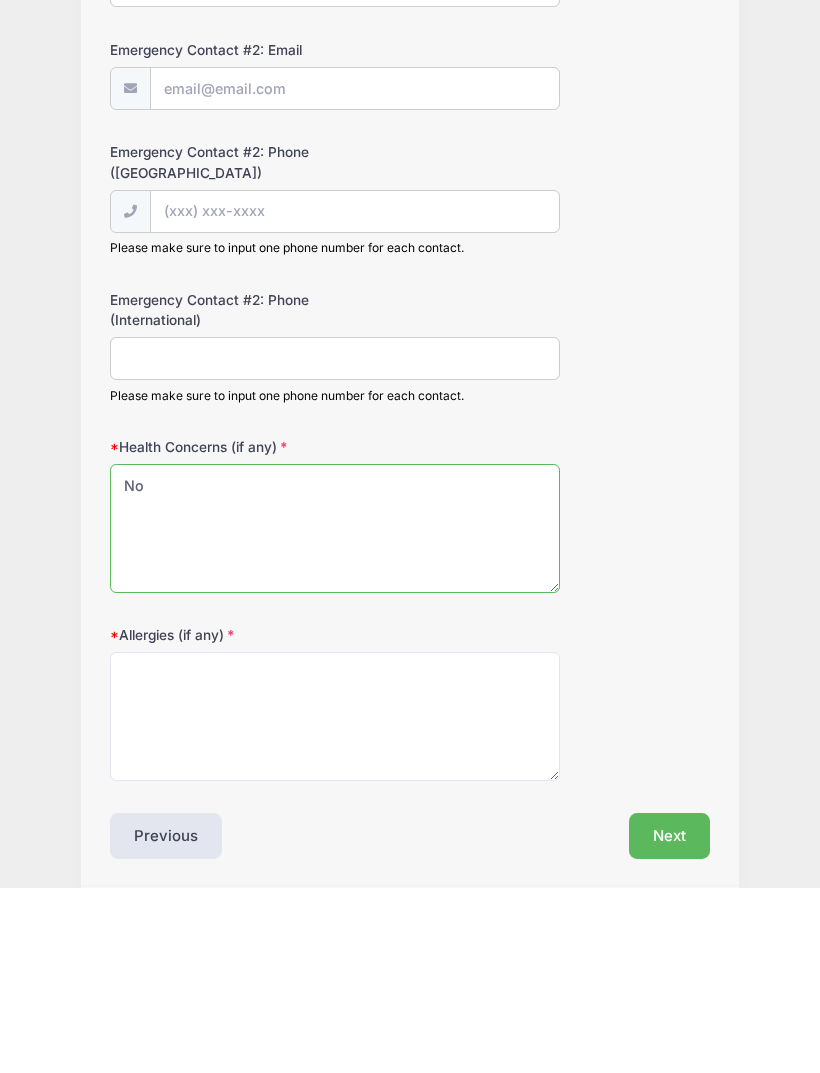 type on "No" 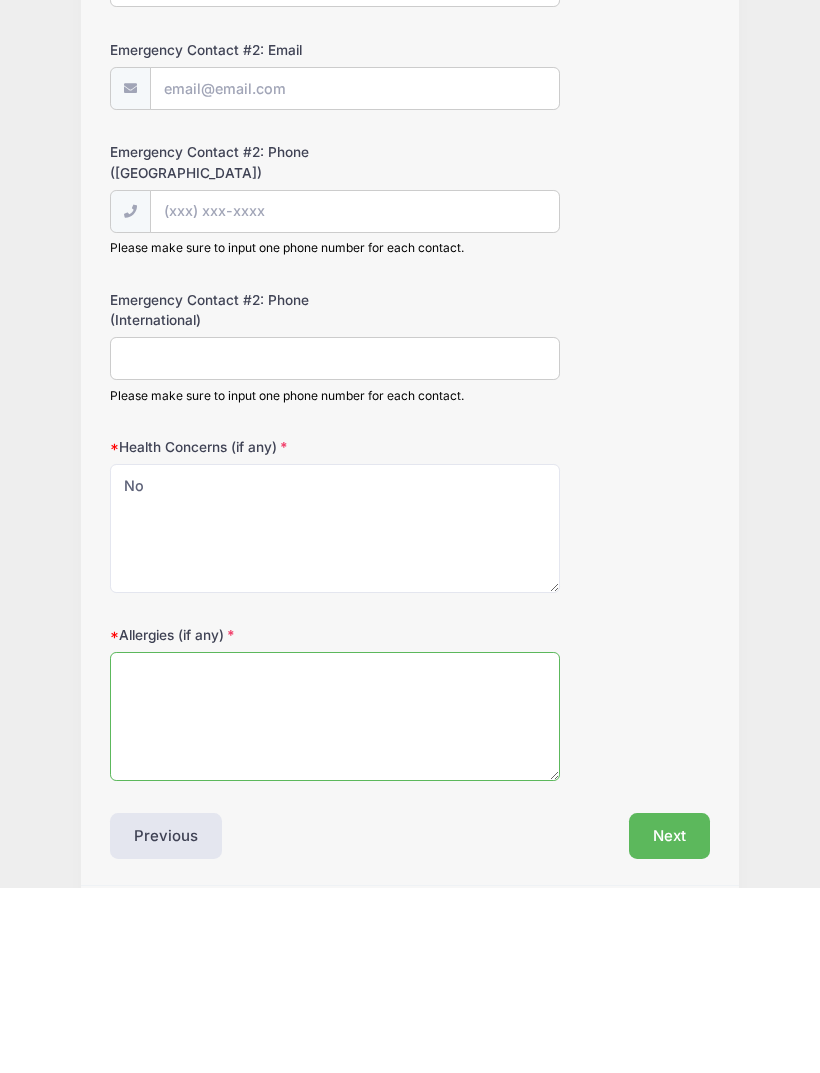 click on "Allergies (if any)" at bounding box center [335, 902] 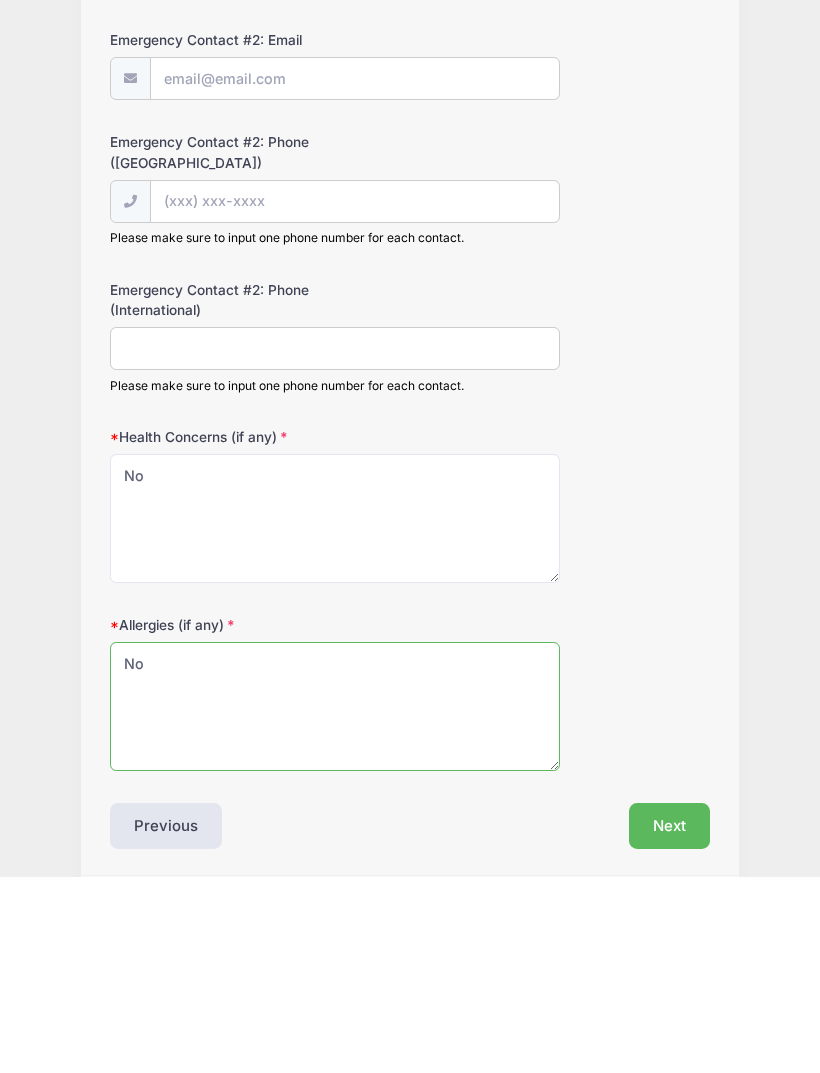 scroll, scrollTop: 765, scrollLeft: 0, axis: vertical 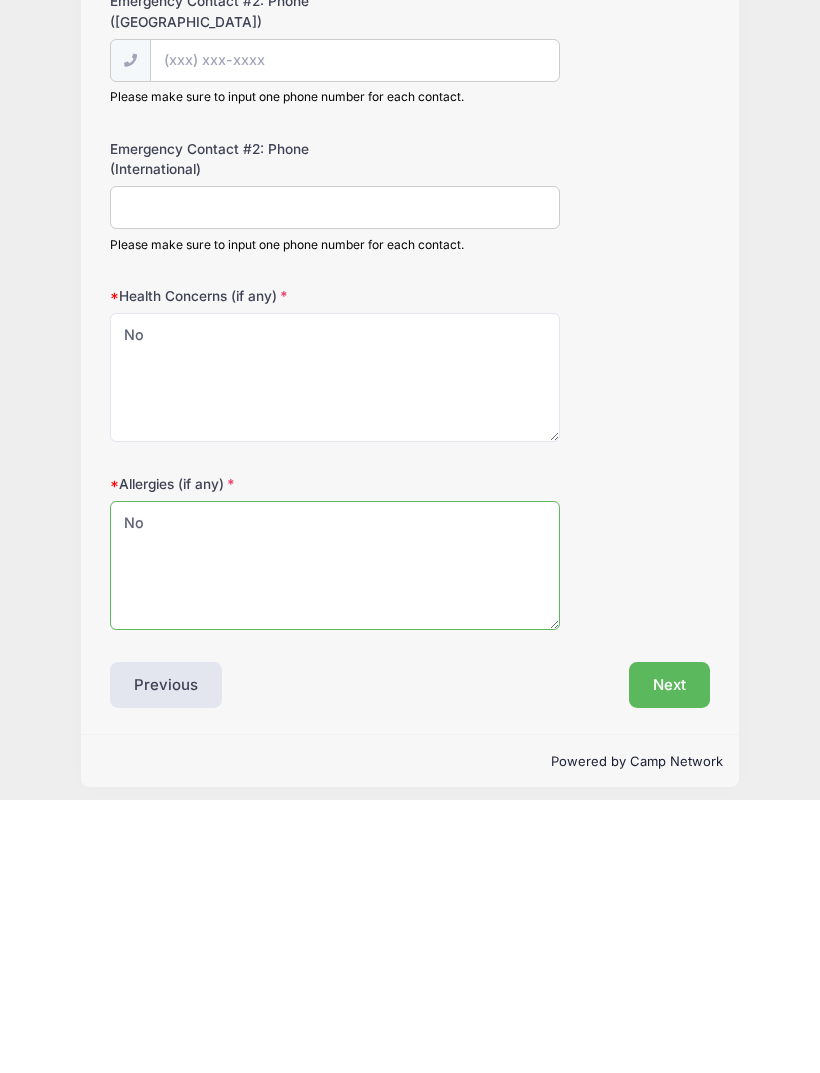 type on "No" 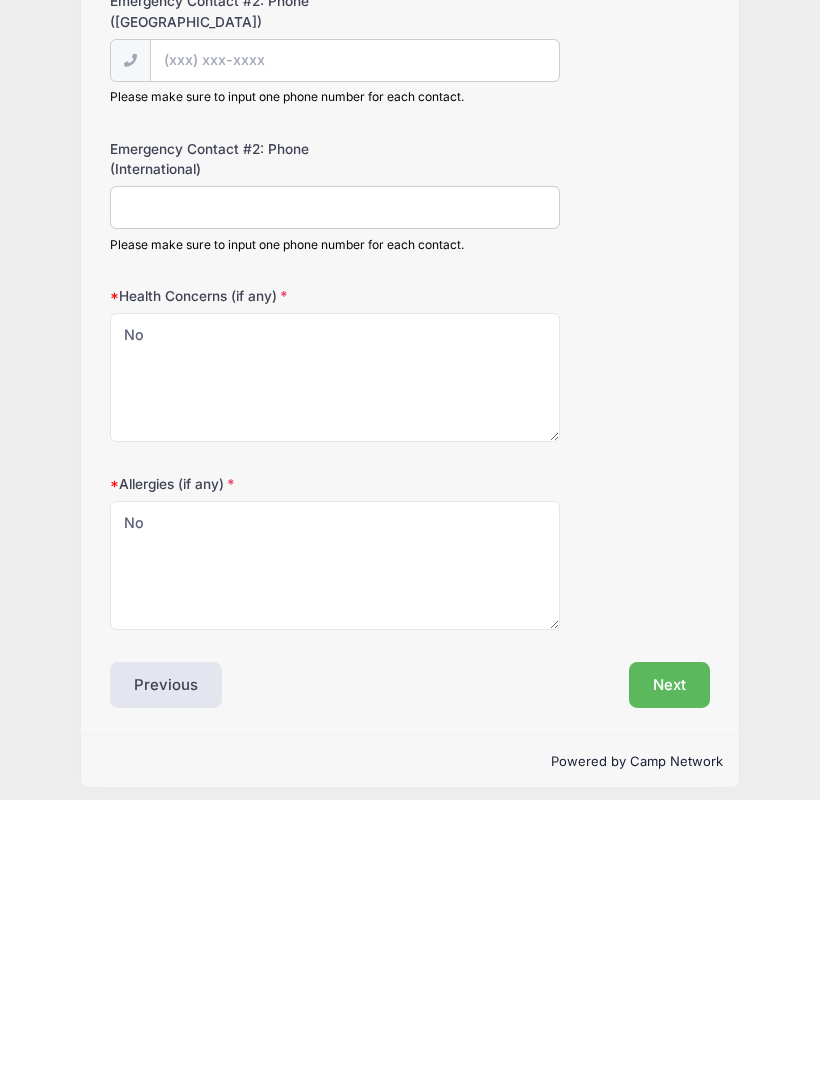 click on "Next" at bounding box center [669, 958] 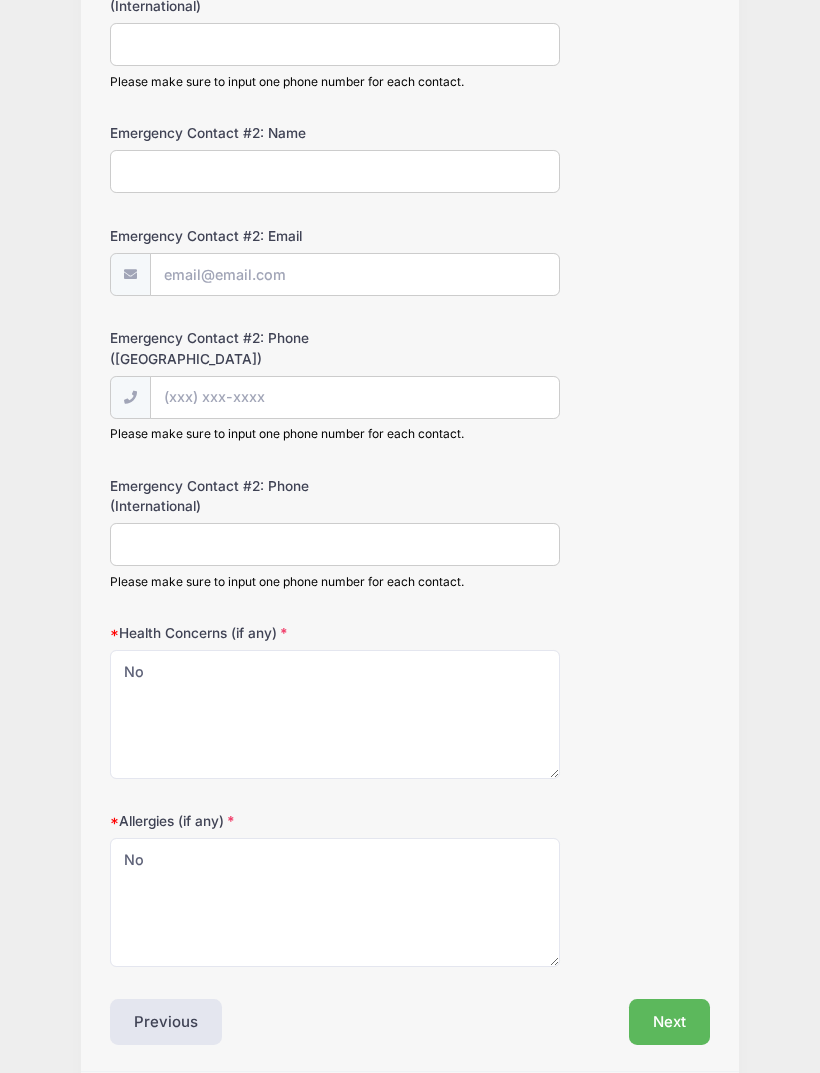 scroll, scrollTop: 0, scrollLeft: 0, axis: both 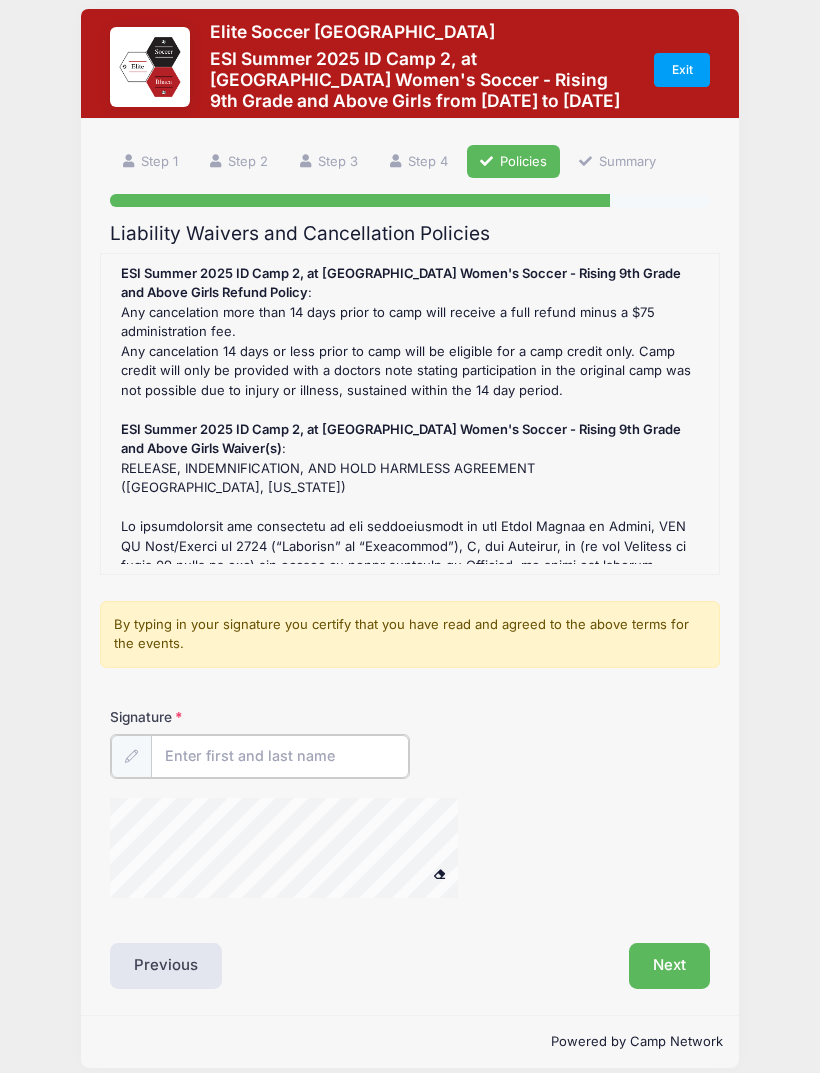 click on "Signature" at bounding box center [280, 757] 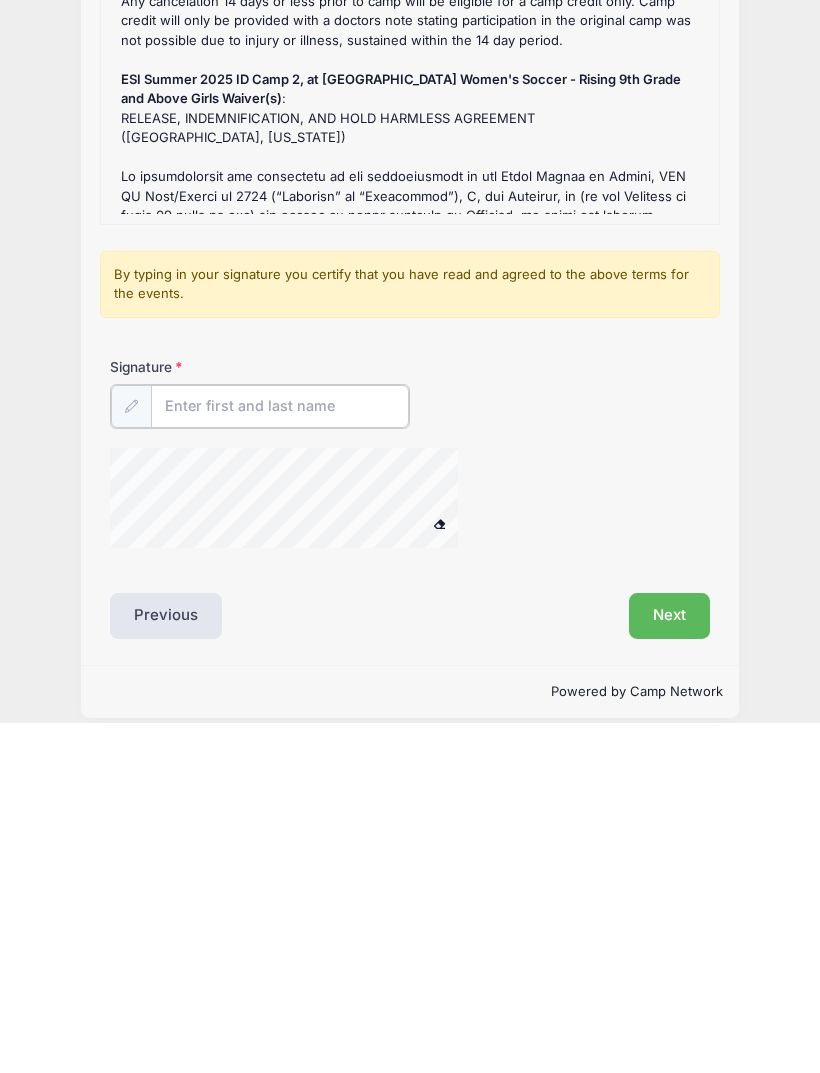 type on "Suchata Lucas" 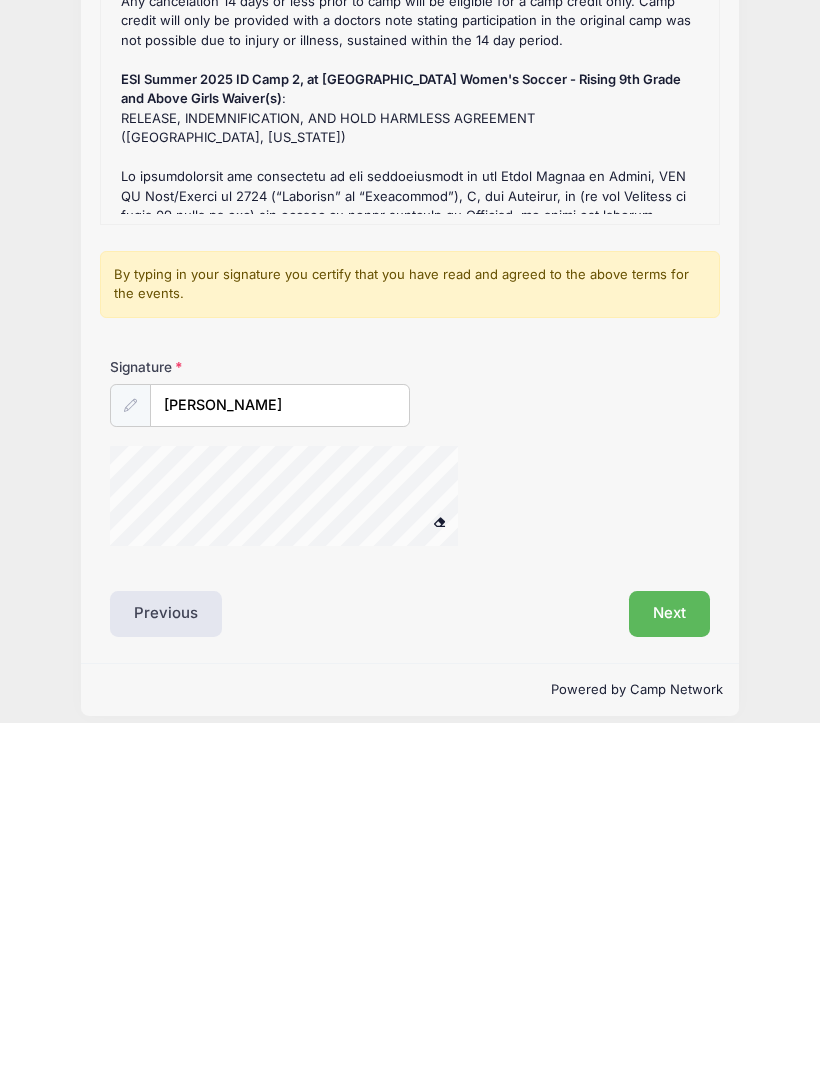 scroll, scrollTop: 28, scrollLeft: 0, axis: vertical 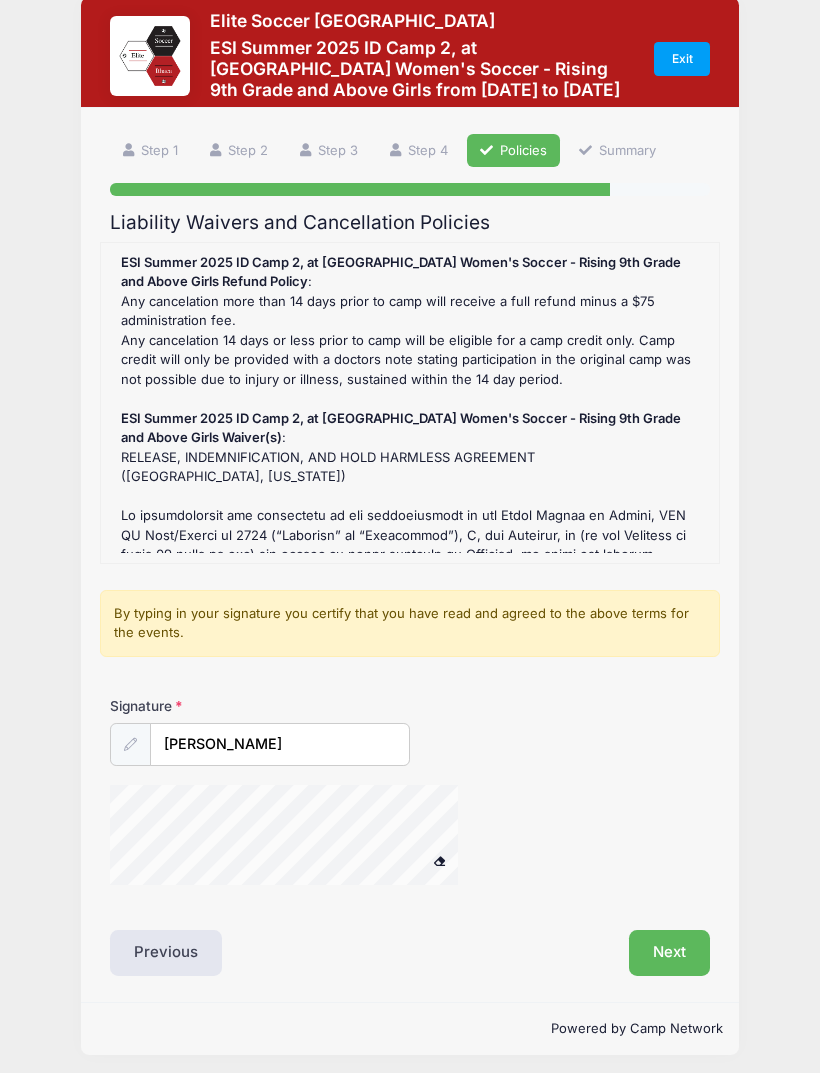 click on "Next" at bounding box center [669, 953] 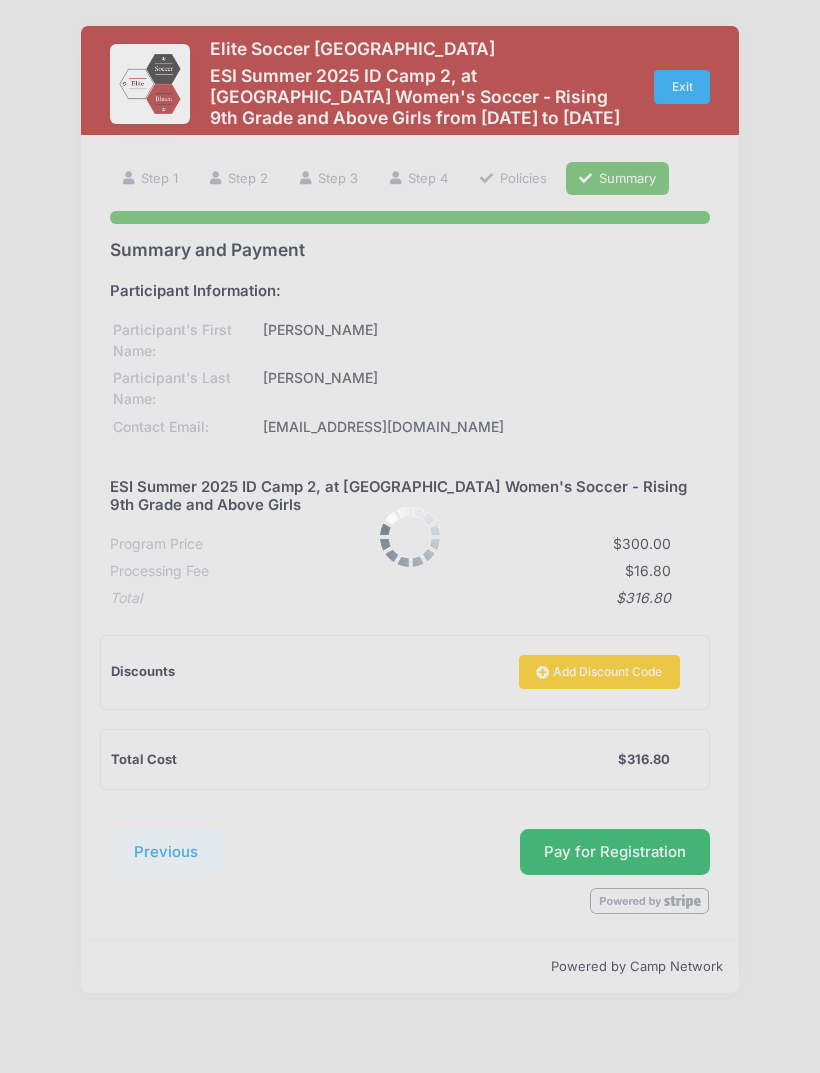 scroll, scrollTop: 0, scrollLeft: 0, axis: both 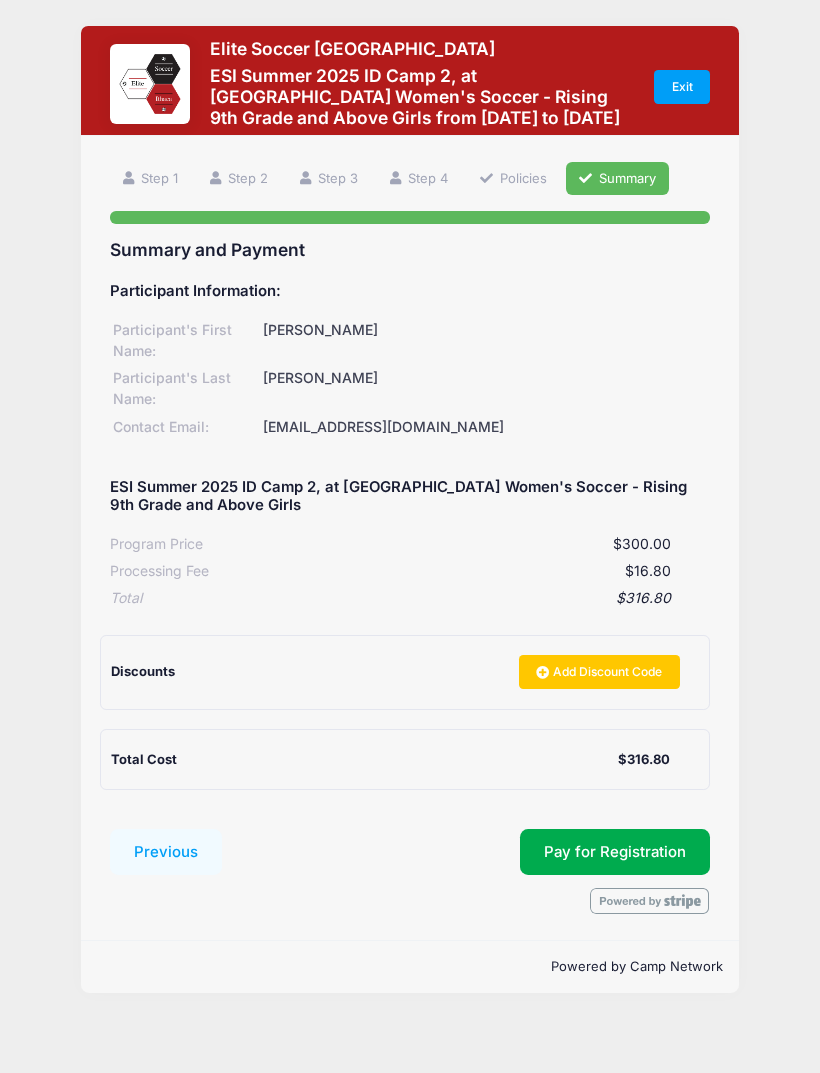 click on "Pay for Registration" at bounding box center [615, 852] 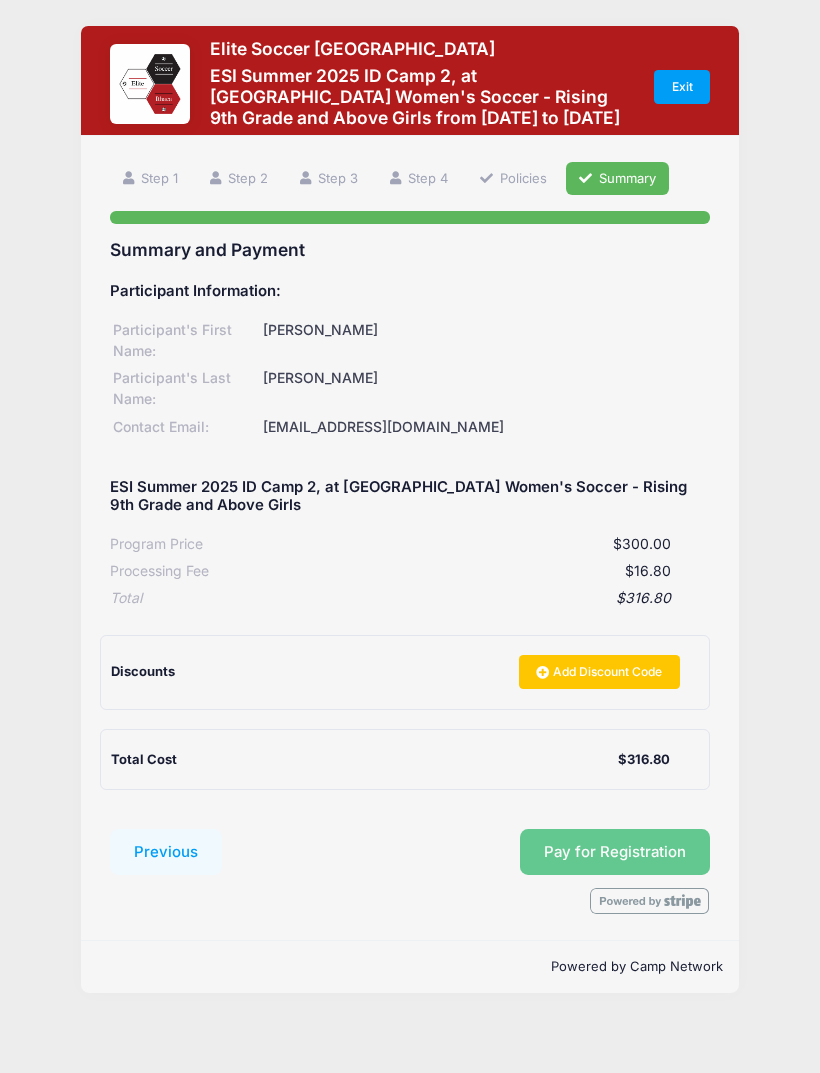 scroll, scrollTop: 1, scrollLeft: 0, axis: vertical 